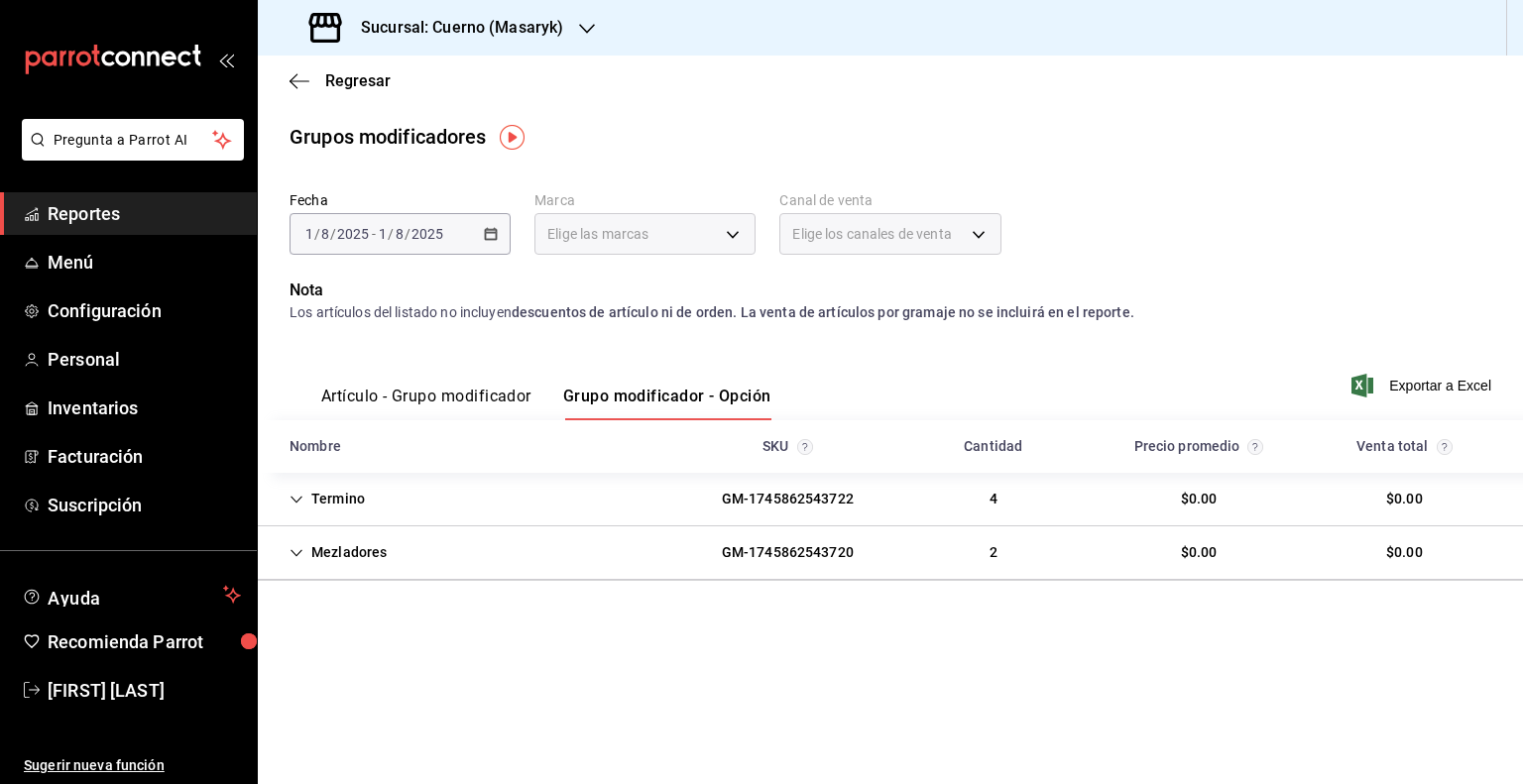 scroll, scrollTop: 0, scrollLeft: 0, axis: both 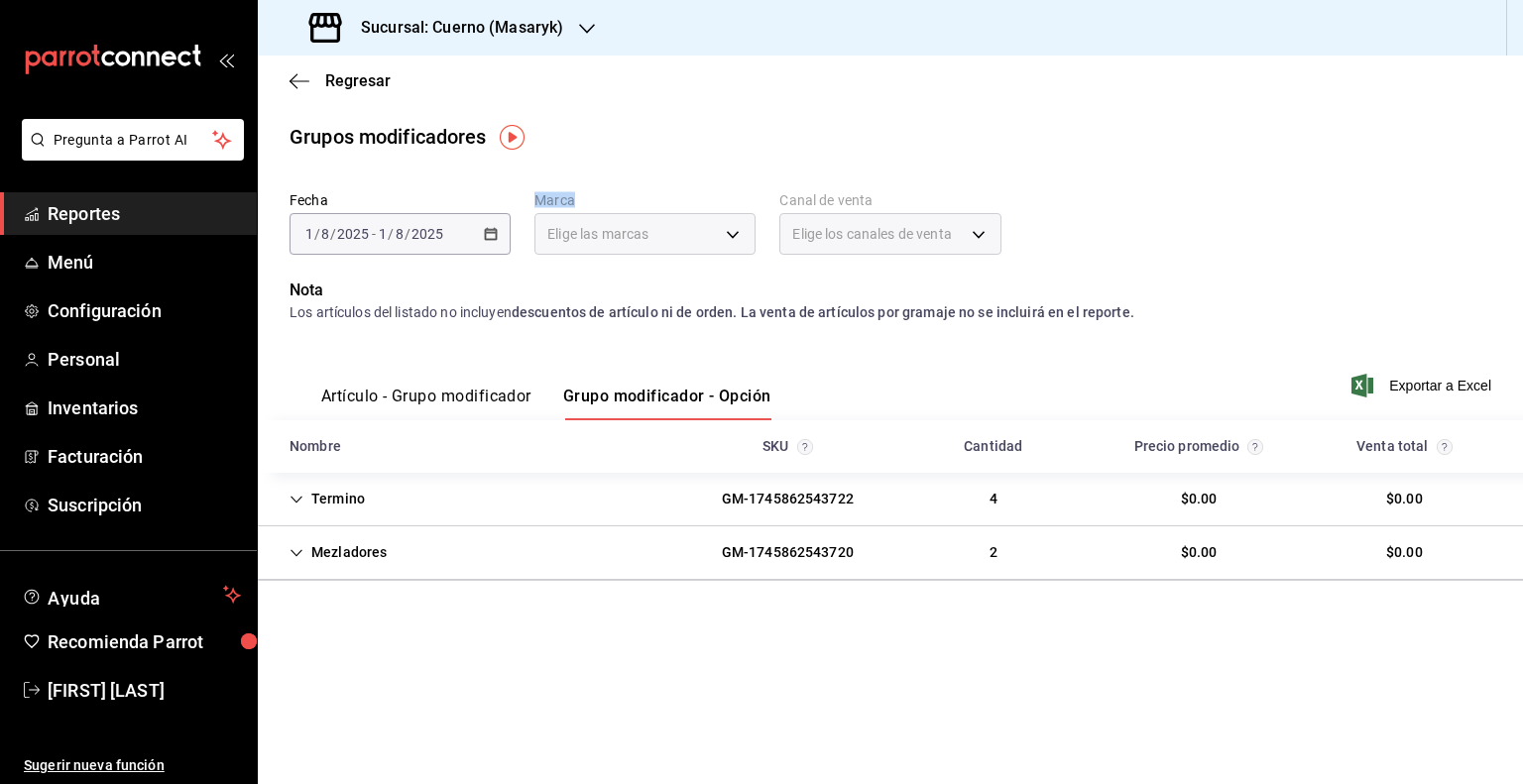 click on "2025-08-01 1 / 8 / 2025 - 2025-08-01 1 / 8 / 2025" at bounding box center (400, 234) 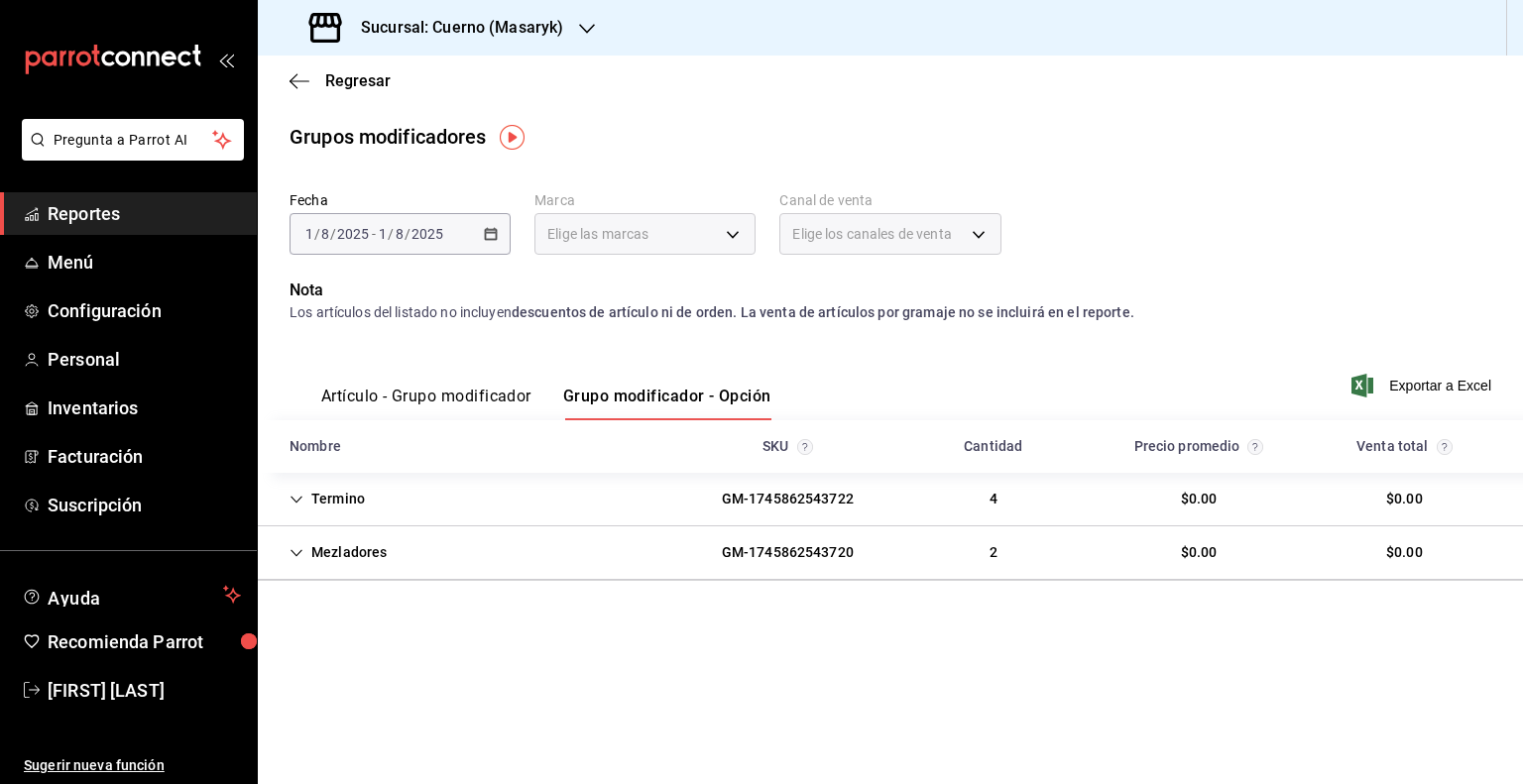 click on "Sucursal: Cuerno (Masaryk)" at bounding box center (438, 28) 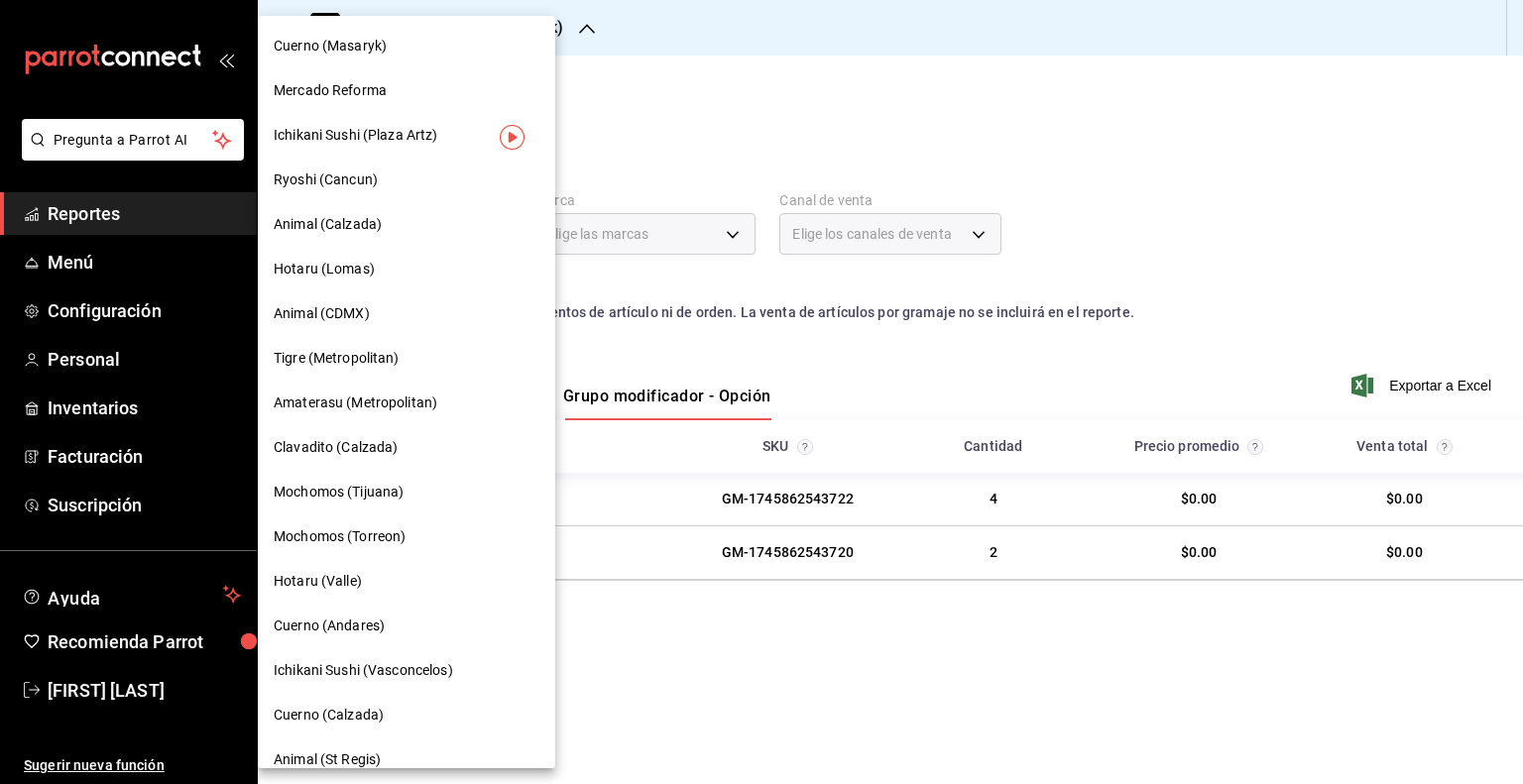 click at bounding box center [762, 392] 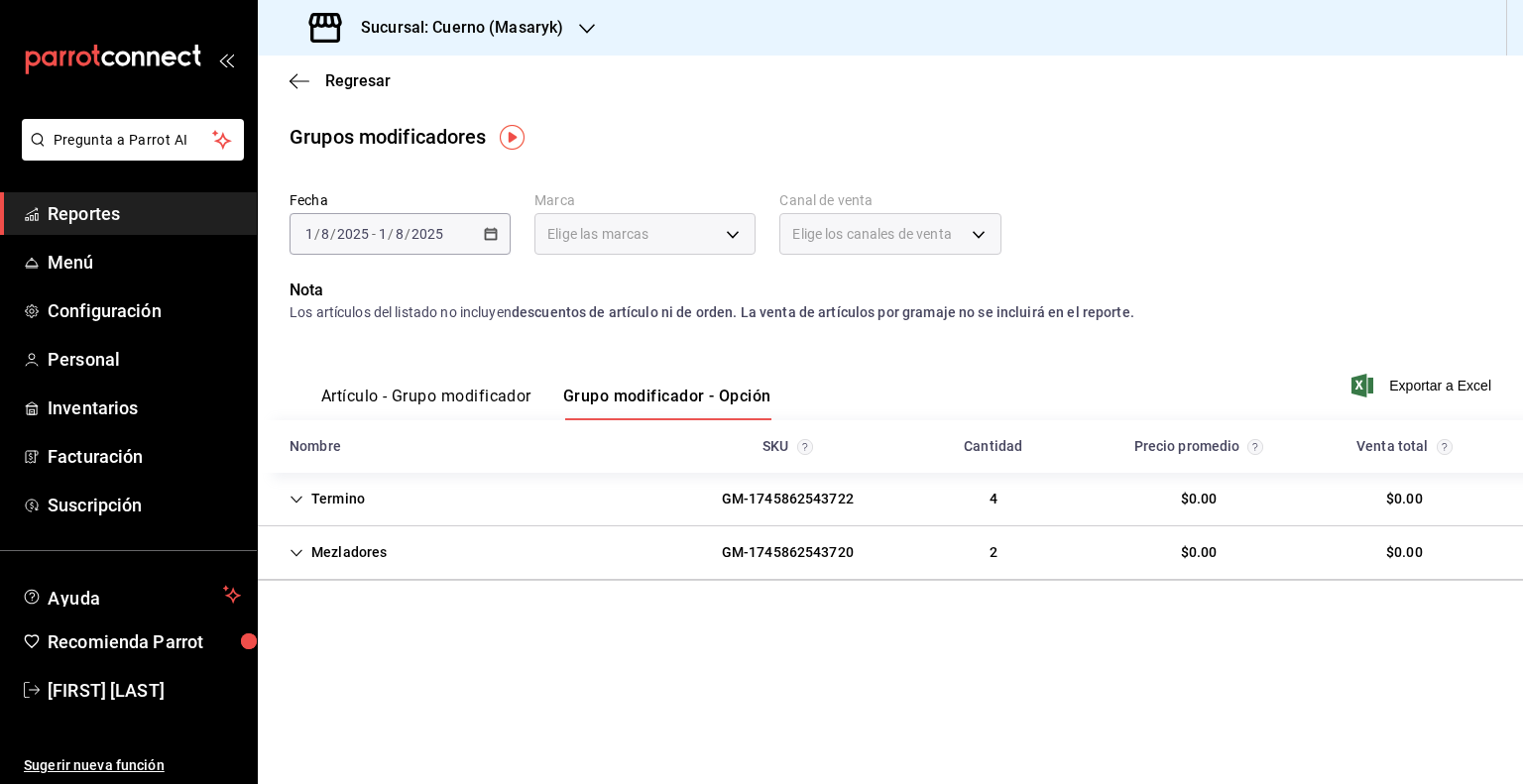 click on "2025-08-01 1 / 8 / 2025 - 2025-08-01 1 / 8 / 2025" at bounding box center [400, 234] 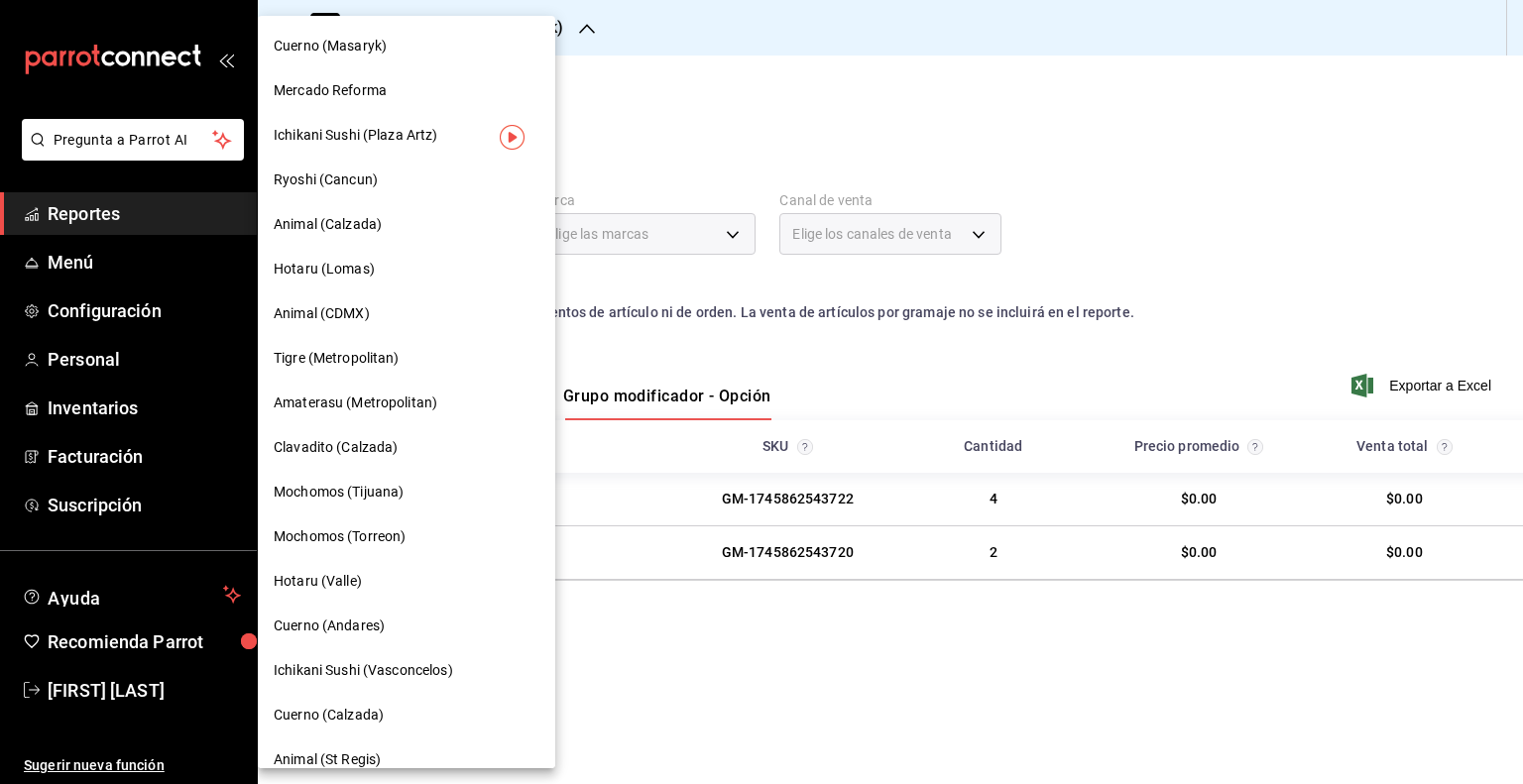 click at bounding box center (762, 392) 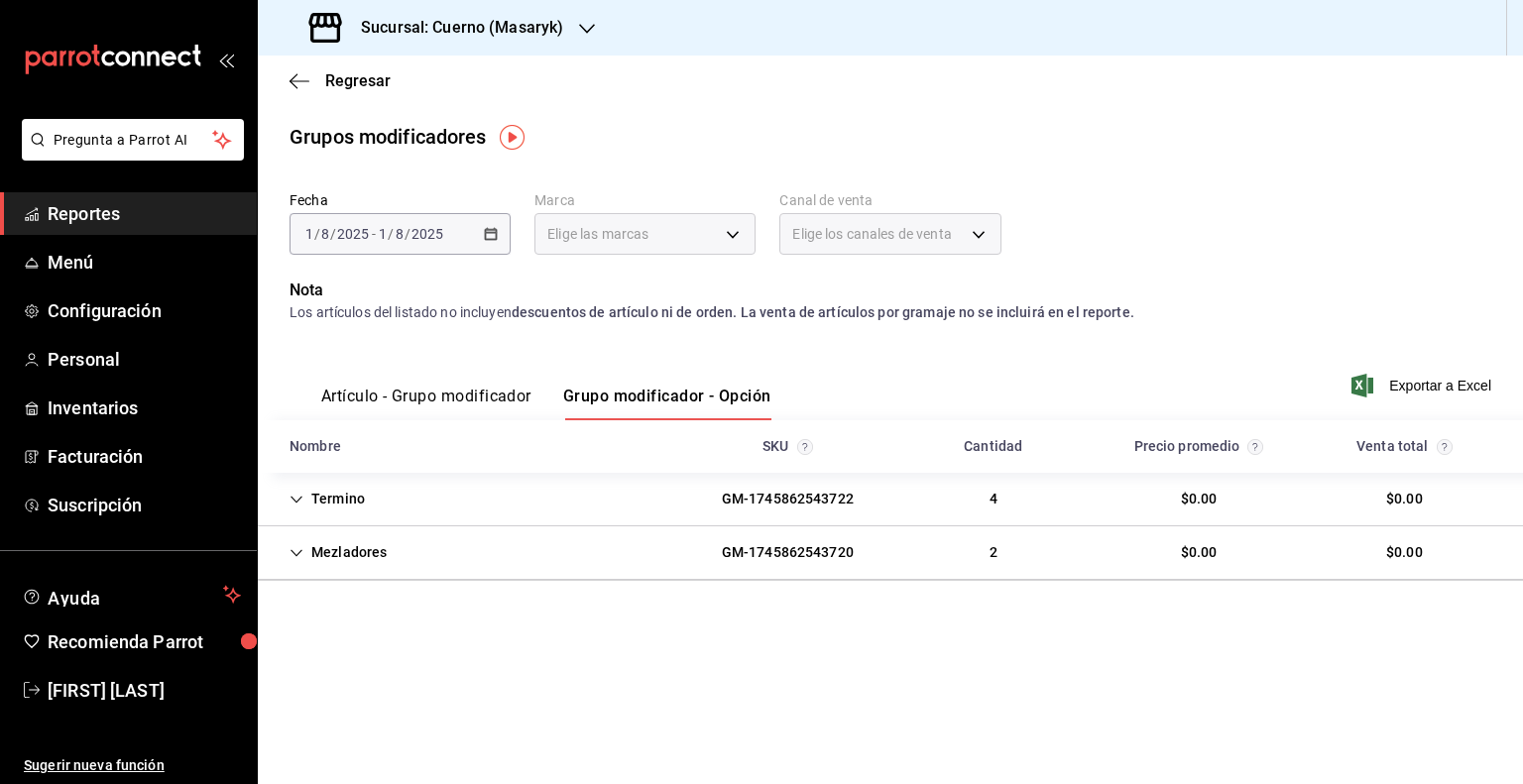 click on "Sucursal: Cuerno (Masaryk)" at bounding box center (438, 28) 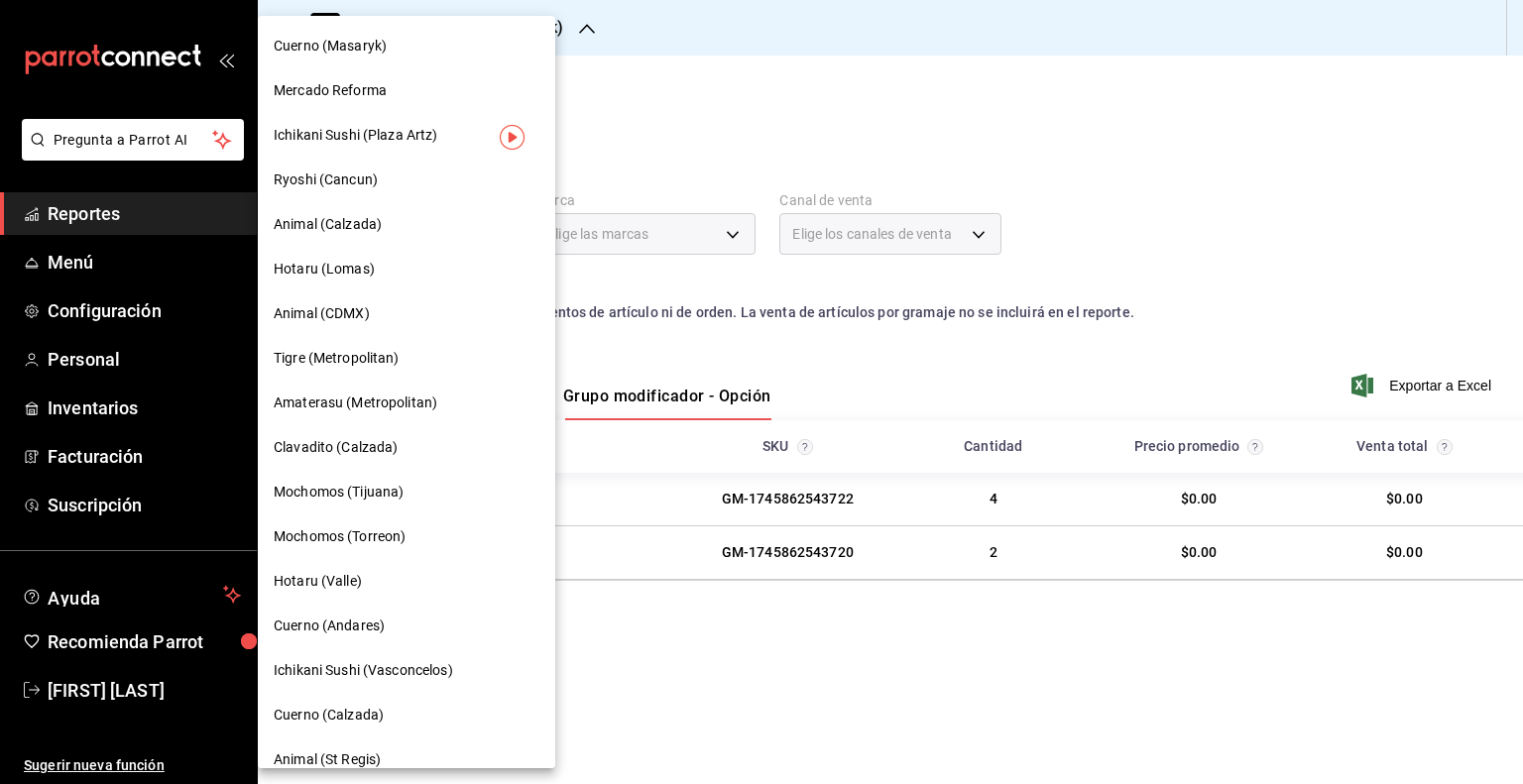click on "Animal (CDMX)" at bounding box center [407, 313] 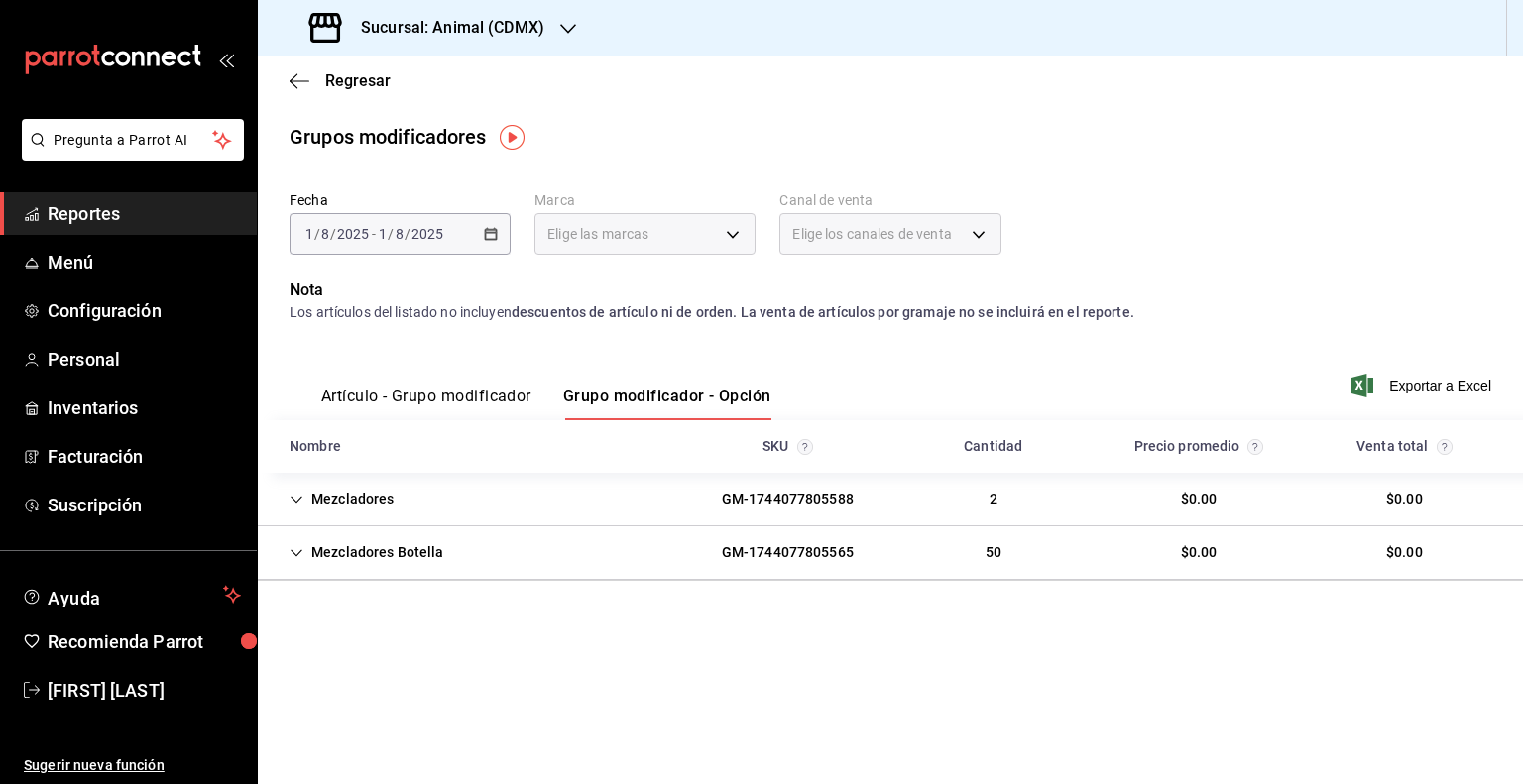 click on "2025-08-01 1 / 8 / 2025 - 2025-08-01 1 / 8 / 2025" at bounding box center (400, 234) 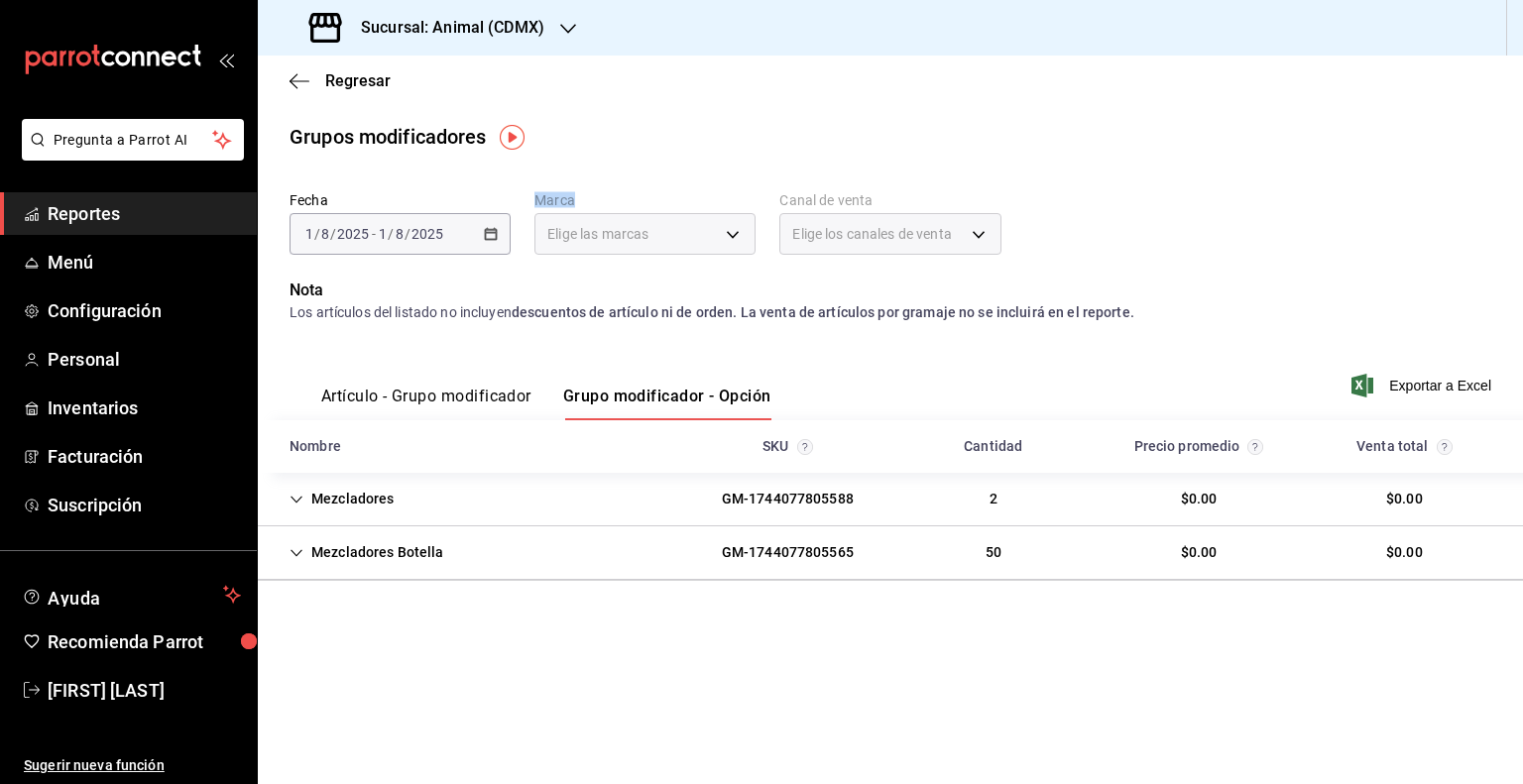 click on "2025-08-01 1 / 8 / 2025 - 2025-08-01 1 / 8 / 2025" at bounding box center (400, 234) 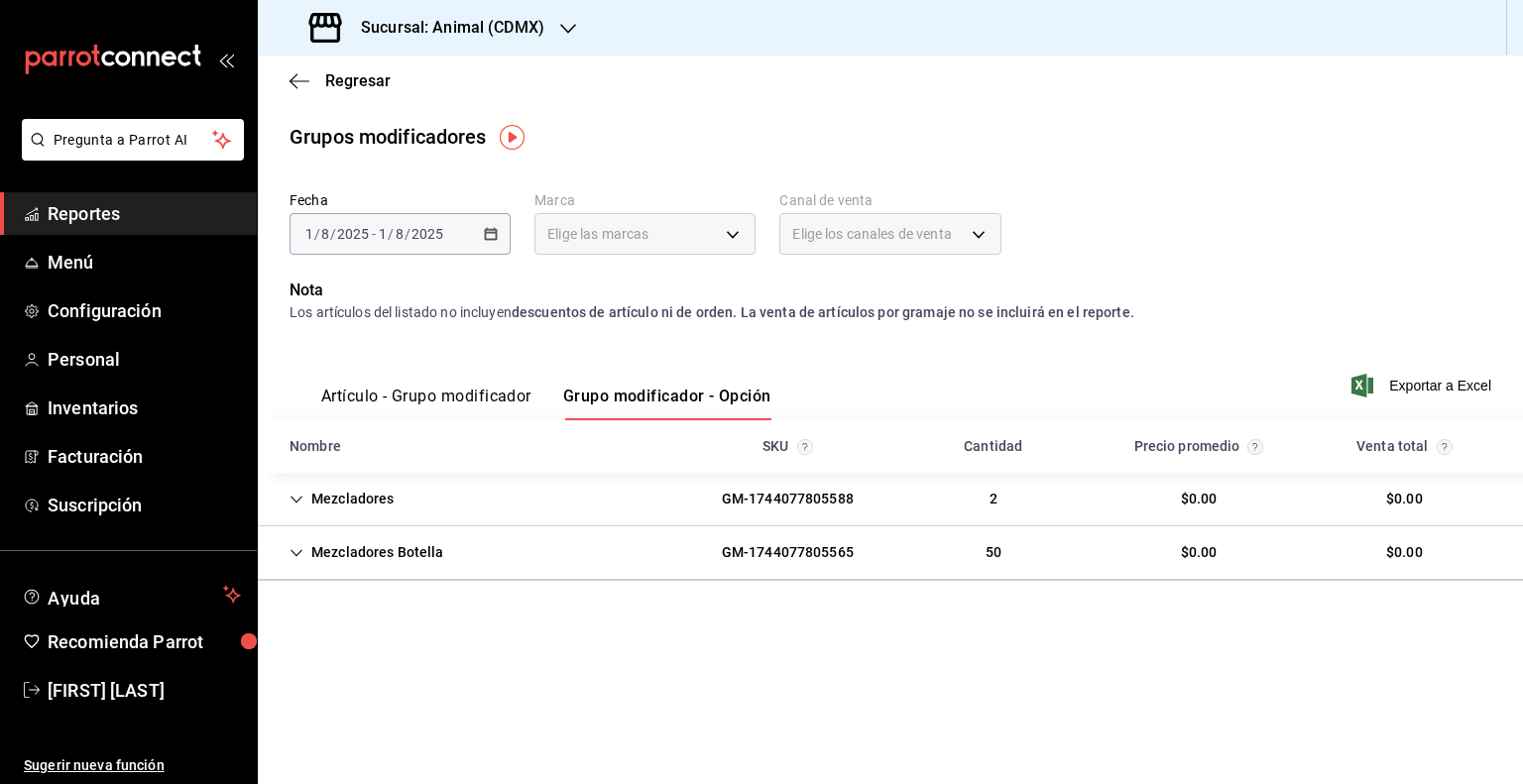 click on "Artículo - Grupo modificador Grupo modificador - Opción Exportar a Excel" at bounding box center [890, 380] 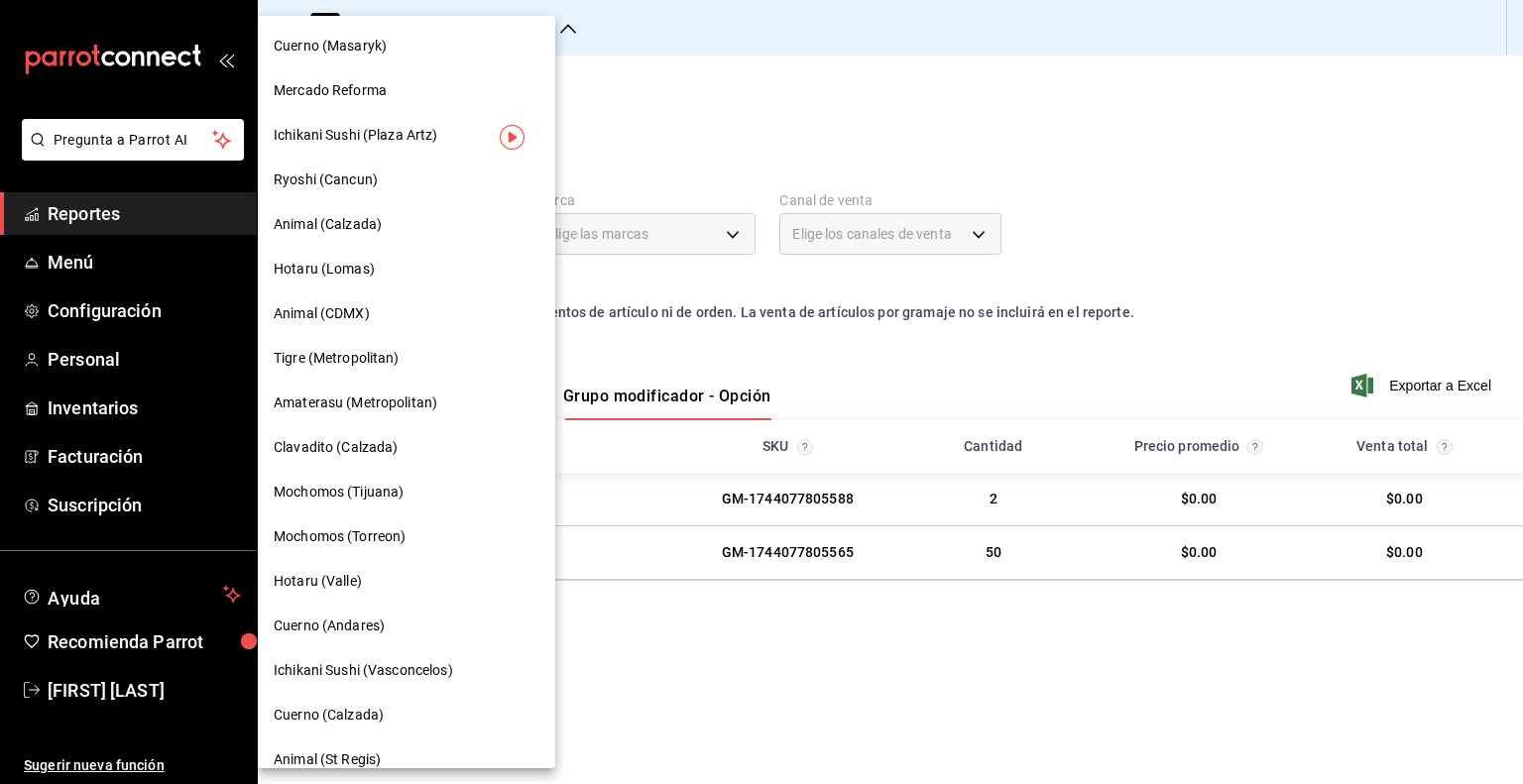 click on "Animal (Calzada)" at bounding box center [407, 224] 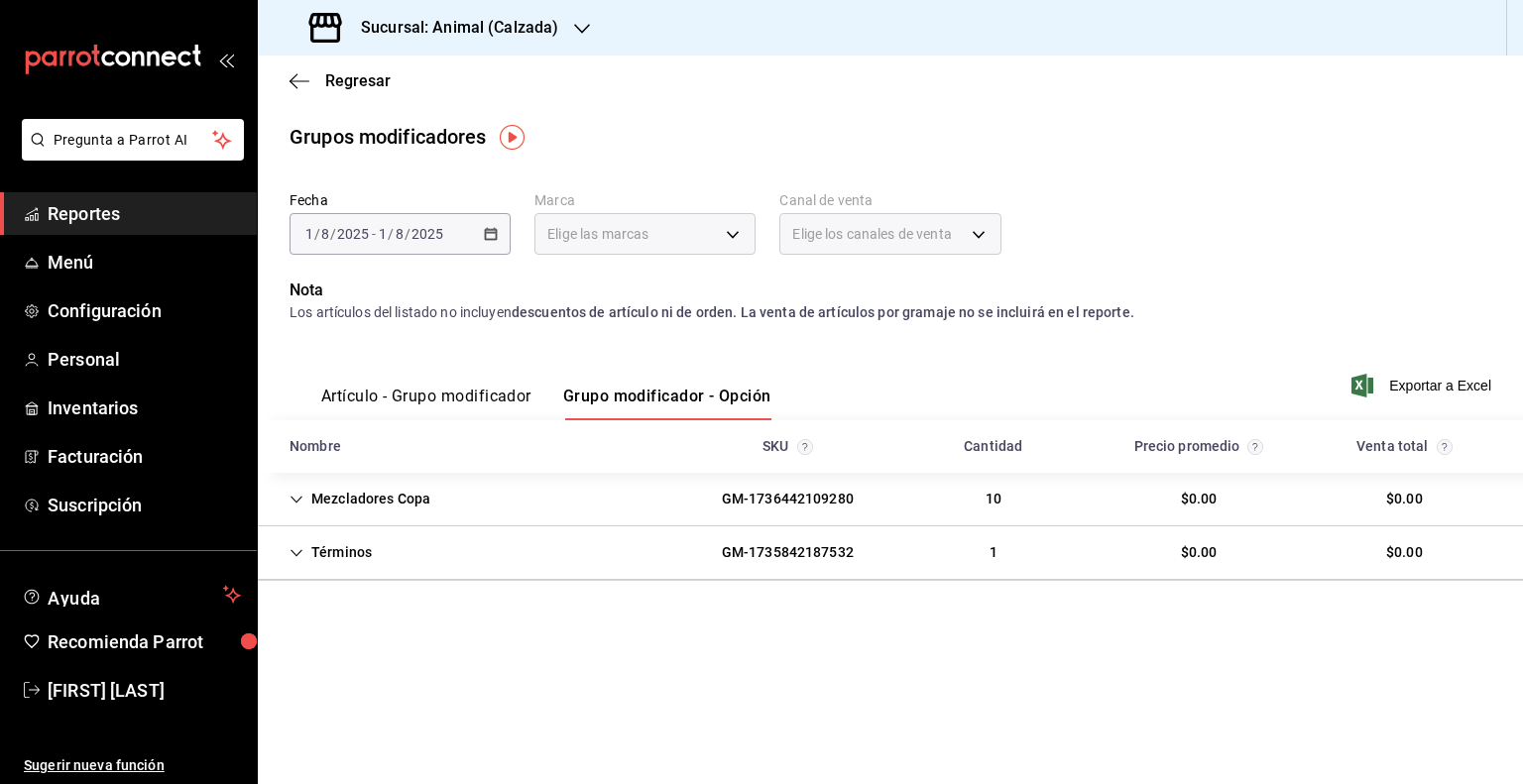 click on "2025-08-01 1 / 8 / 2025 - 2025-08-01 1 / 8 / 2025" at bounding box center [400, 234] 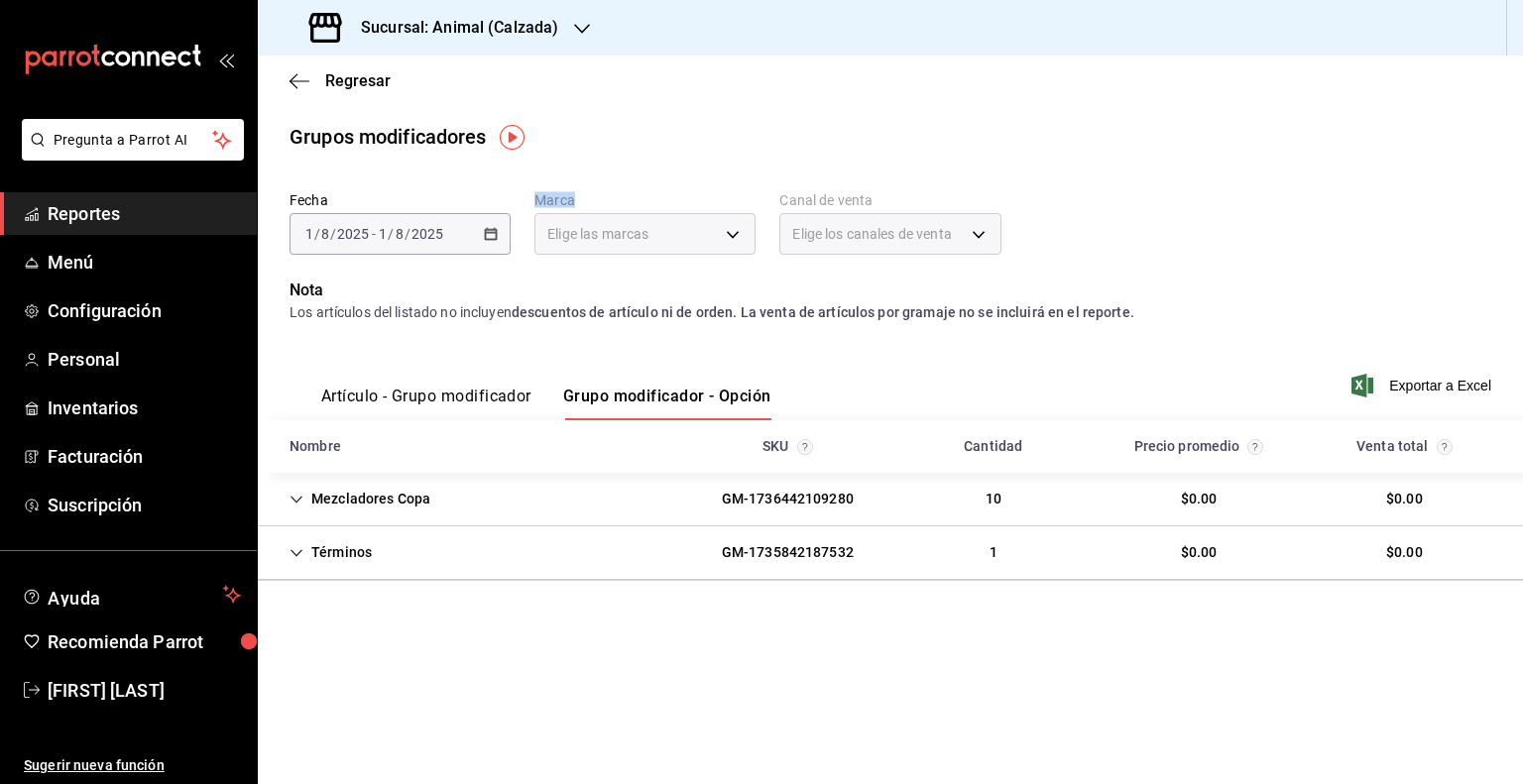 click on "2025-08-01 1 / 8 / 2025 - 2025-08-01 1 / 8 / 2025" at bounding box center [400, 234] 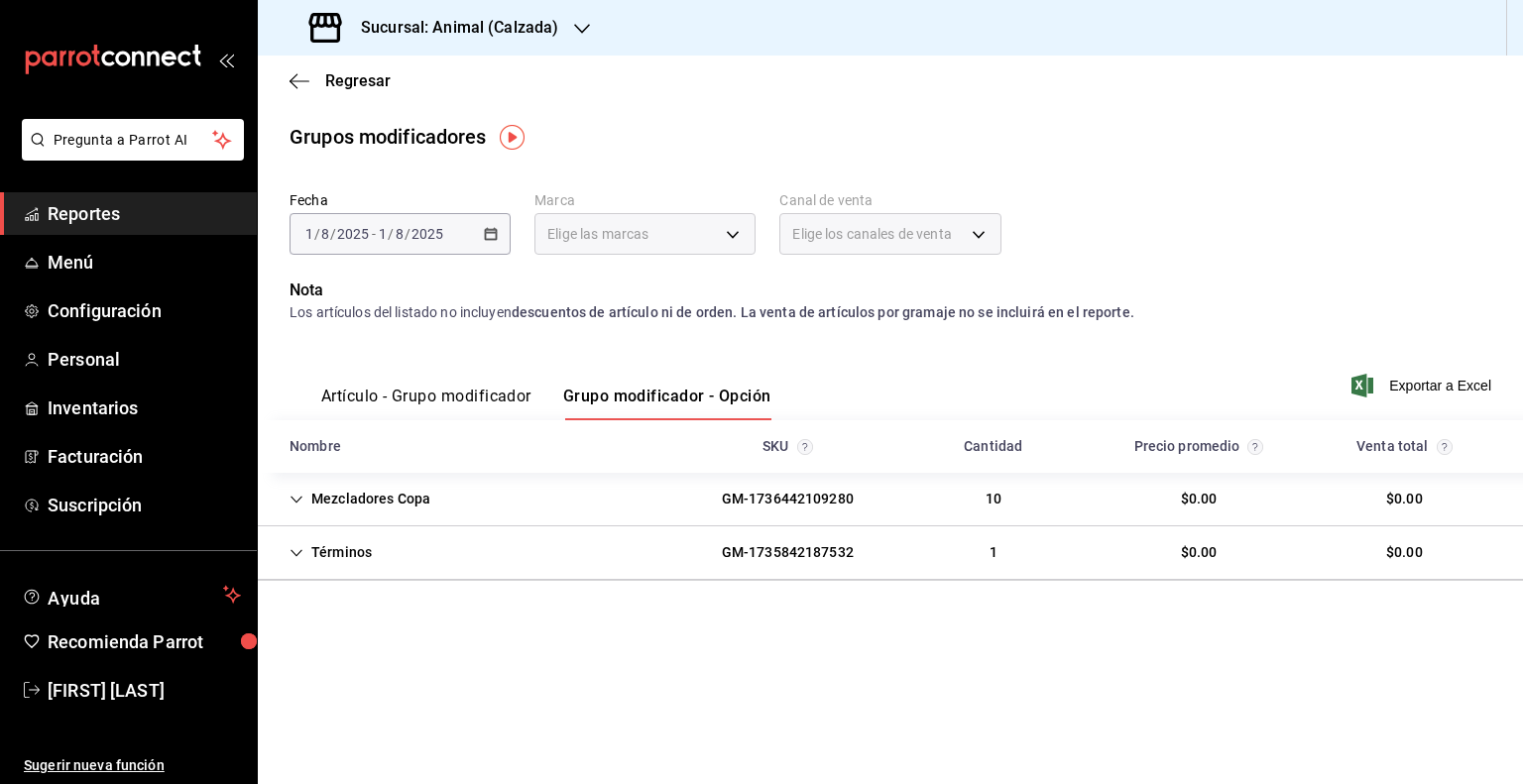click on "Sucursal: Animal (Calzada)" at bounding box center (435, 28) 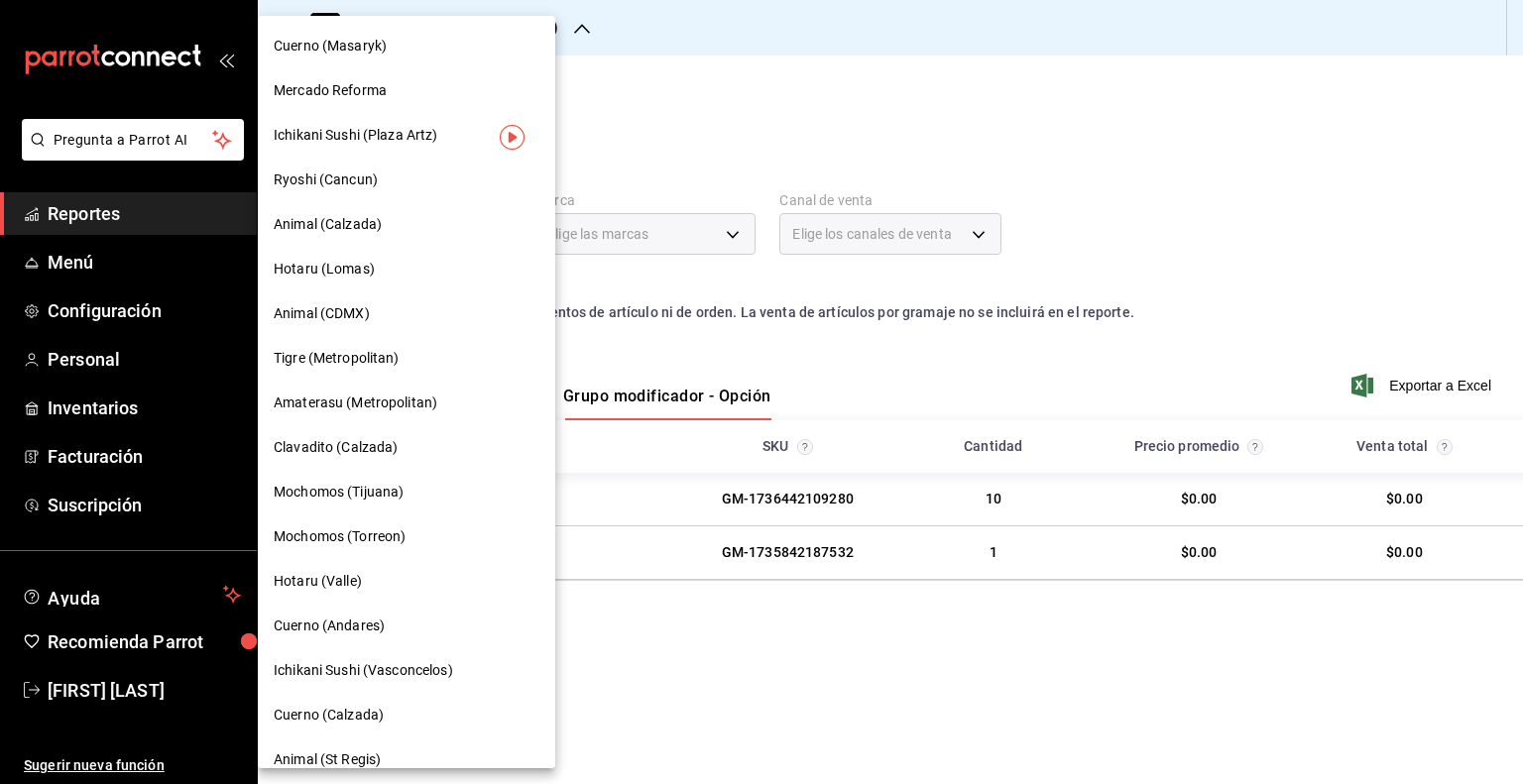 click on "Mochomos (Tijuana)" at bounding box center (407, 492) 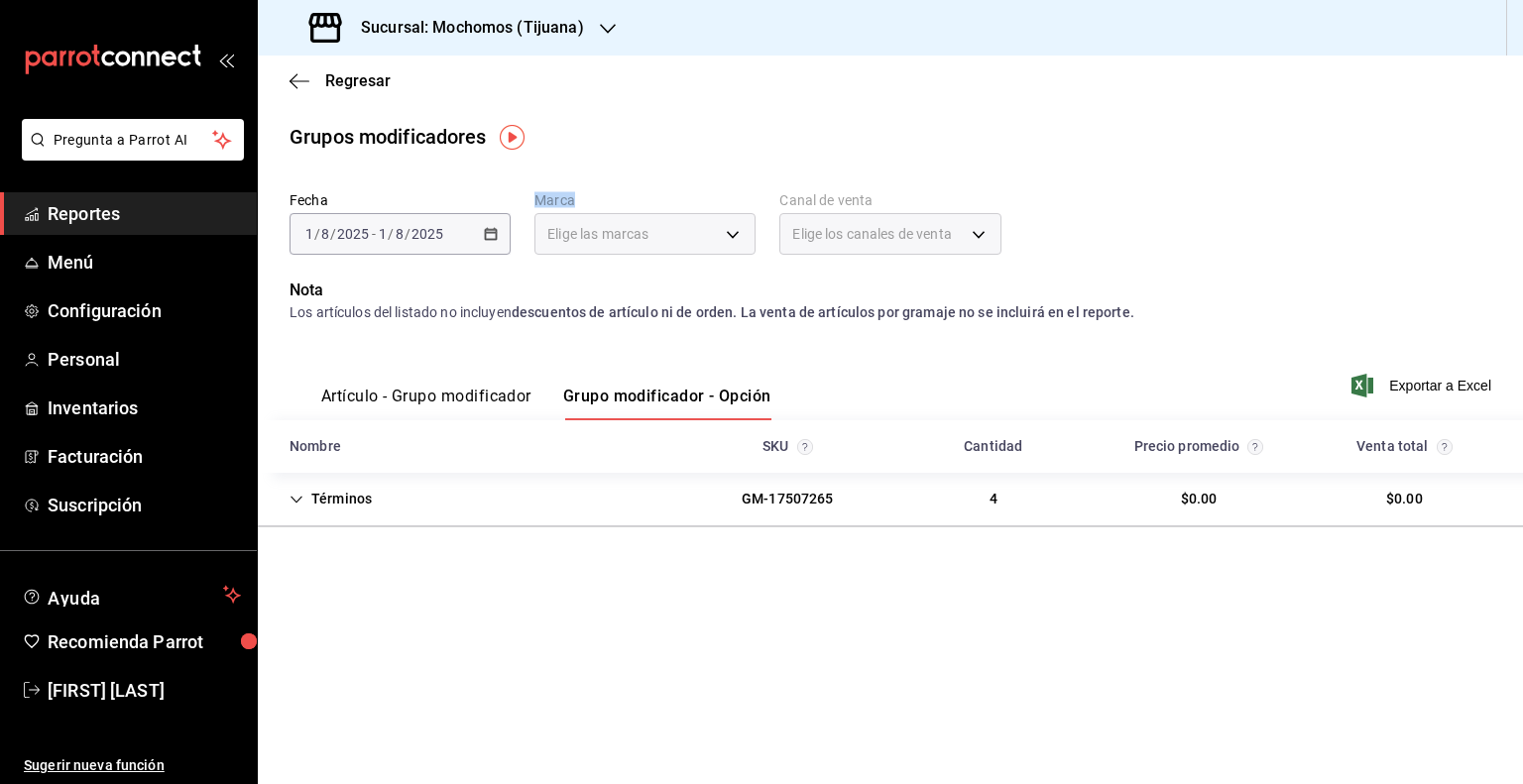 click on "2025-08-01 1 / 8 / 2025 - 2025-08-01 1 / 8 / 2025" at bounding box center (400, 234) 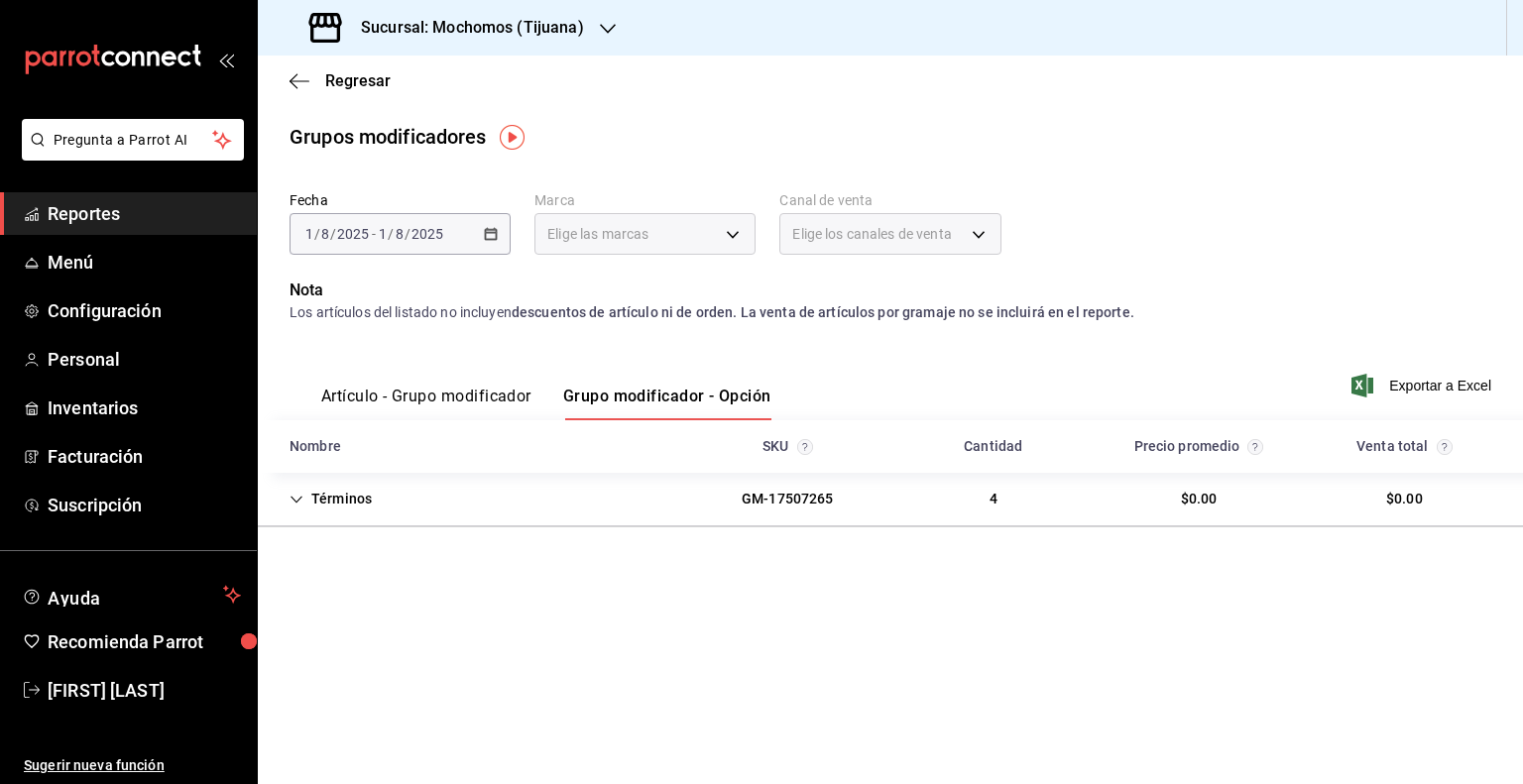 click on "2025-08-01 1 / 8 / 2025 - 2025-08-01 1 / 8 / 2025" at bounding box center (400, 234) 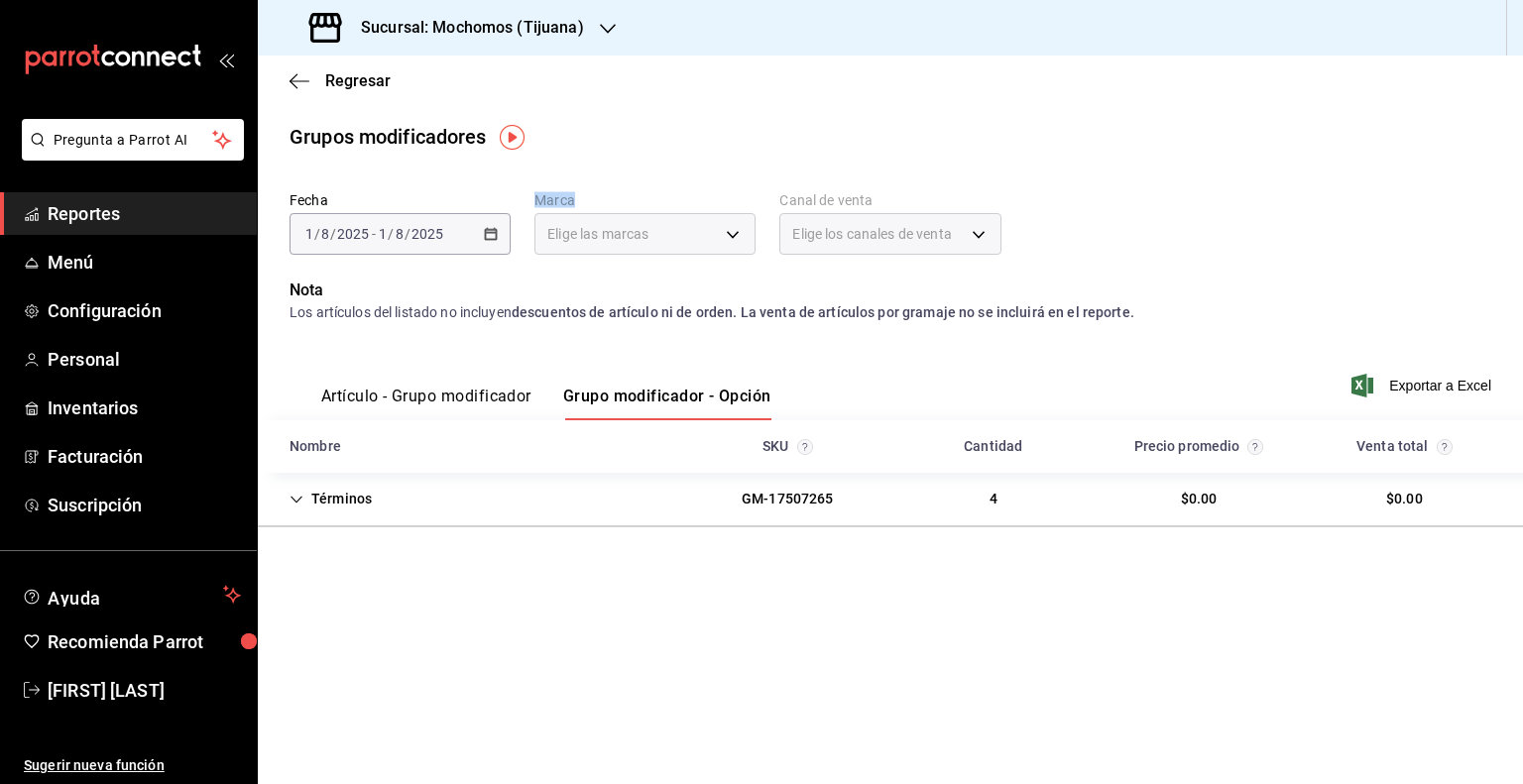 click on "2025-08-01 1 / 8 / 2025 - 2025-08-01 1 / 8 / 2025" at bounding box center (400, 234) 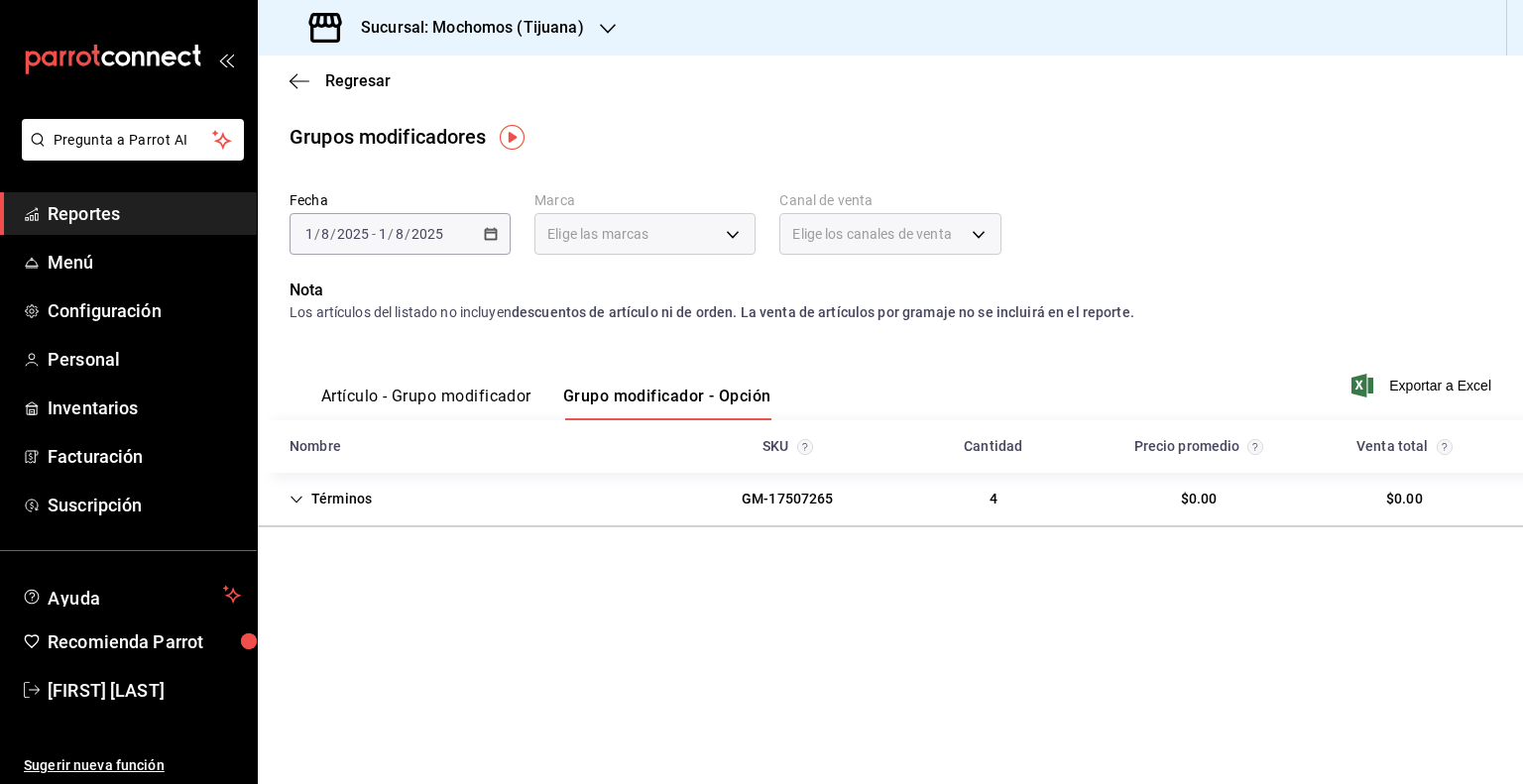 click on "Fecha [DATE] [DATE] - [DATE] [DATE] Marca Elige las marcas Canal de venta Elige los canales de venta Nota Los artículos del listado no incluyen descuentos de artículo ni de orden. La venta de artículos por gramaje no se incluirá en el reporte. Artículo - Grupo modificador Grupo modificador - Opción Exportar a Excel Nombre SKU Cantidad Precio promedio Venta total Términos GM-17507265 4 $0.00 $0.00" at bounding box center [890, 387] 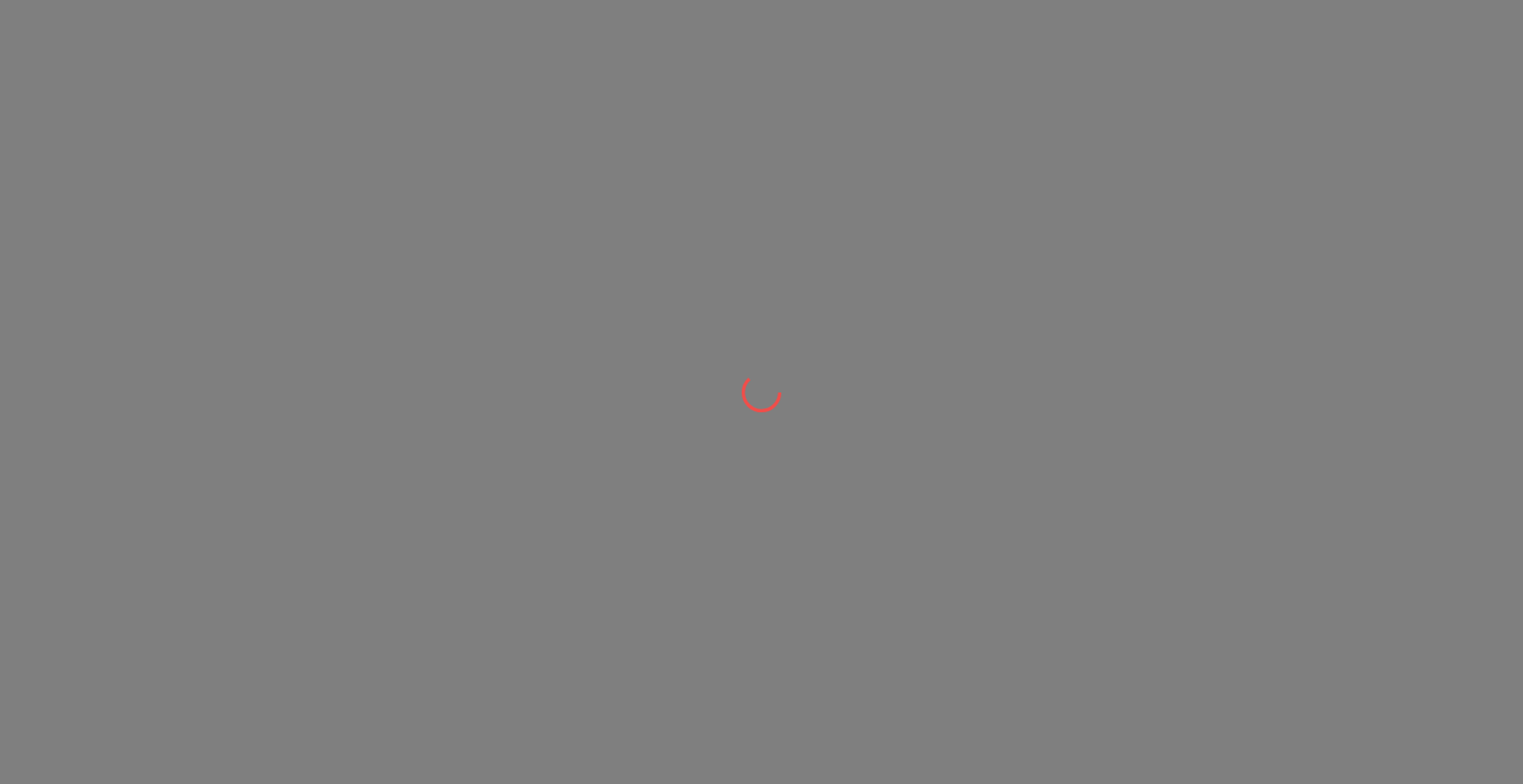 scroll, scrollTop: 0, scrollLeft: 0, axis: both 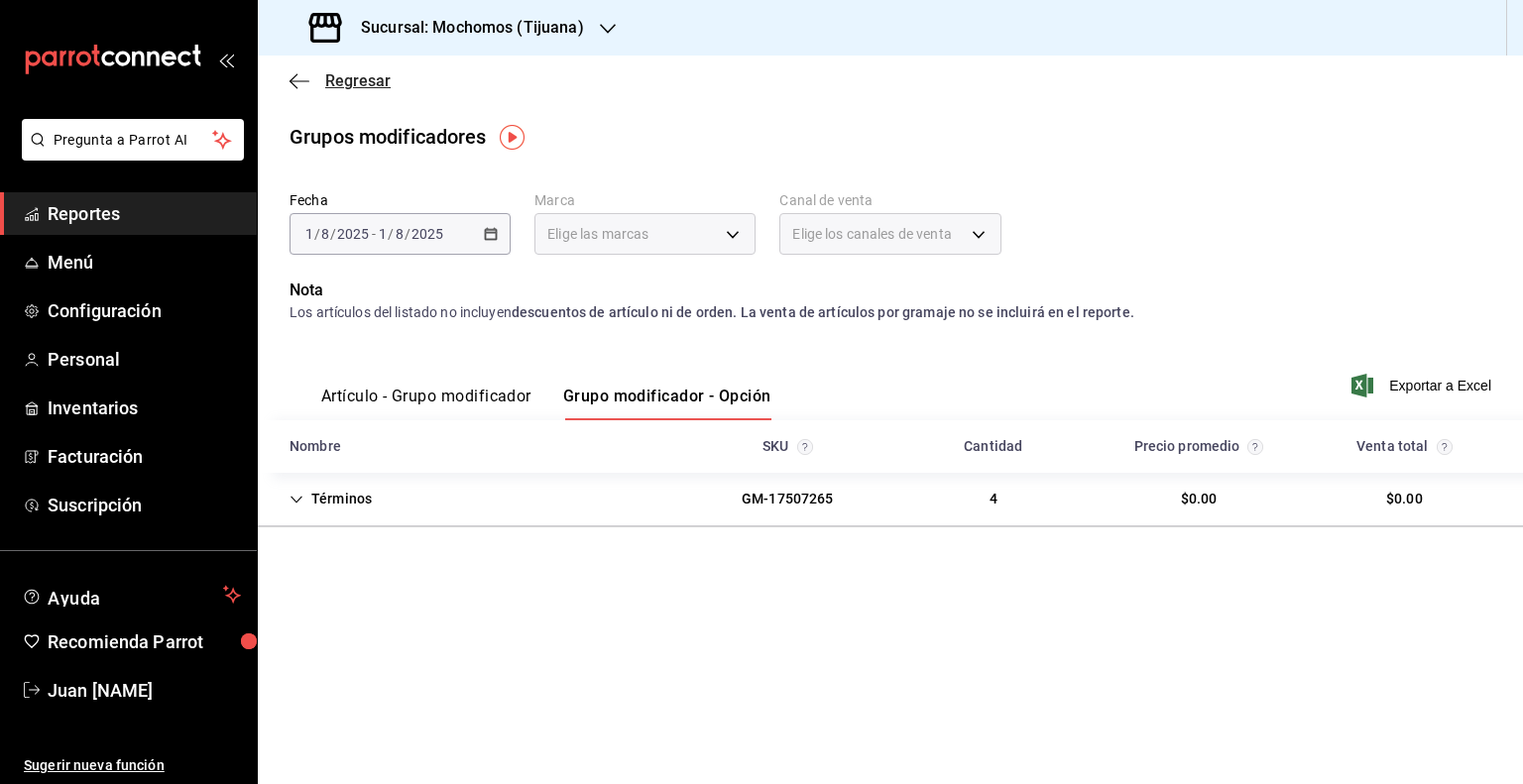 click on "Regresar" at bounding box center [340, 80] 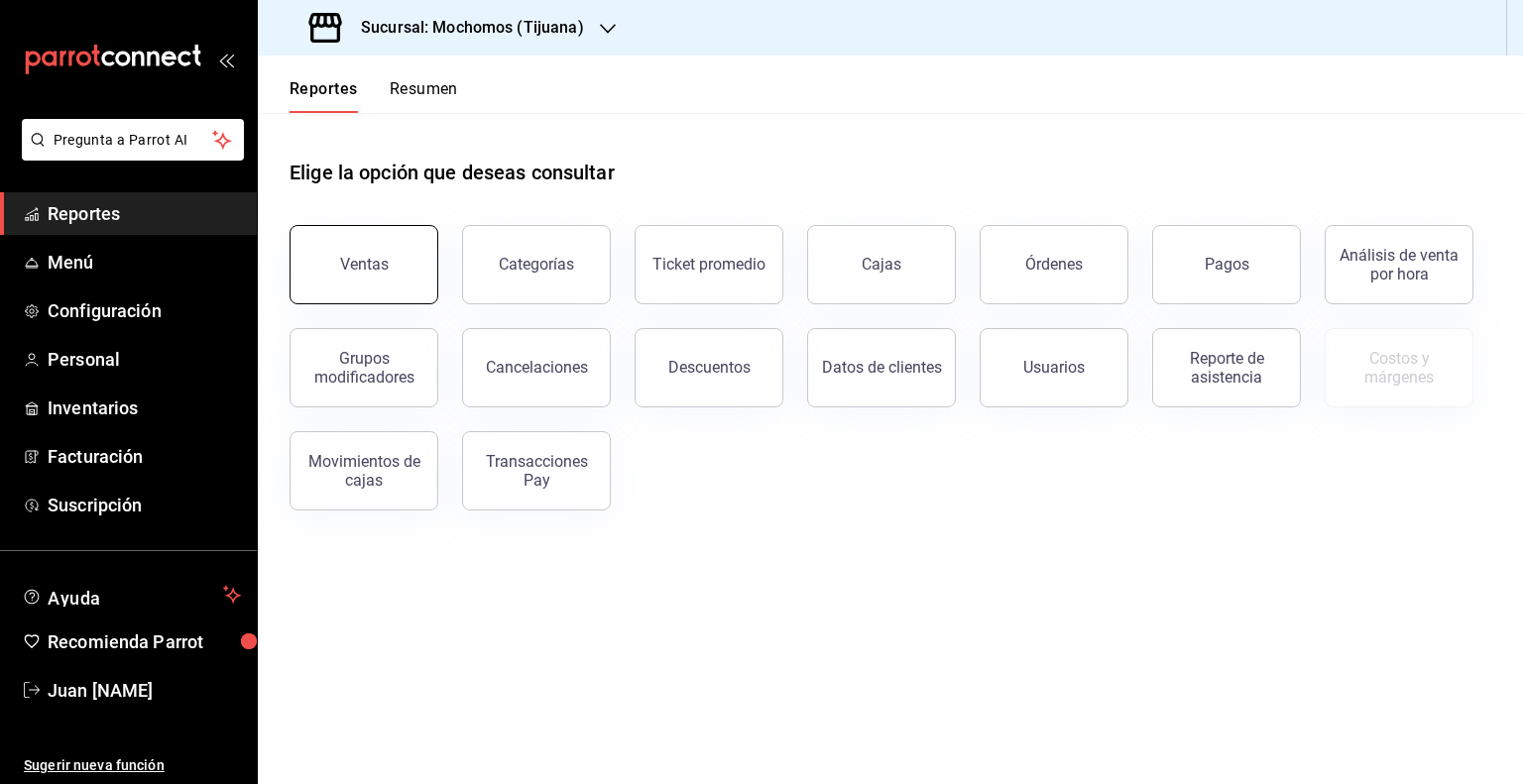 click on "Ventas" at bounding box center (364, 265) 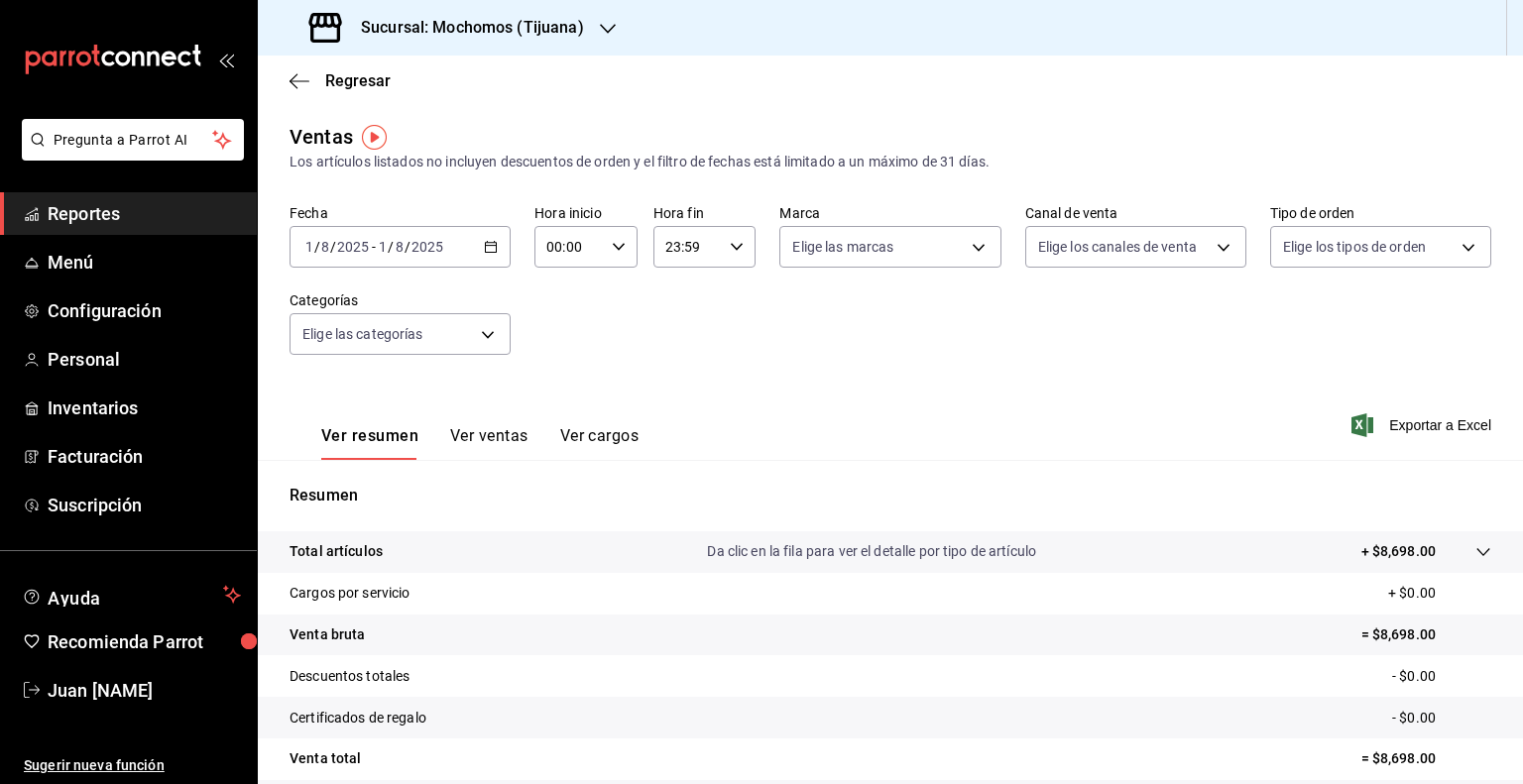 click 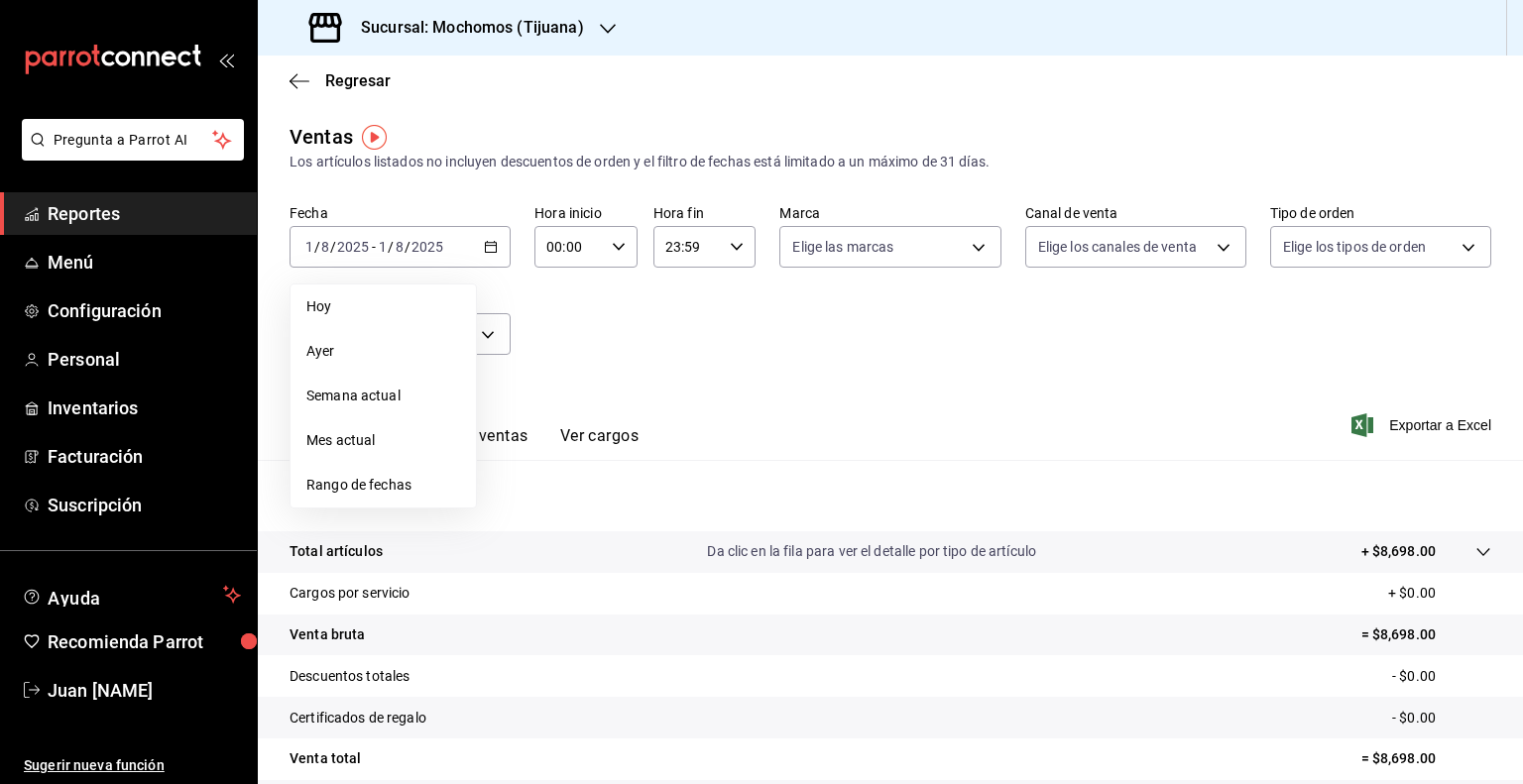 click on "Fecha 2025-08-01 1 / 8 / 2025 - 2025-08-01 1 / 8 / 2025 Hoy Ayer Semana actual Mes actual Rango de fechas" at bounding box center (400, 236) 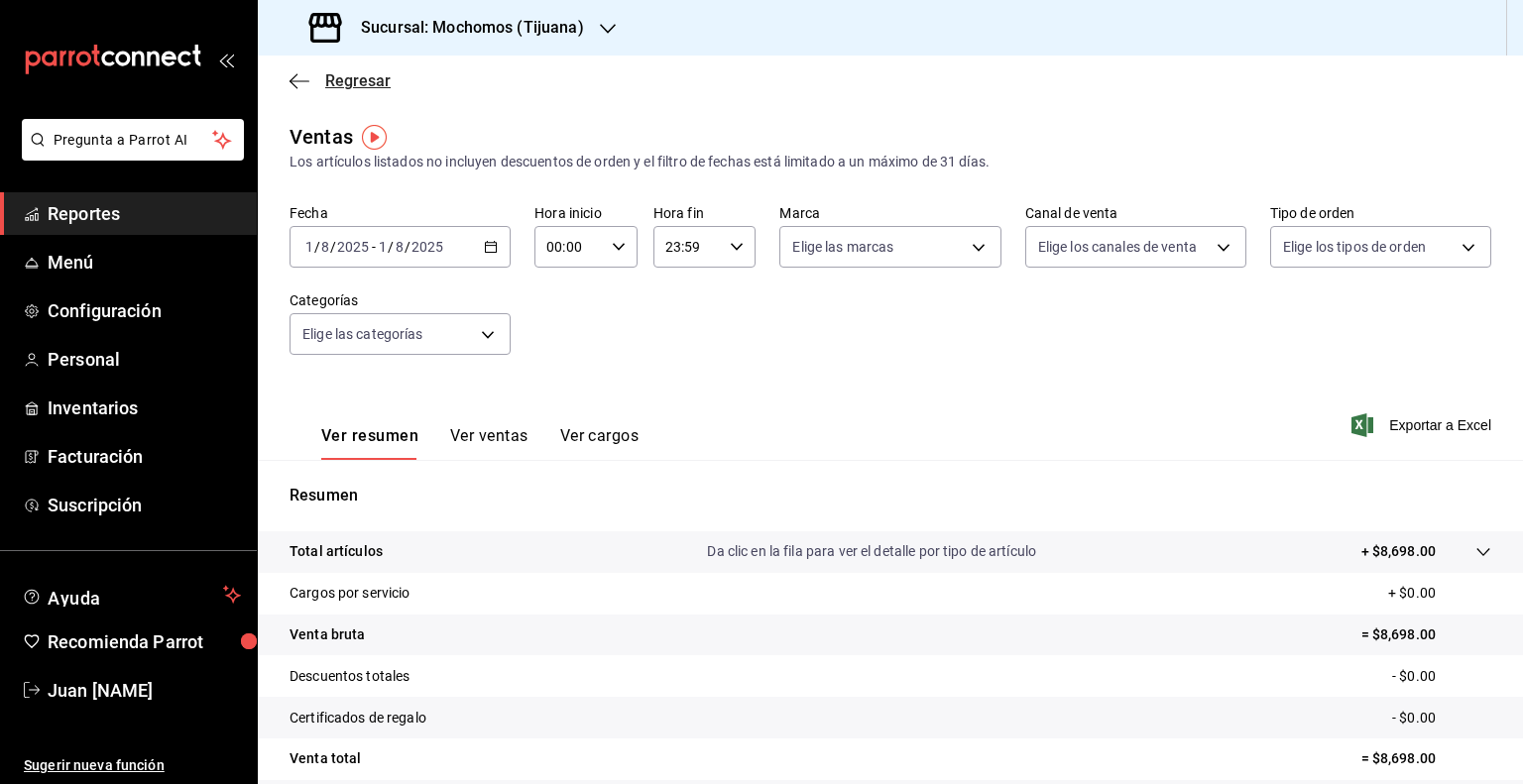 click 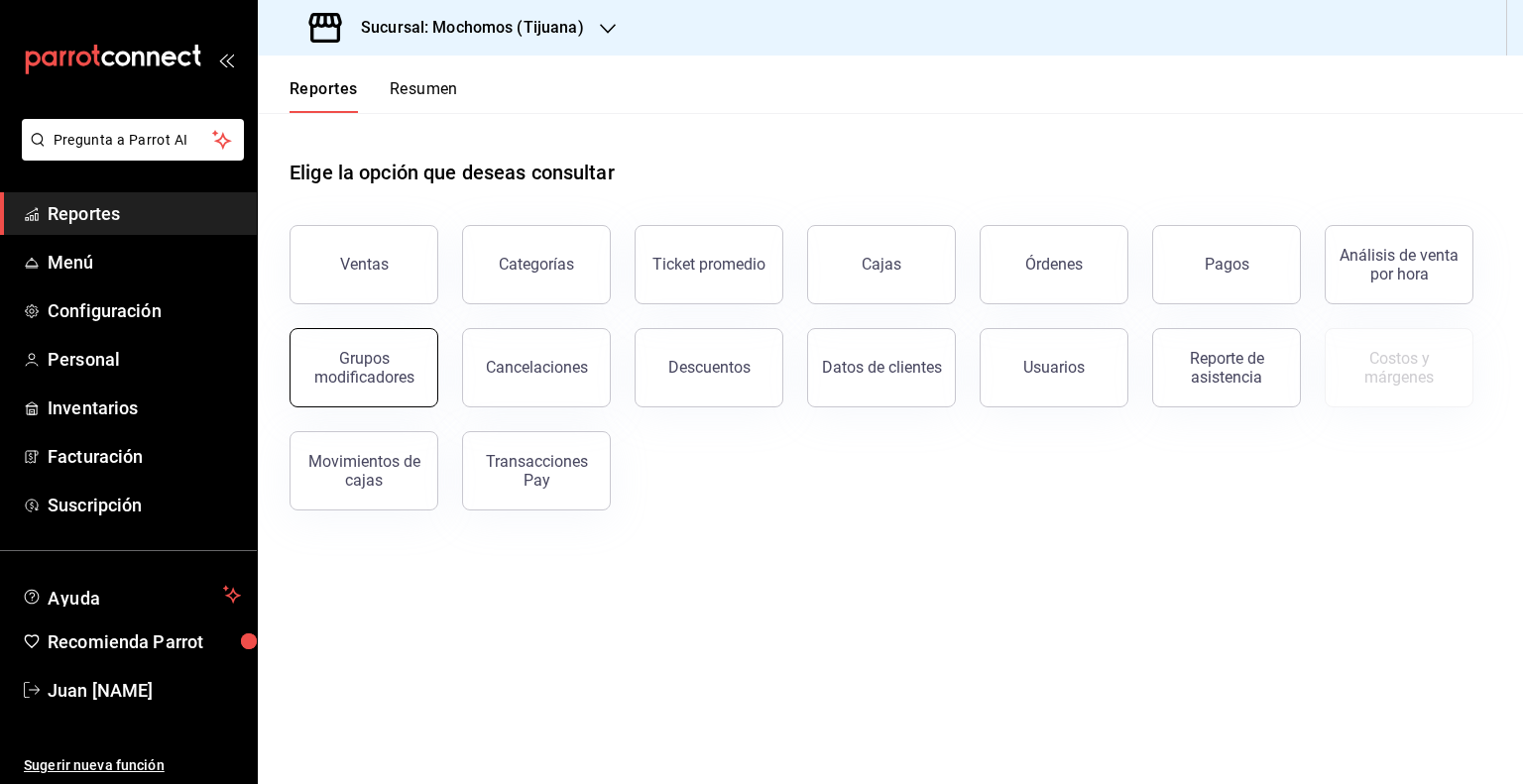click on "Grupos modificadores" at bounding box center [364, 368] 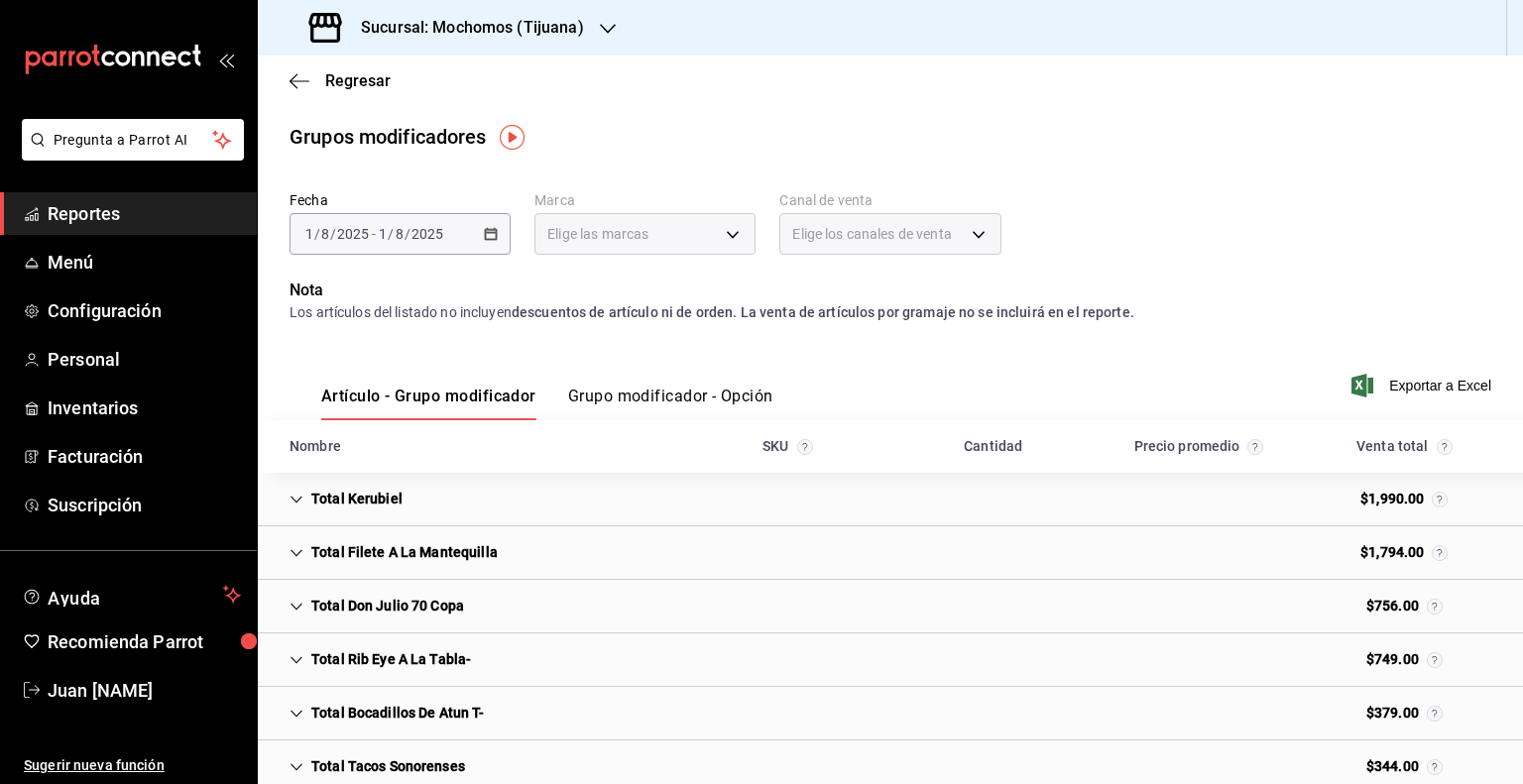click on "2025-08-01 1 / 8 / 2025 - 2025-08-01 1 / 8 / 2025" at bounding box center [400, 234] 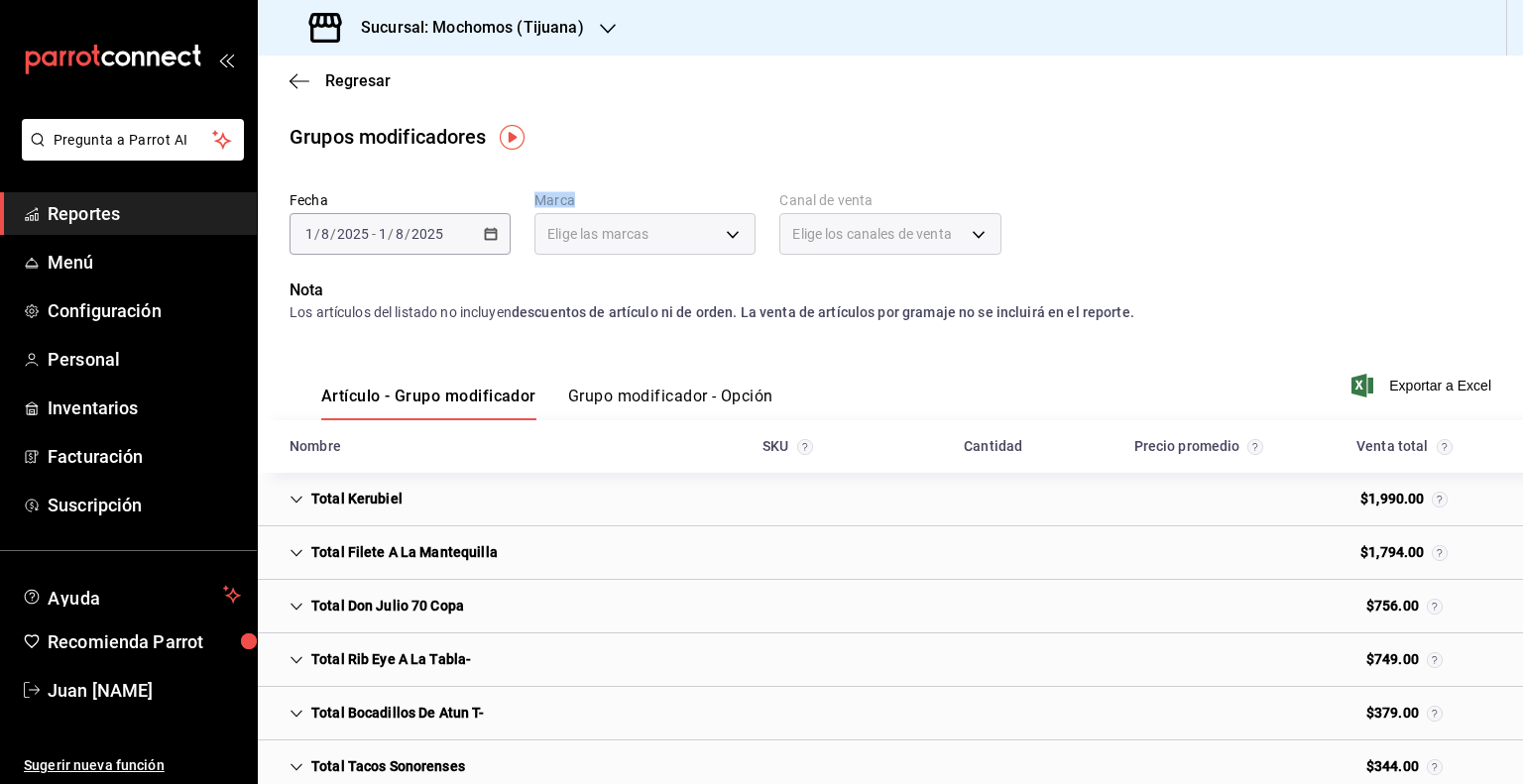 click on "2025-08-01 1 / 8 / 2025 - 2025-08-01 1 / 8 / 2025" at bounding box center [400, 234] 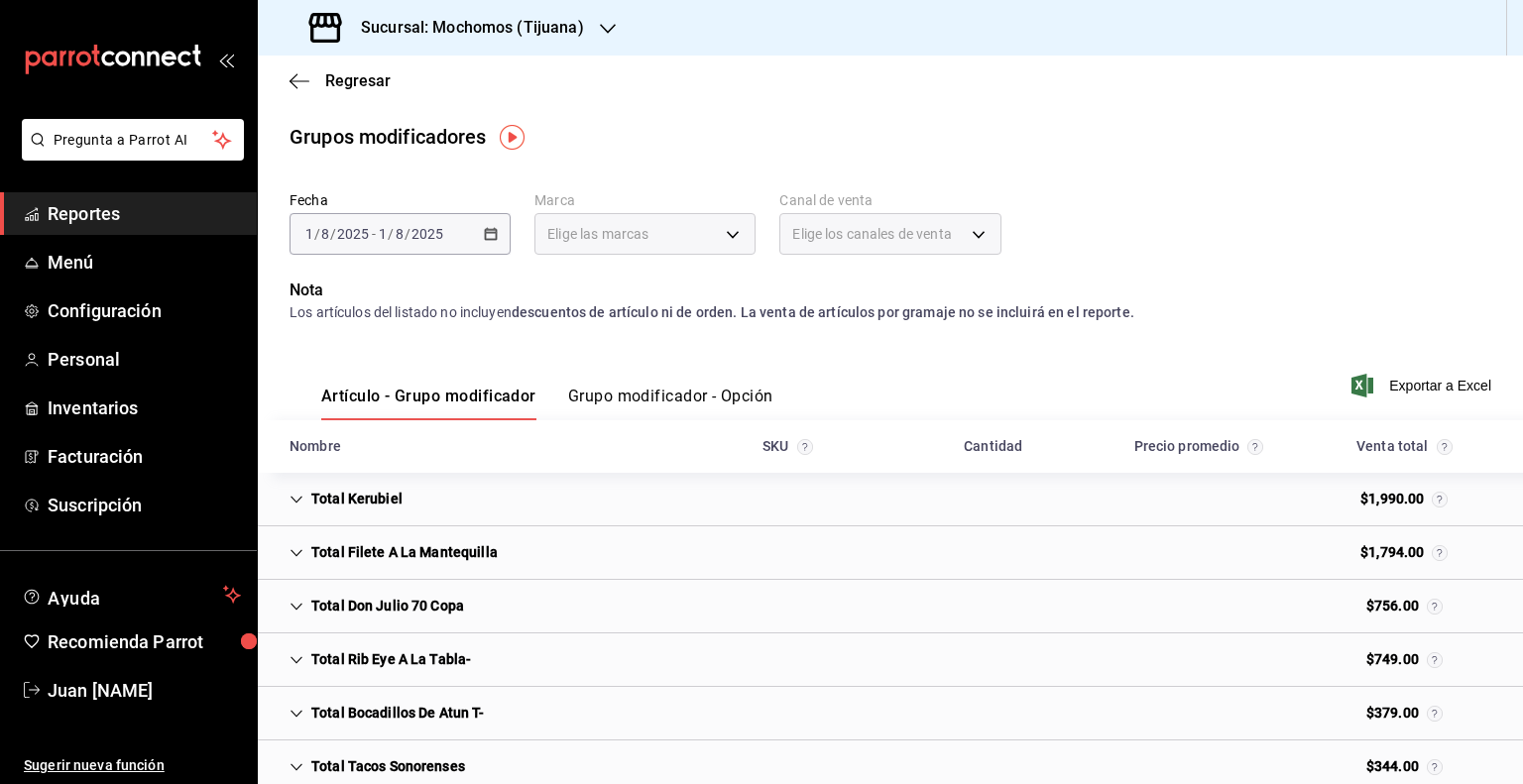 click on "2025-08-01 1 / 8 / 2025 - 2025-08-01 1 / 8 / 2025" at bounding box center (400, 234) 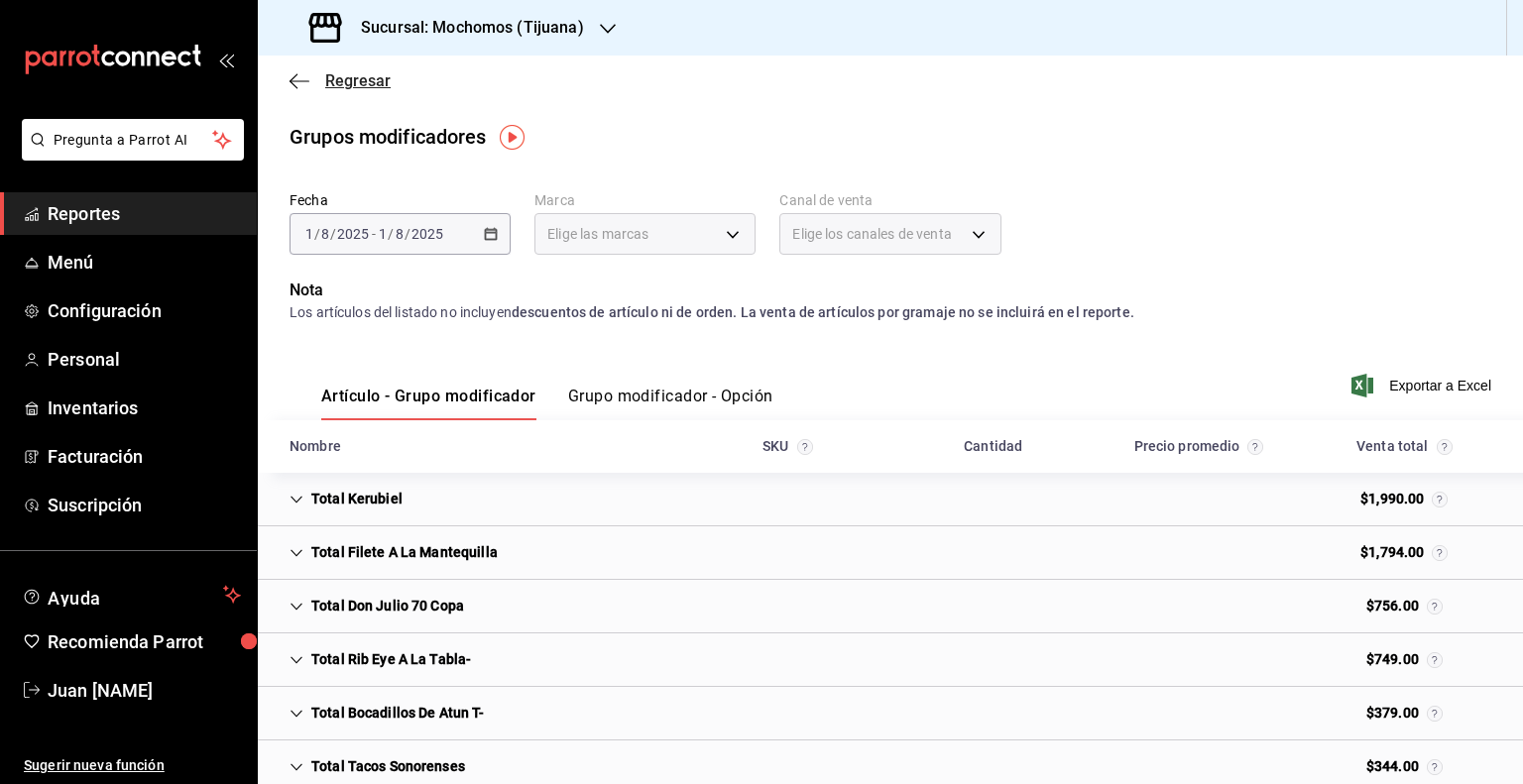 click on "Regresar" at bounding box center [340, 80] 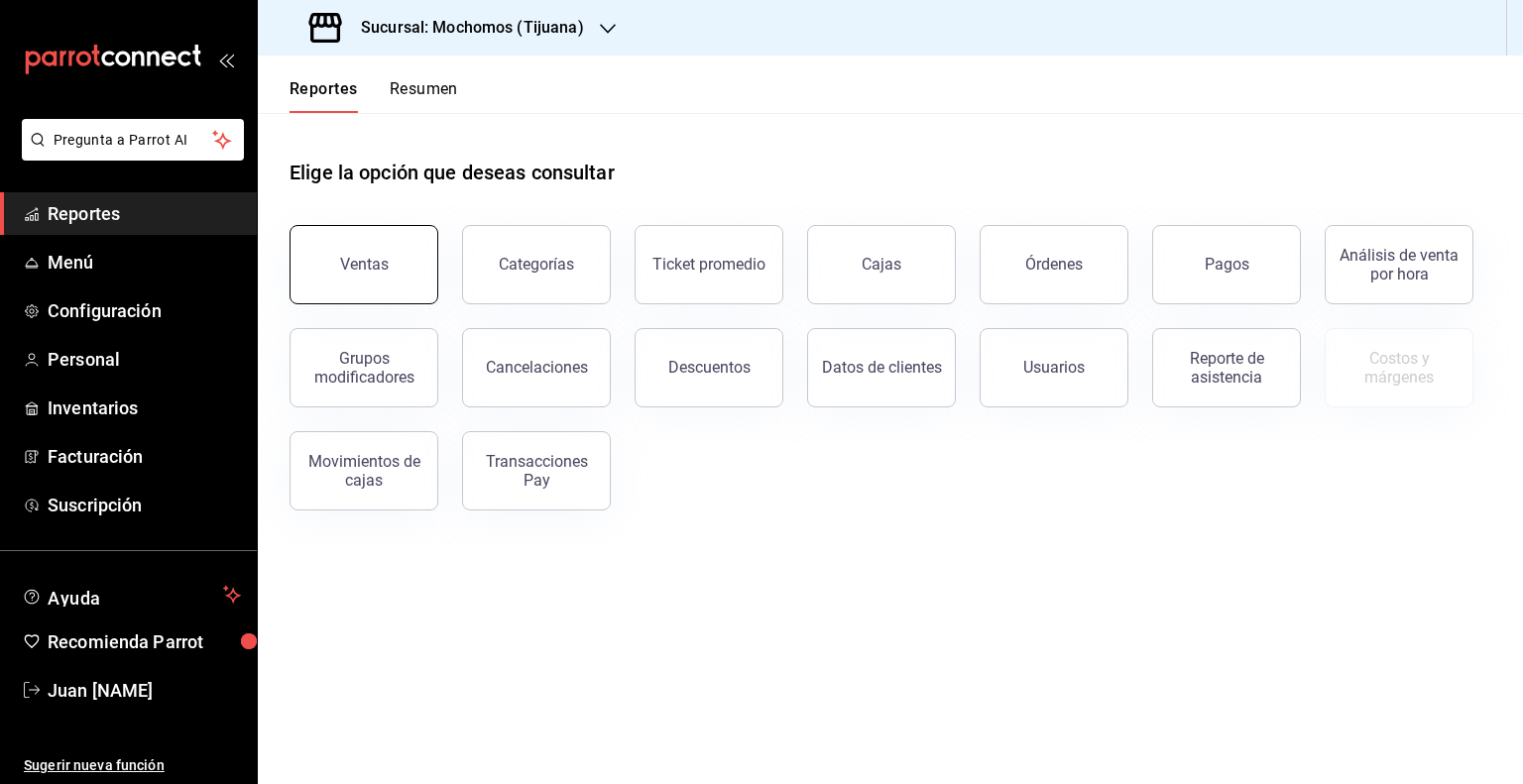 click on "Ventas" at bounding box center [364, 265] 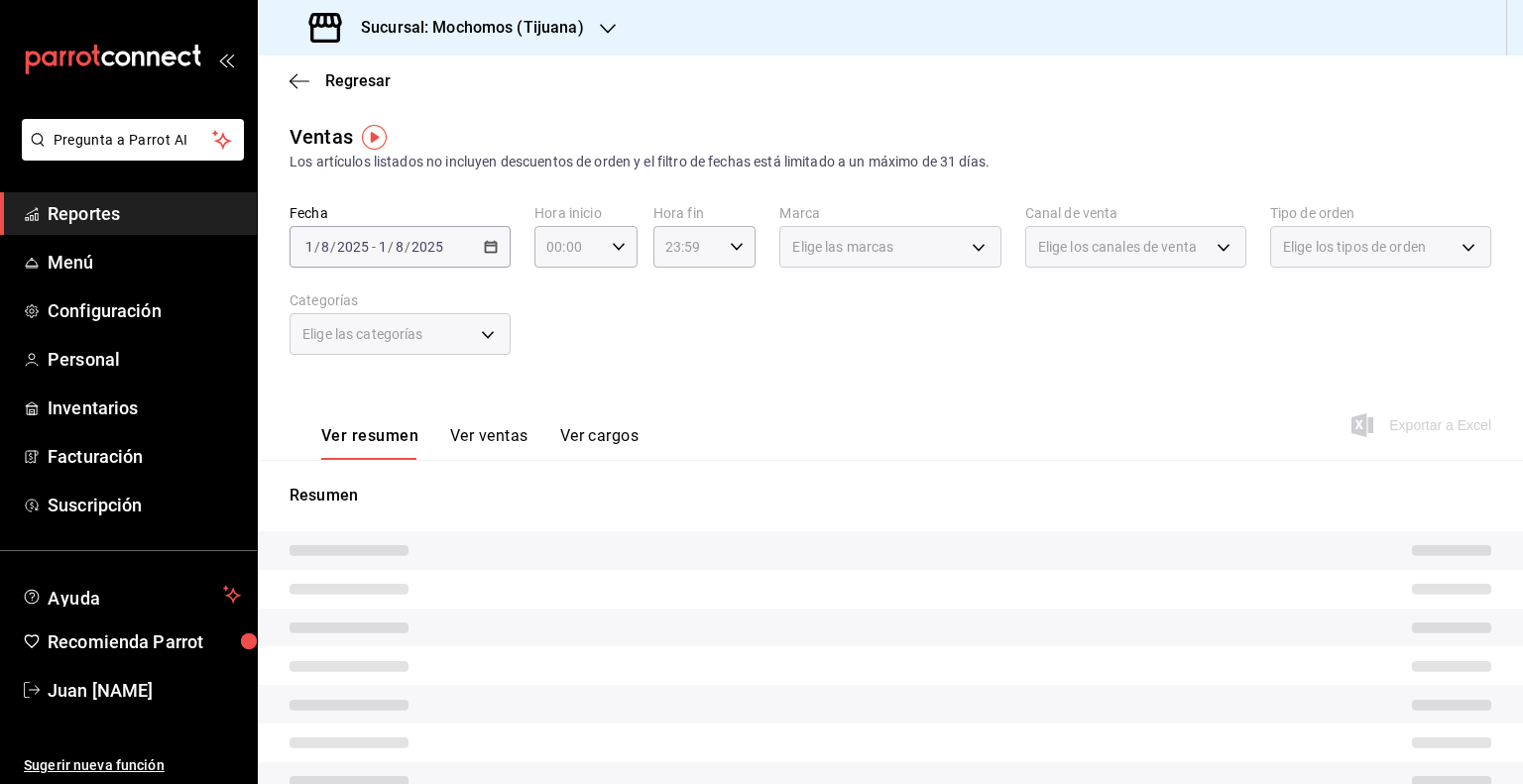 click on "2025-08-01 1 / 8 / 2025 - 2025-08-01 1 / 8 / 2025" at bounding box center (400, 247) 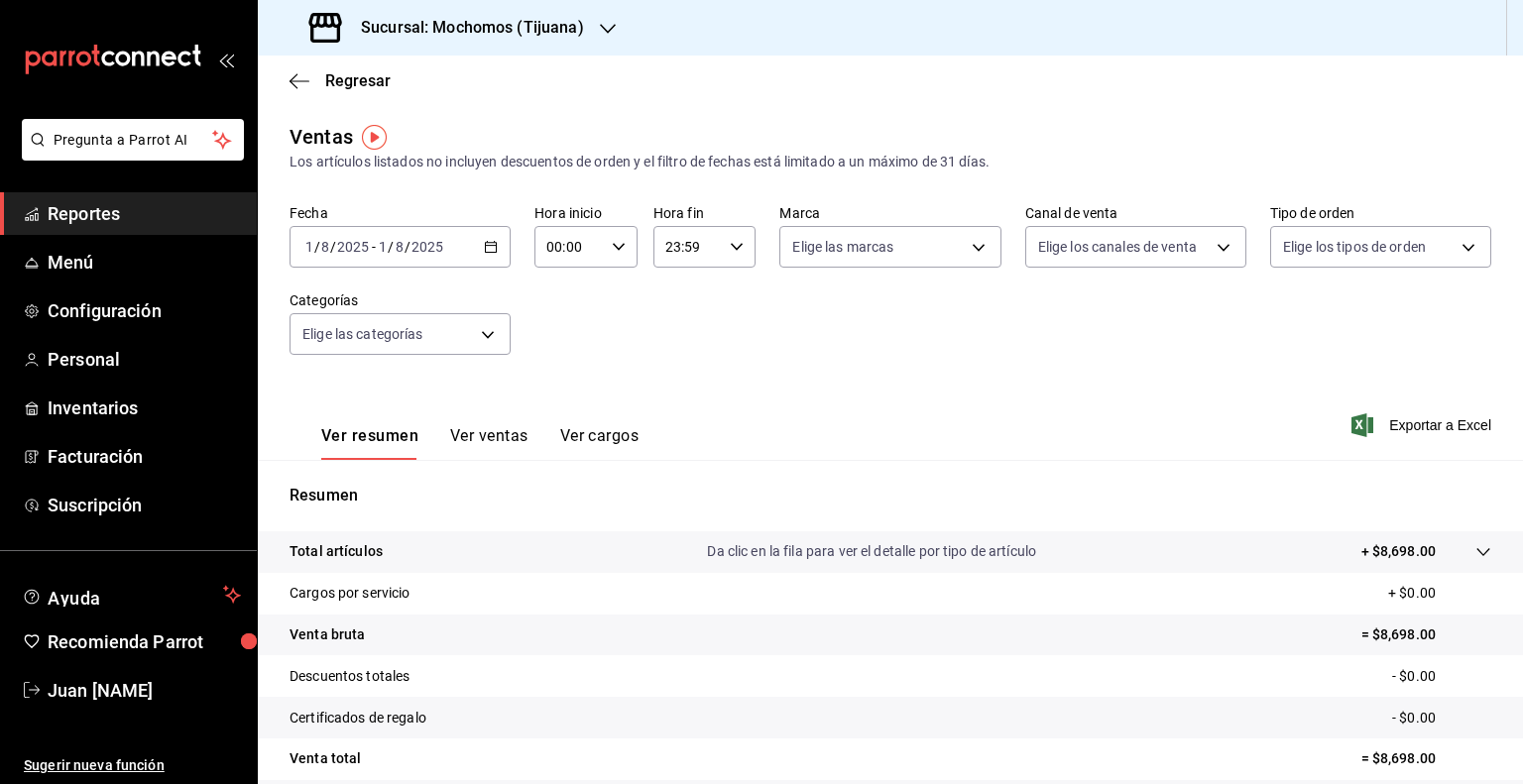 click 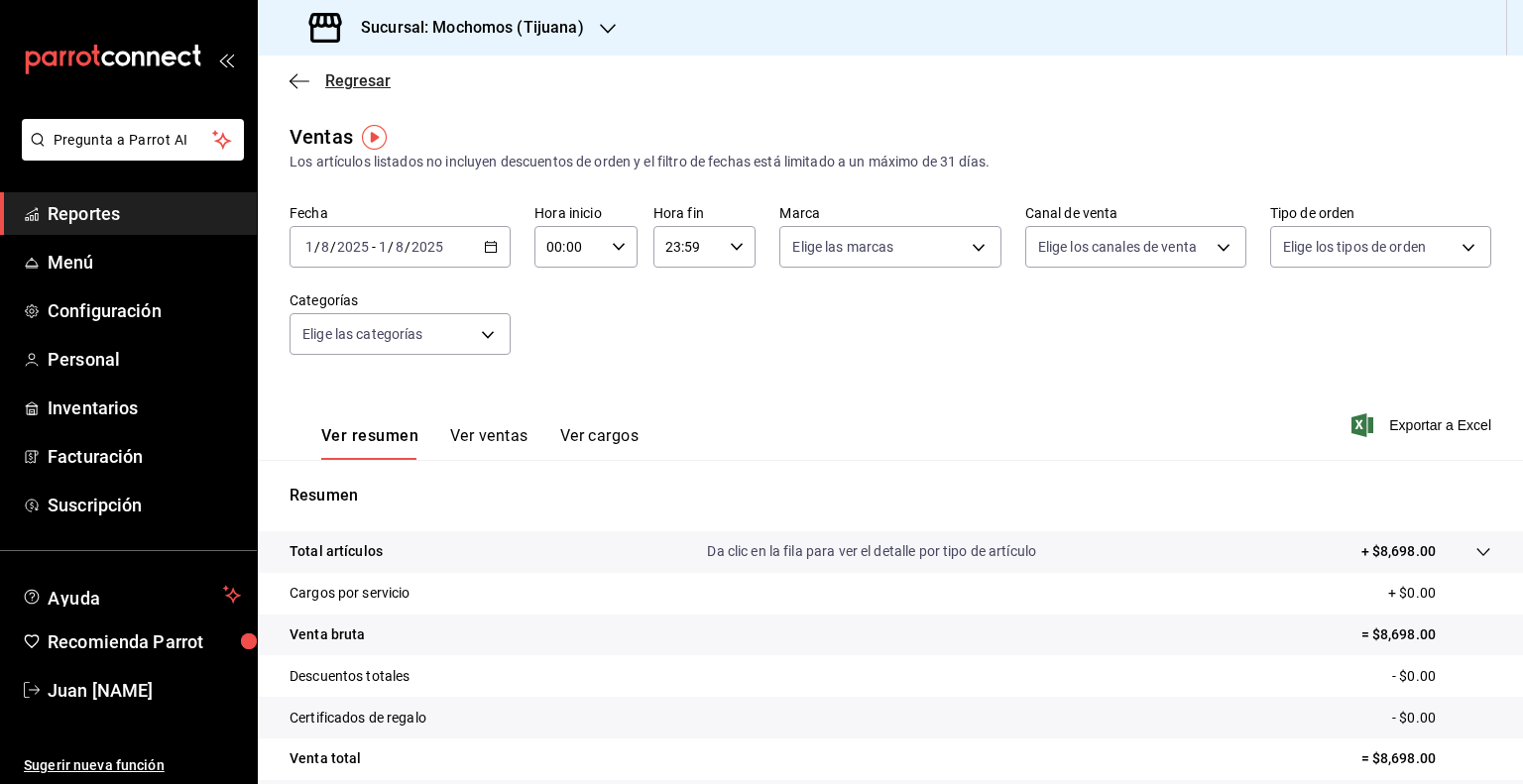 click on "Regresar" at bounding box center (340, 80) 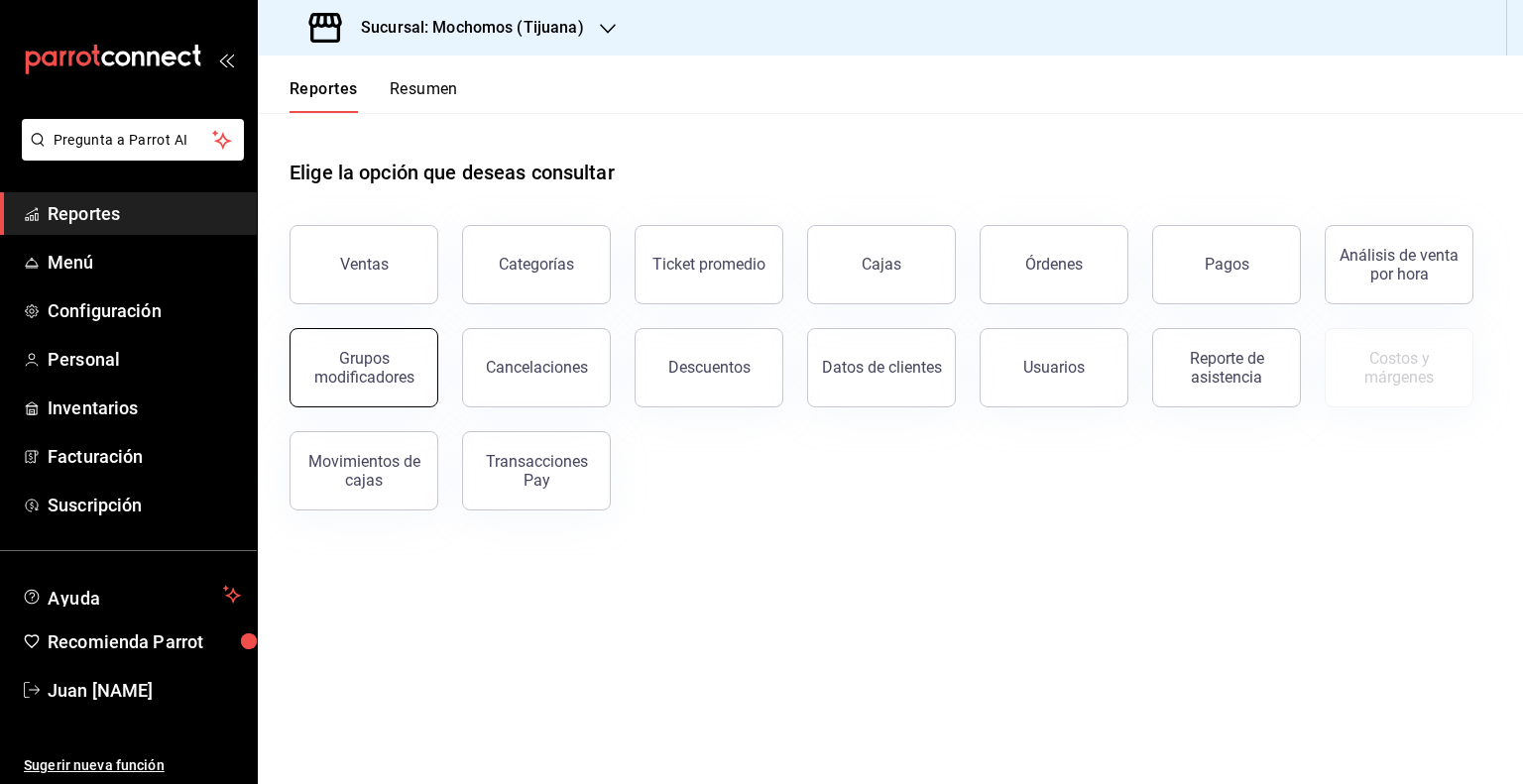 click on "Grupos modificadores" at bounding box center (364, 368) 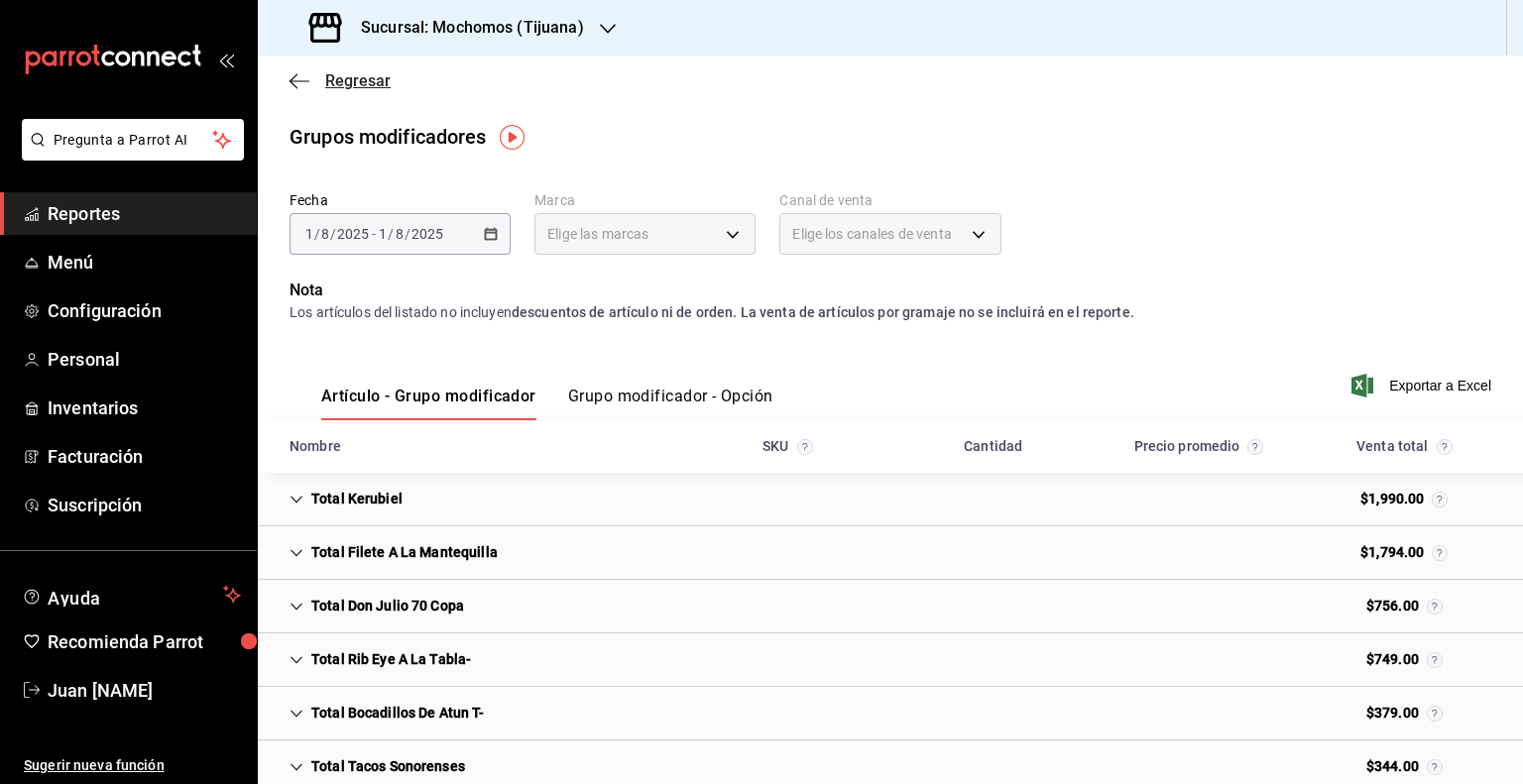 click on "Regresar" at bounding box center [358, 80] 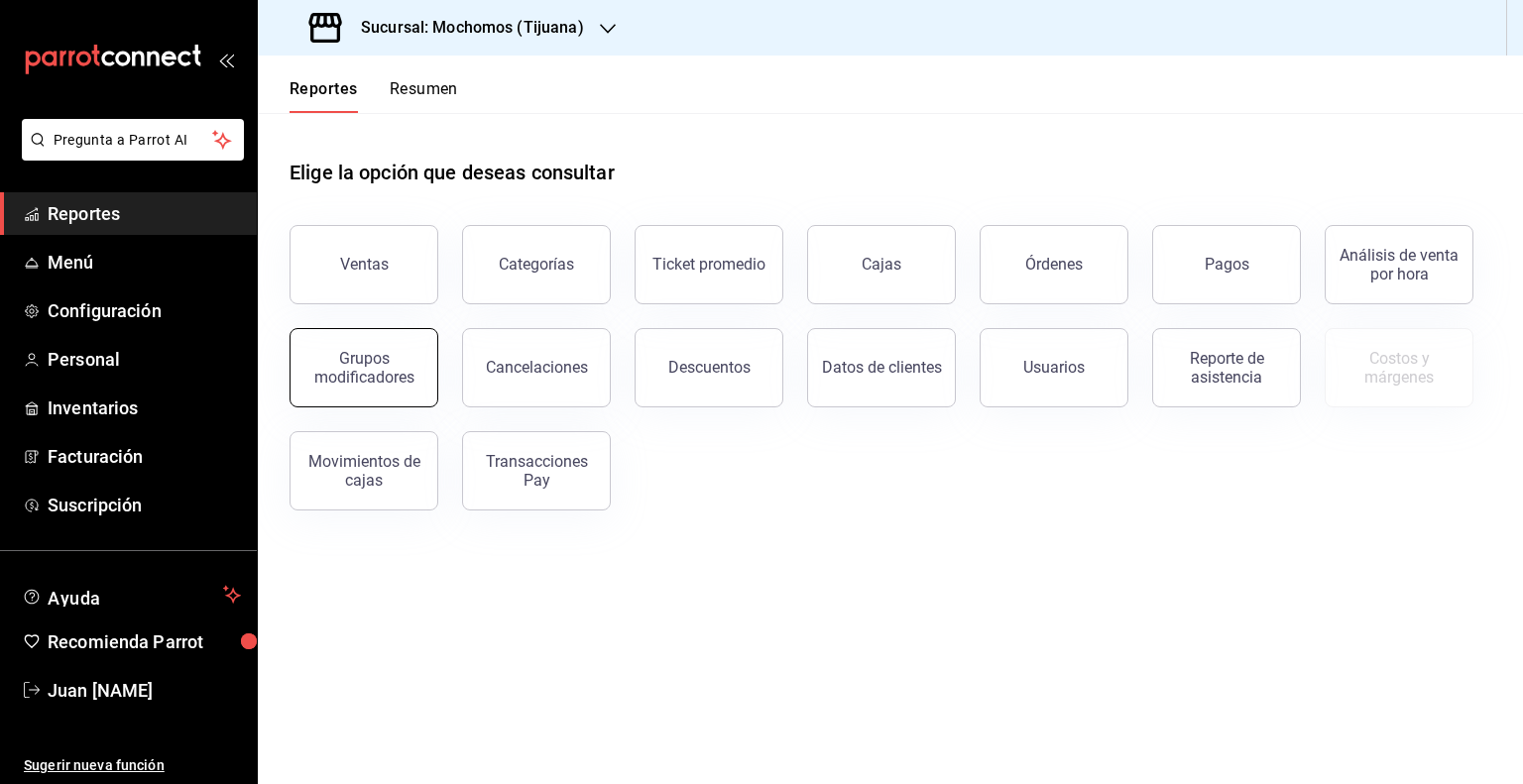 click on "Grupos modificadores" at bounding box center (364, 368) 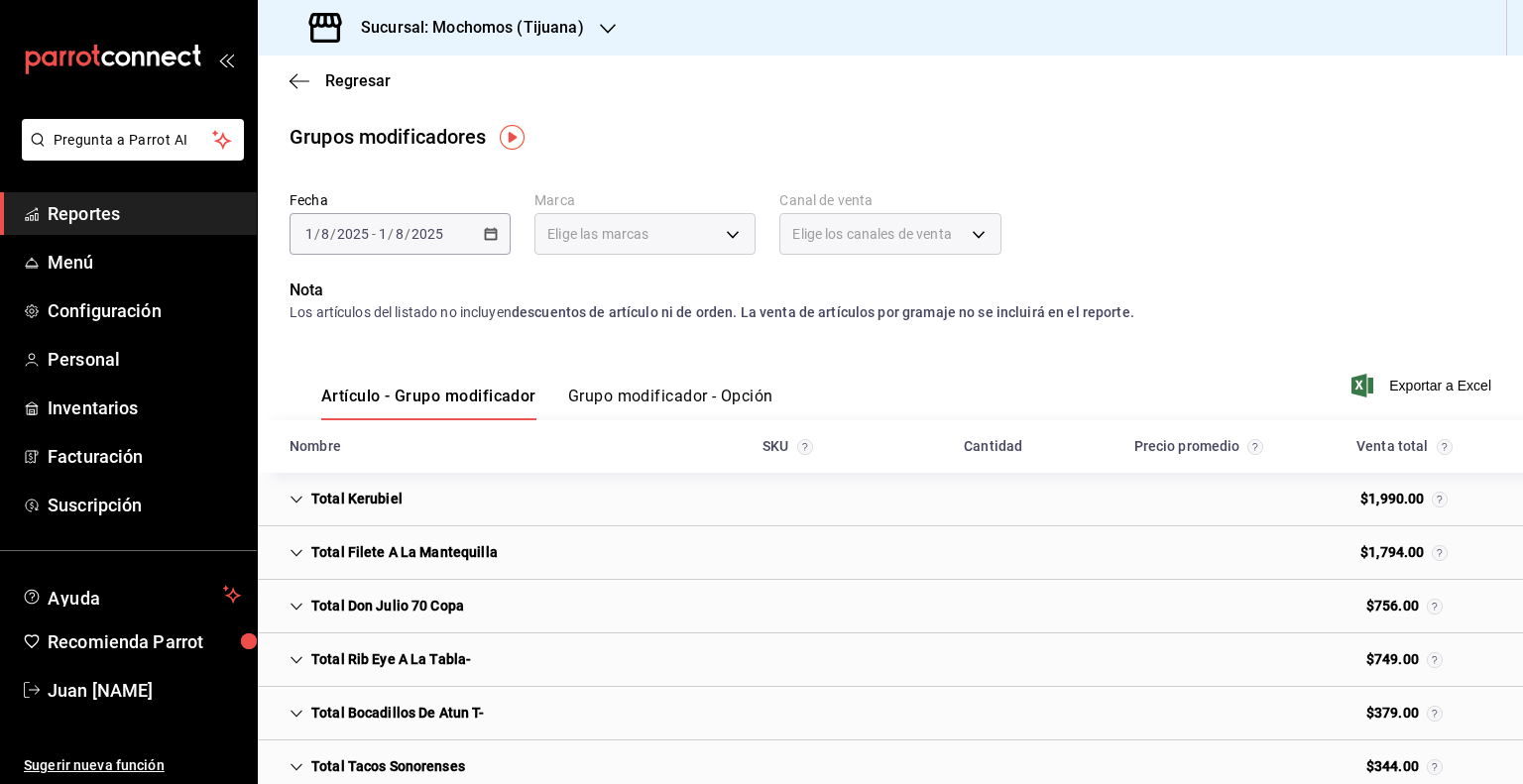 drag, startPoint x: 472, startPoint y: 264, endPoint x: 481, endPoint y: 241, distance: 24.698178 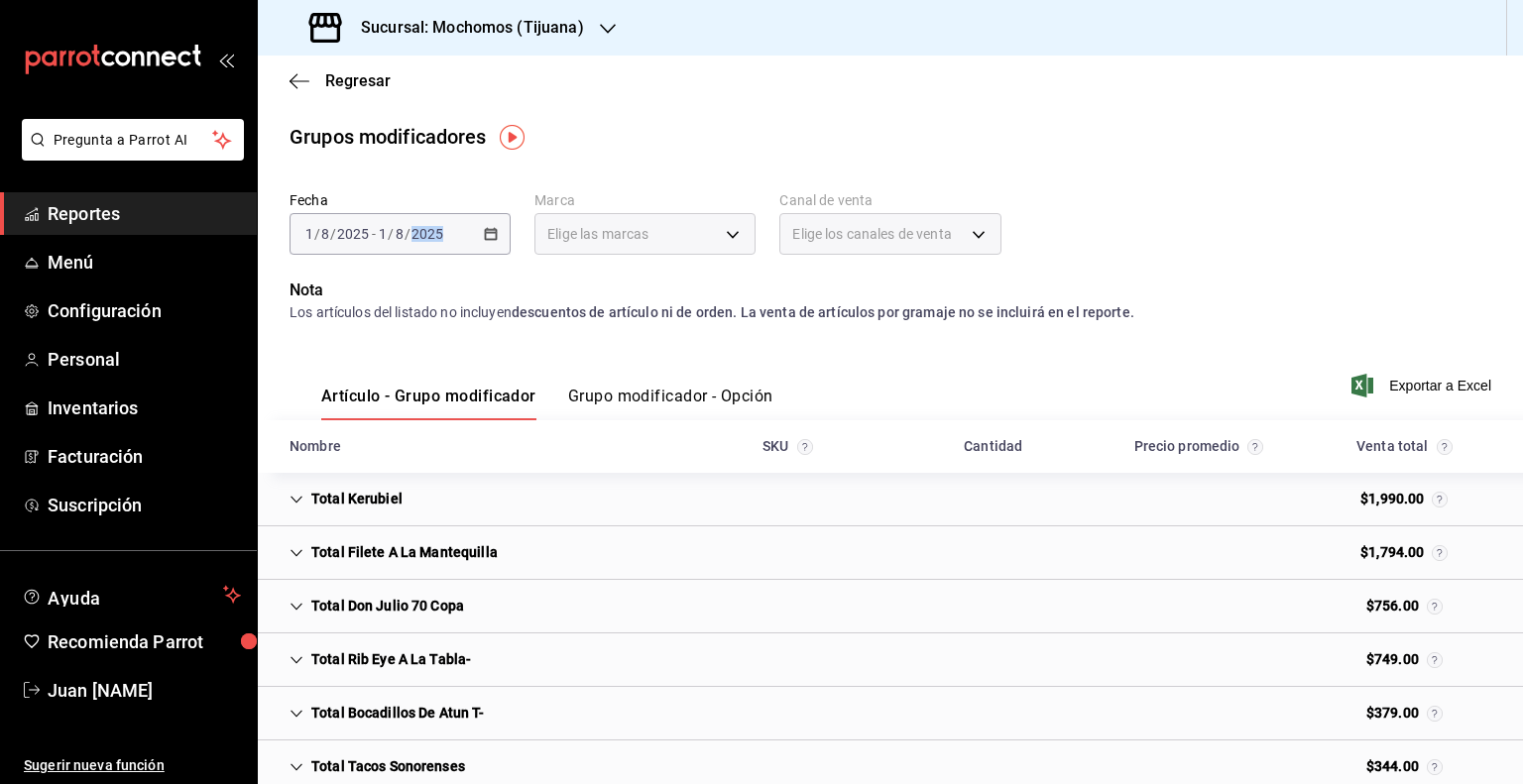 click on "Grupo modificador - Opción" at bounding box center [670, 403] 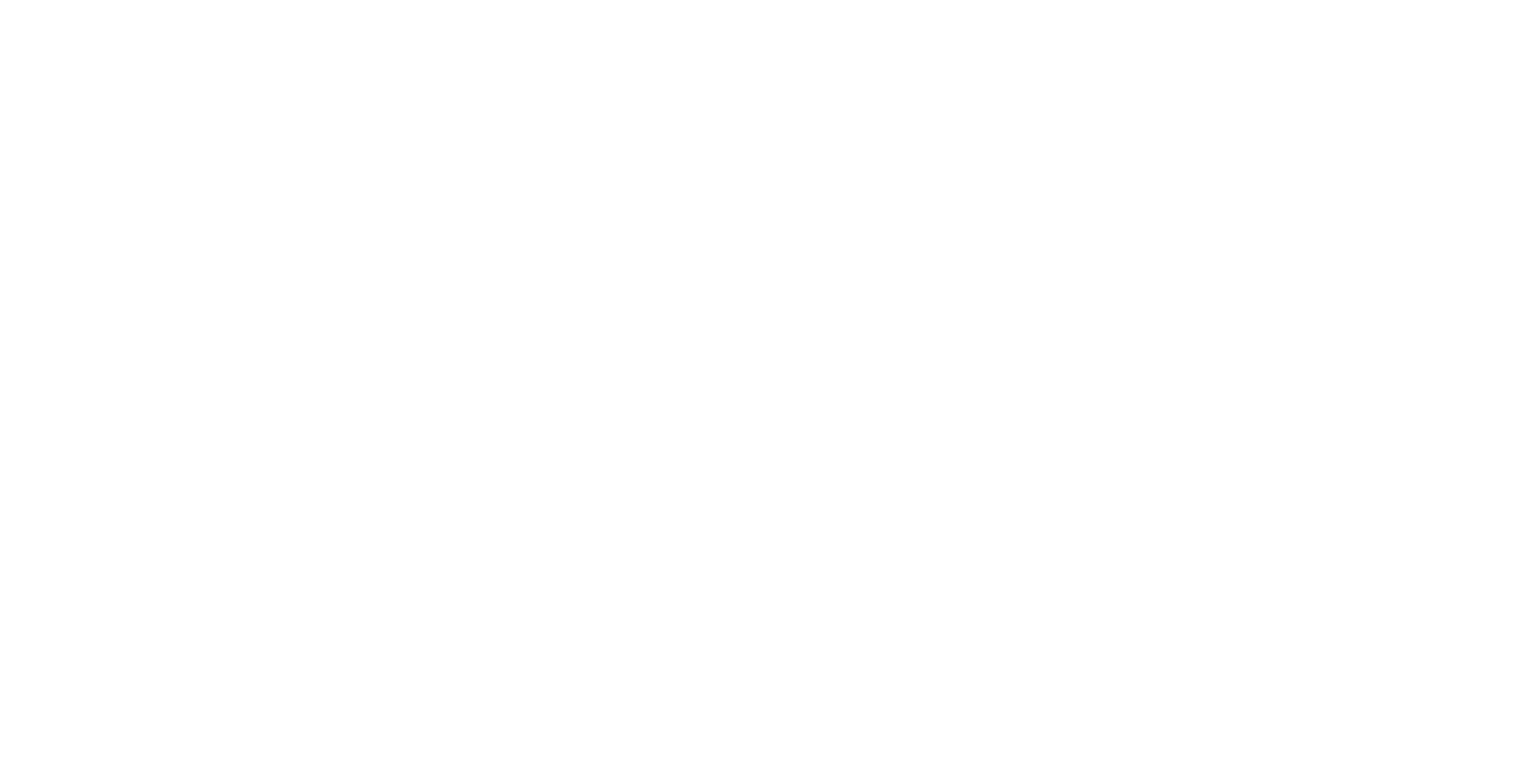 scroll, scrollTop: 0, scrollLeft: 0, axis: both 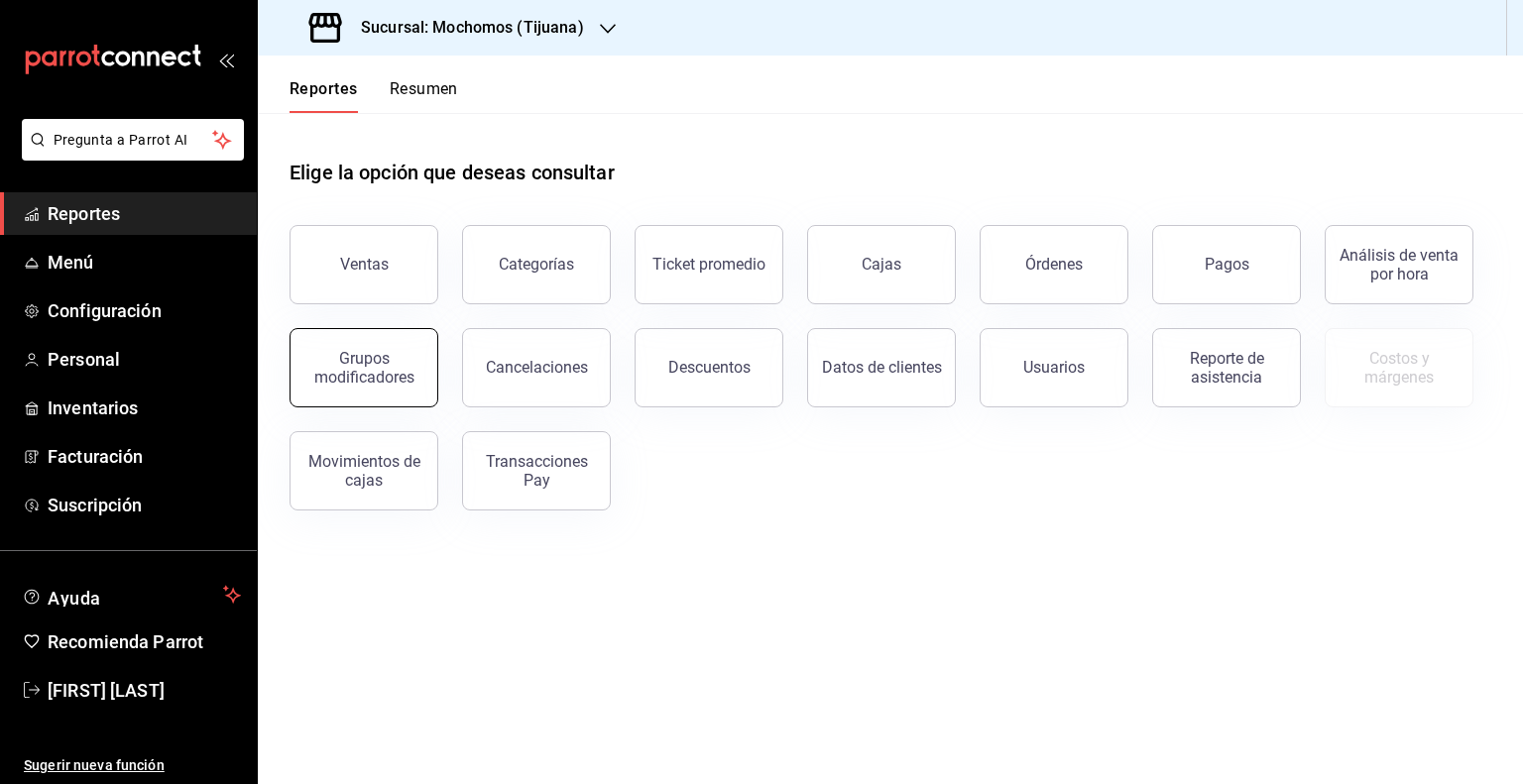 click on "Grupos modificadores" at bounding box center [364, 368] 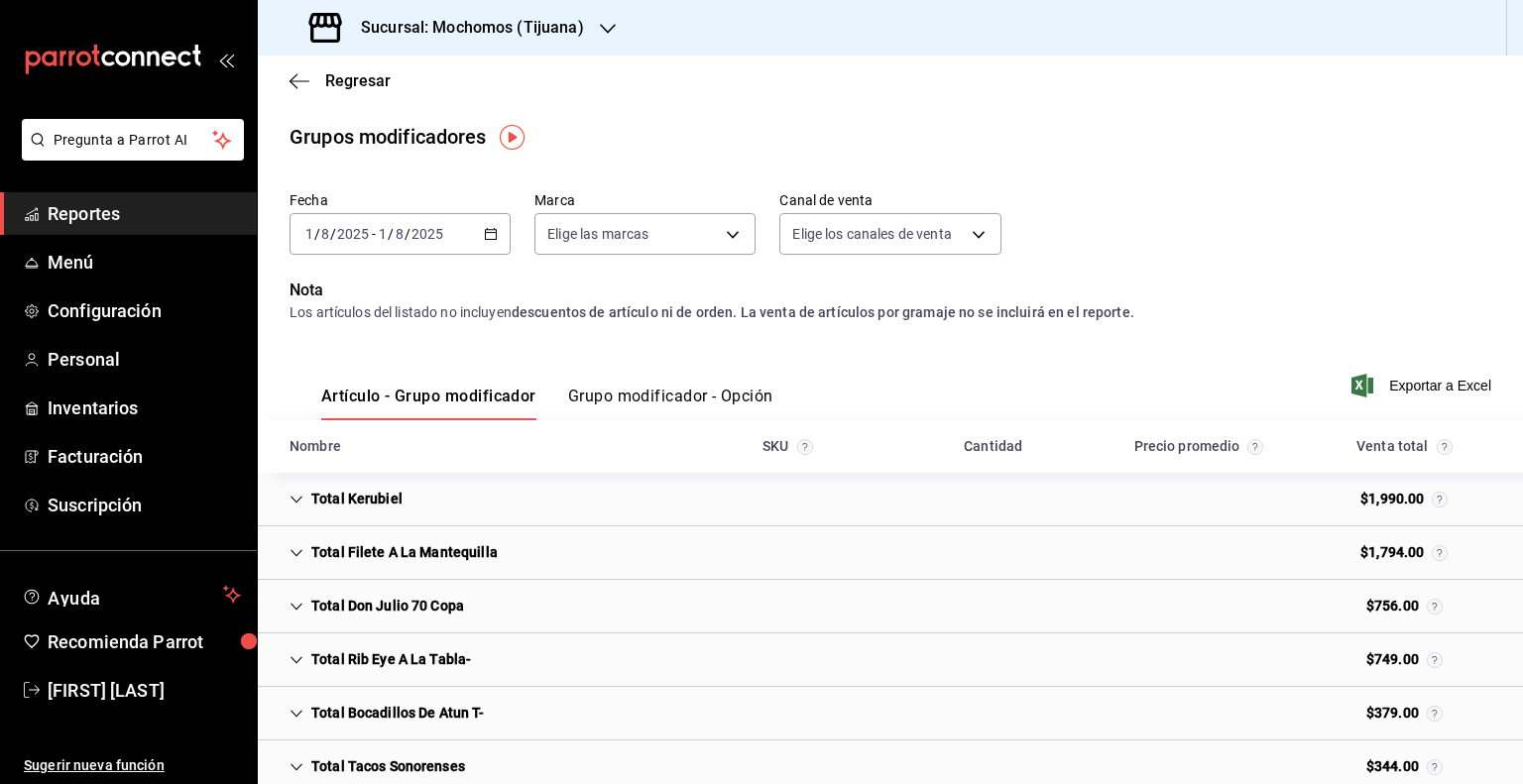 click on "Sucursal: Mochomos (Tijuana)" at bounding box center [448, 28] 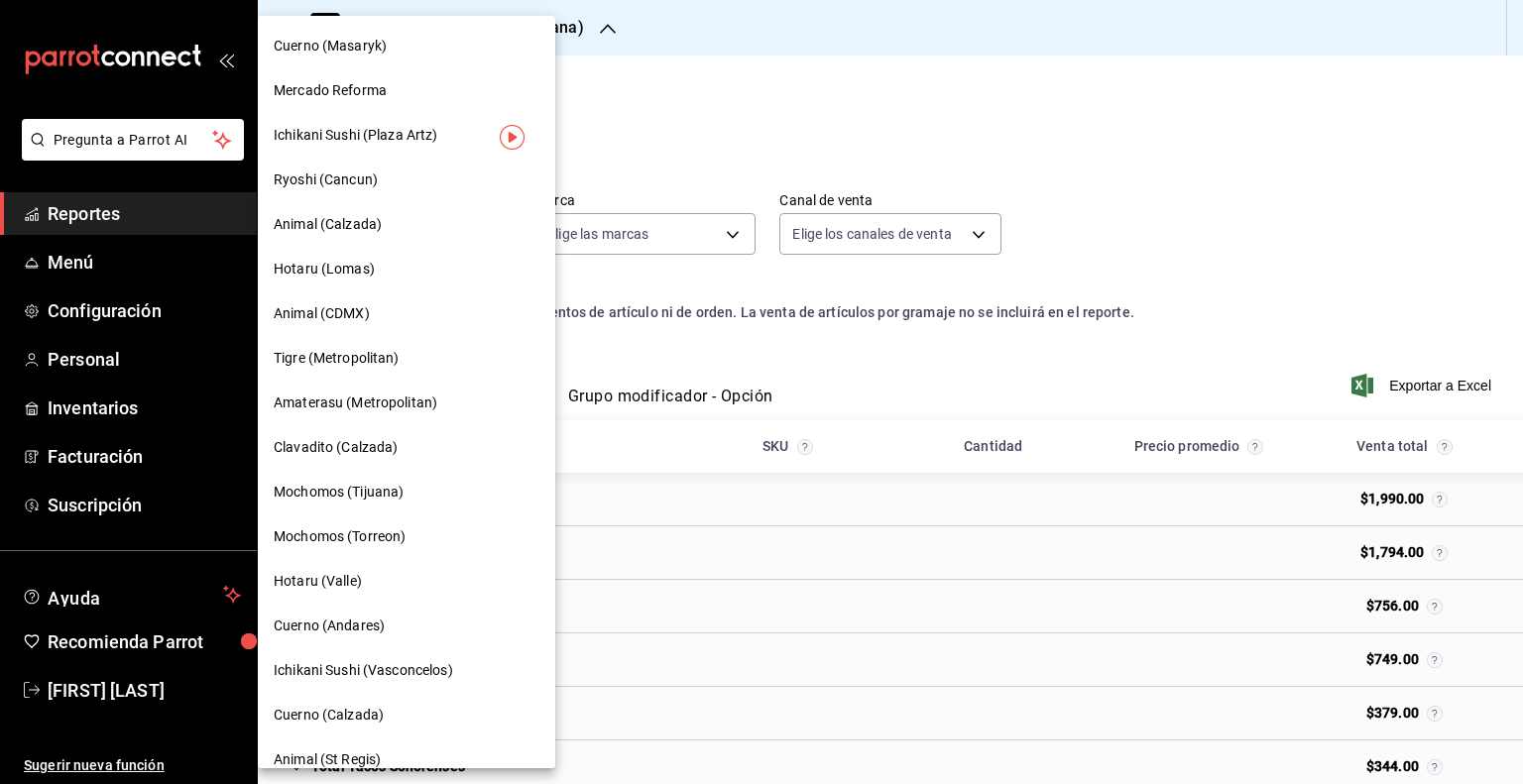 click on "Cuerno (Masaryk)" at bounding box center [407, 46] 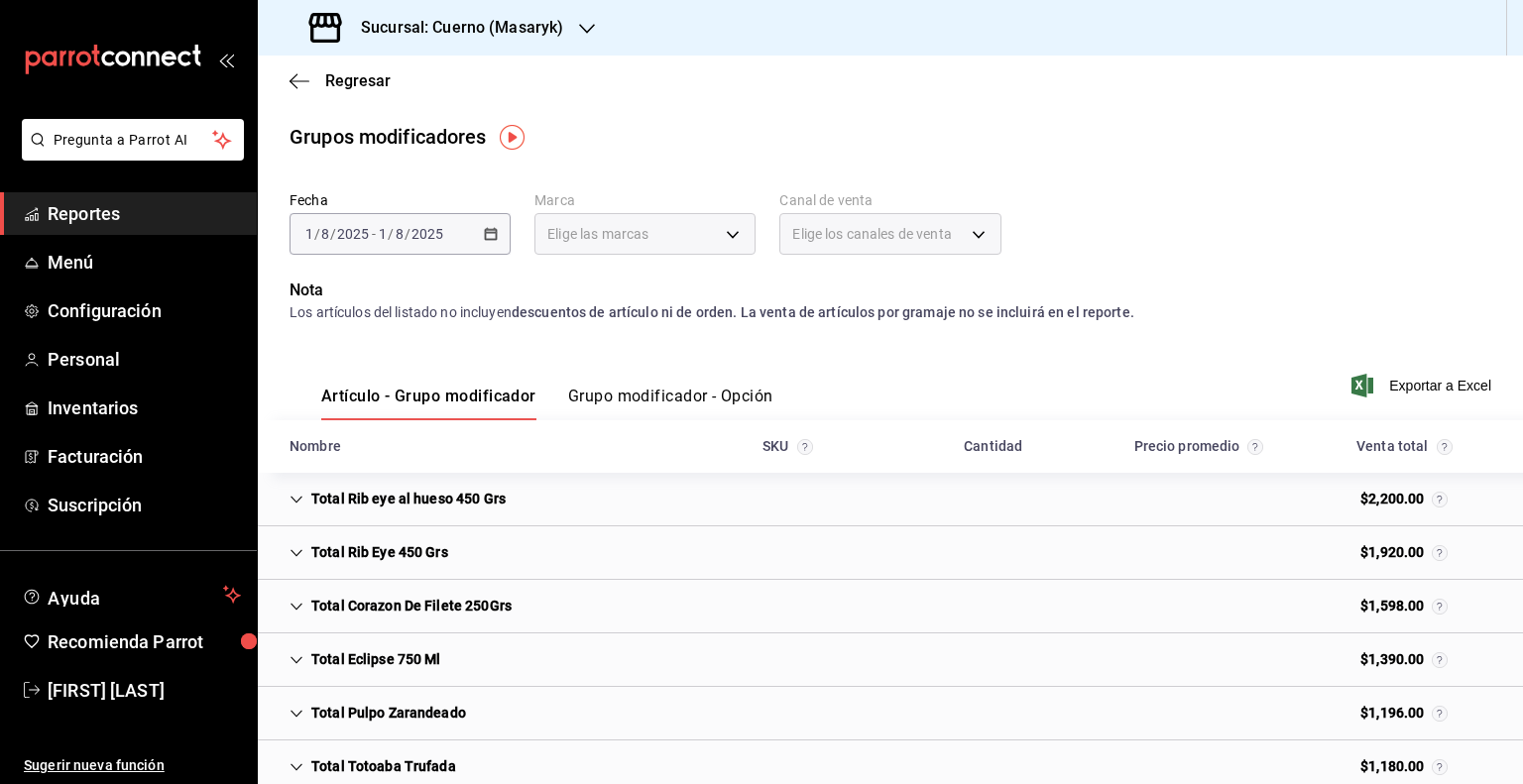 click on "2025-08-01 1 / 8 / 2025 - 2025-08-01 1 / 8 / 2025" at bounding box center [400, 234] 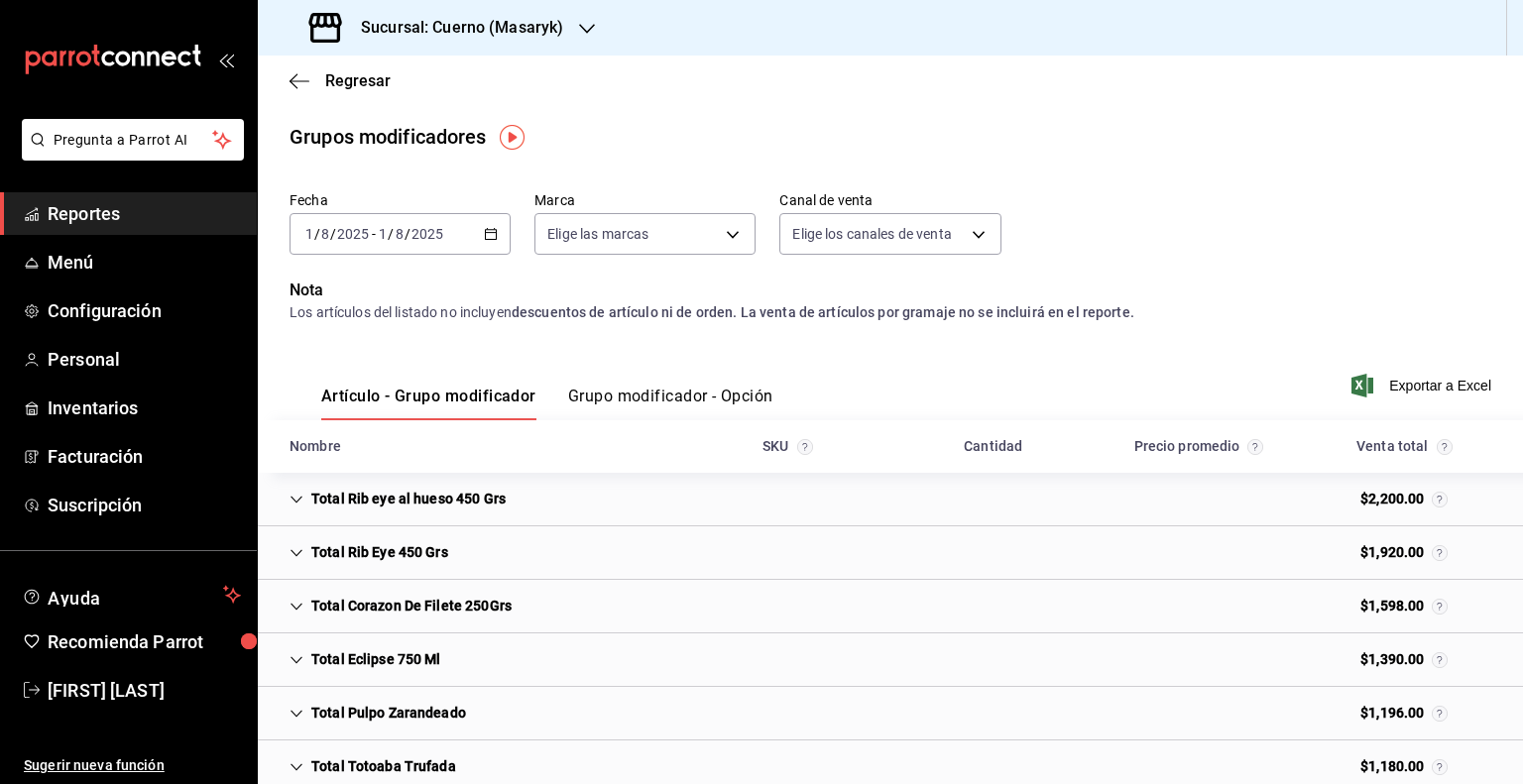 click on "Regresar" at bounding box center (890, 80) 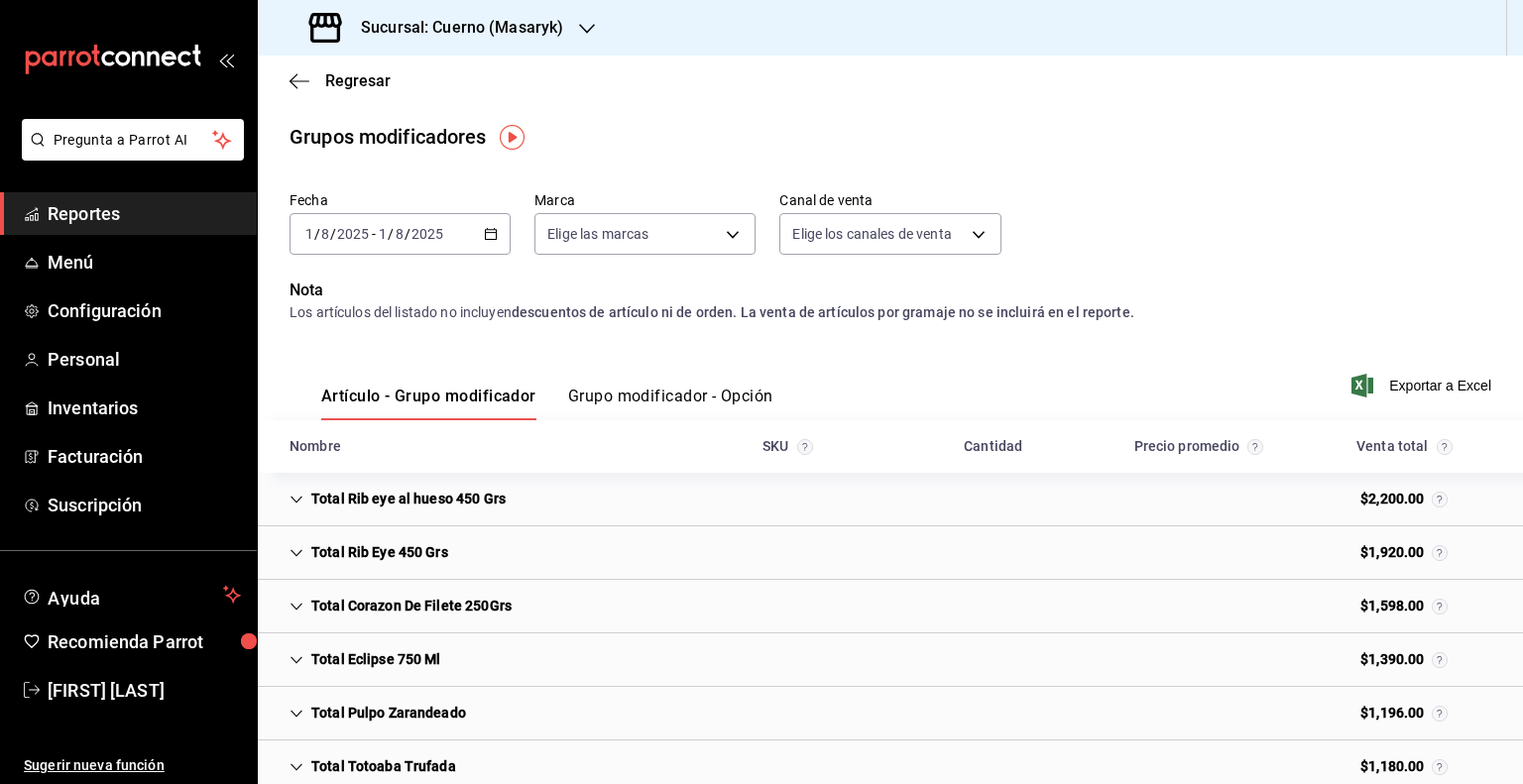 click on "Grupo modificador - Opción" at bounding box center [670, 403] 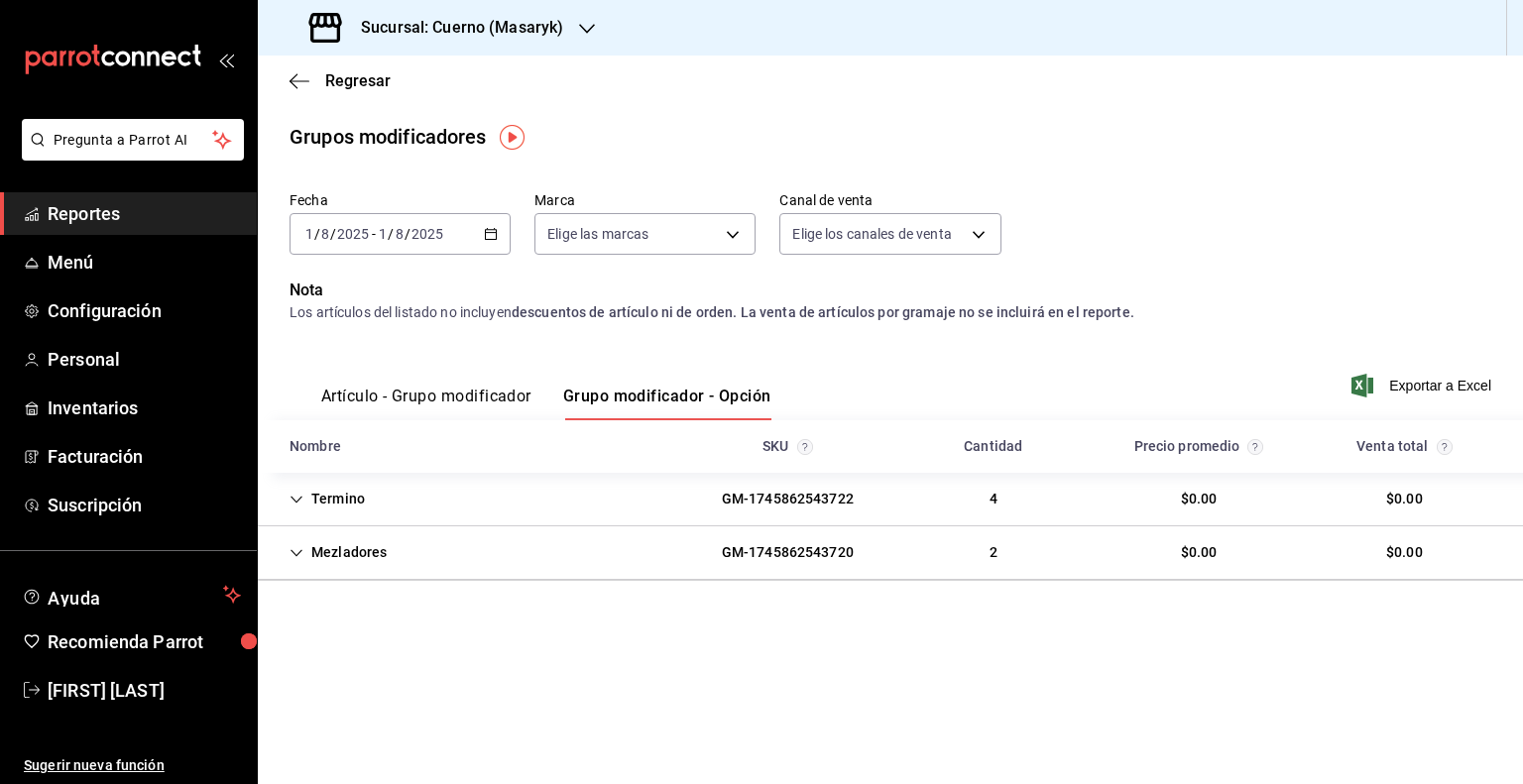 click on "2025-08-01 1 / 8 / 2025 - 2025-08-01 1 / 8 / 2025" at bounding box center [400, 234] 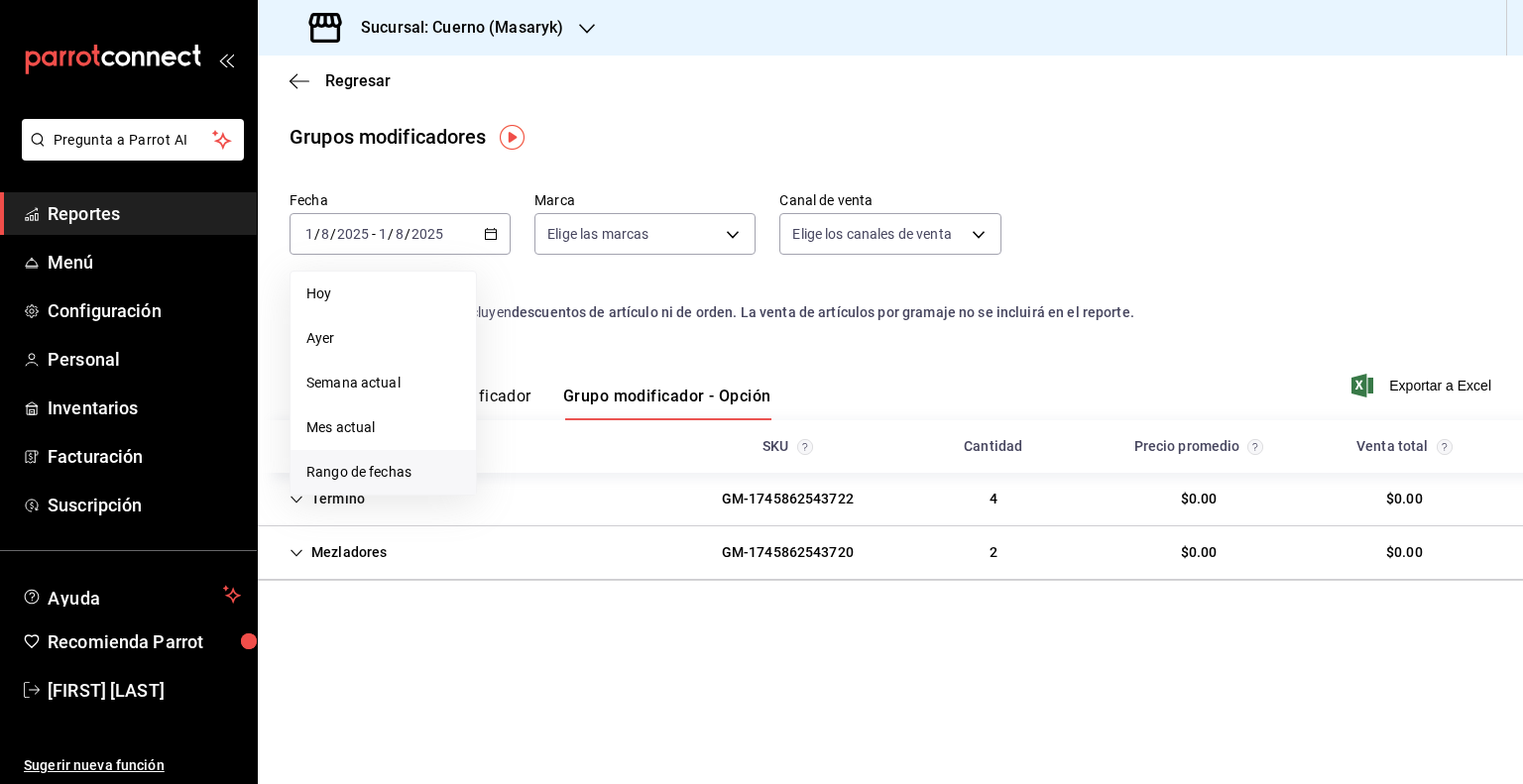 click on "Rango de fechas" at bounding box center (383, 472) 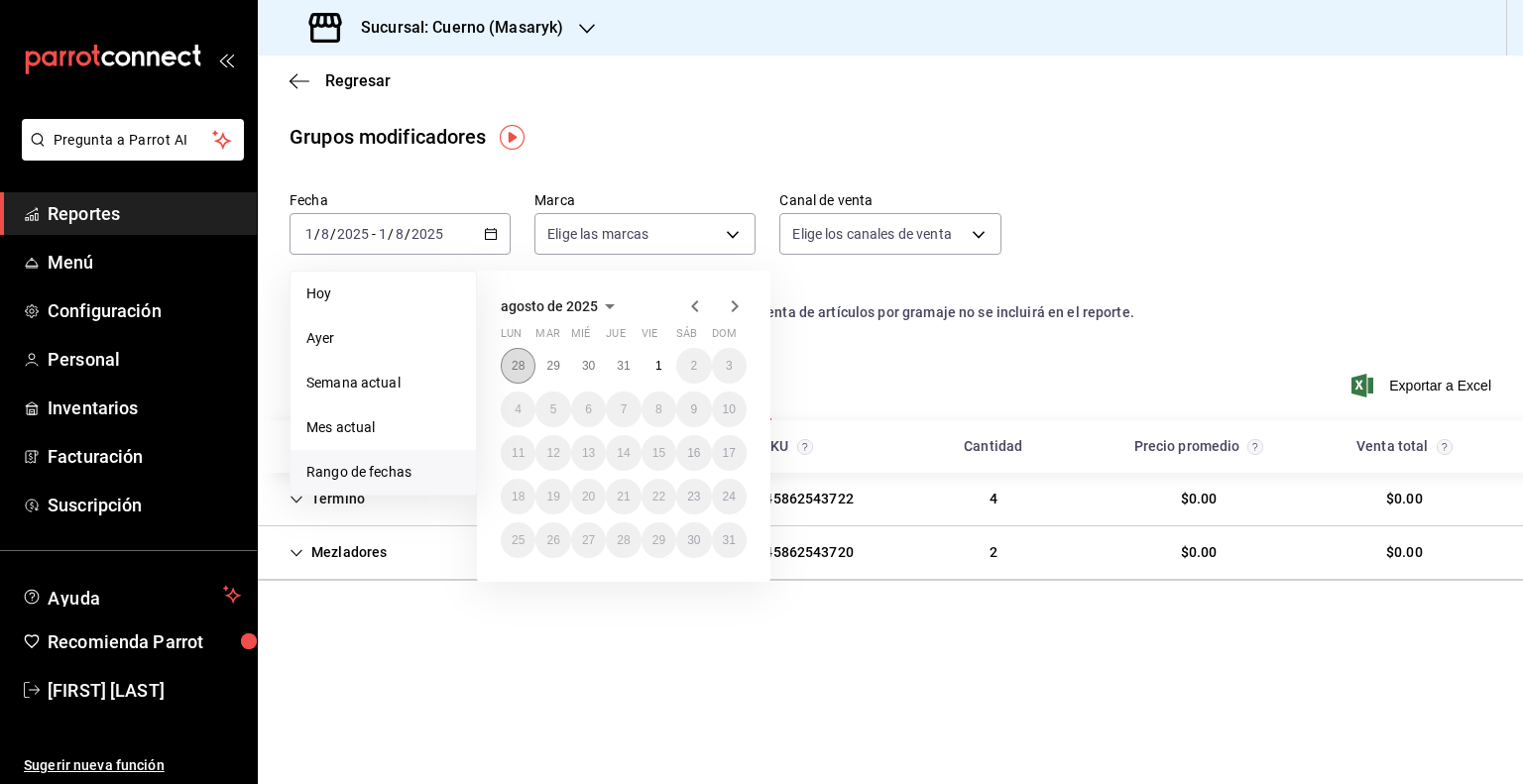 click on "28" at bounding box center (518, 366) 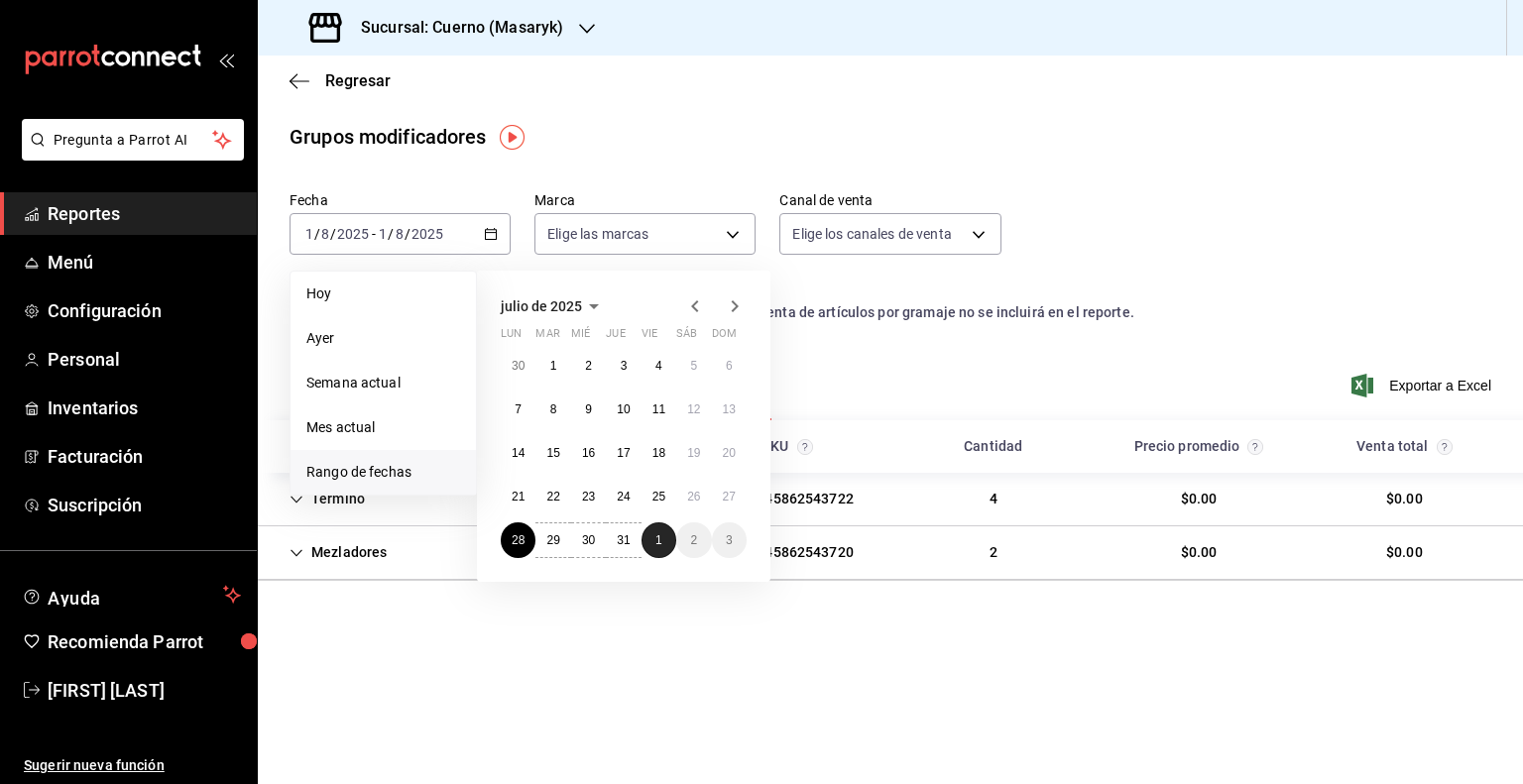 click on "1" at bounding box center [658, 540] 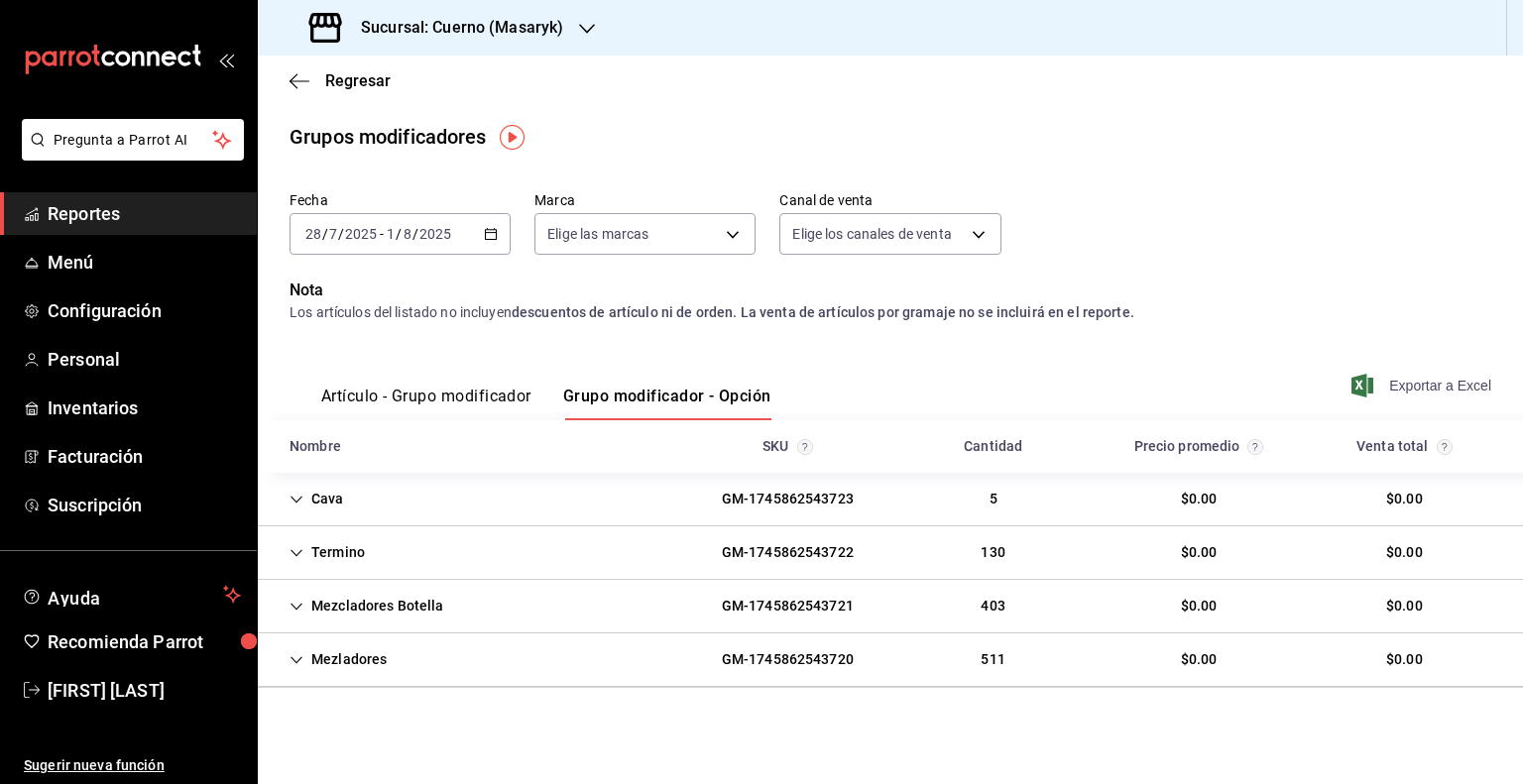 click on "Exportar a Excel" at bounding box center (1423, 386) 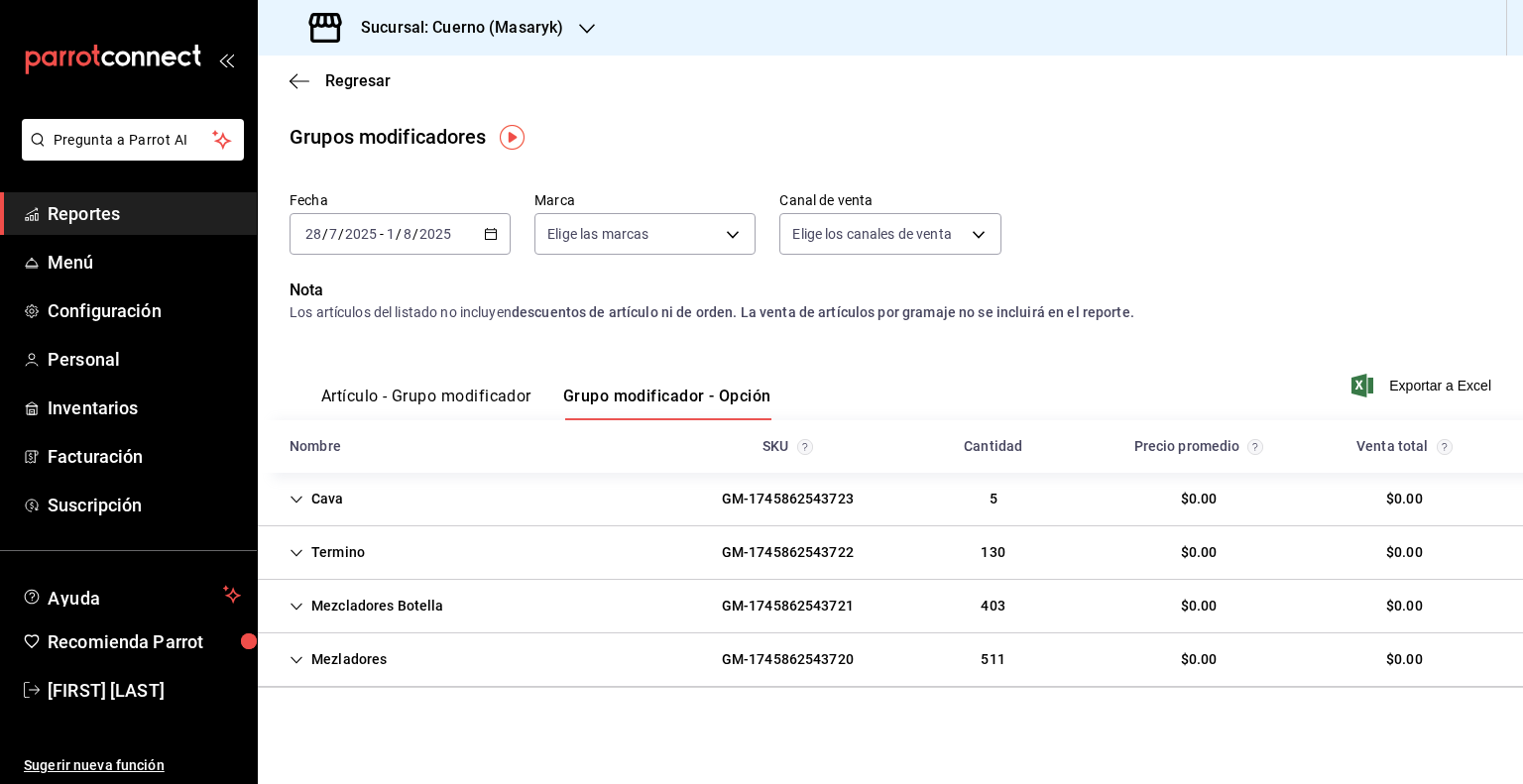 click on "Sucursal: Cuerno (Masaryk)" at bounding box center (454, 28) 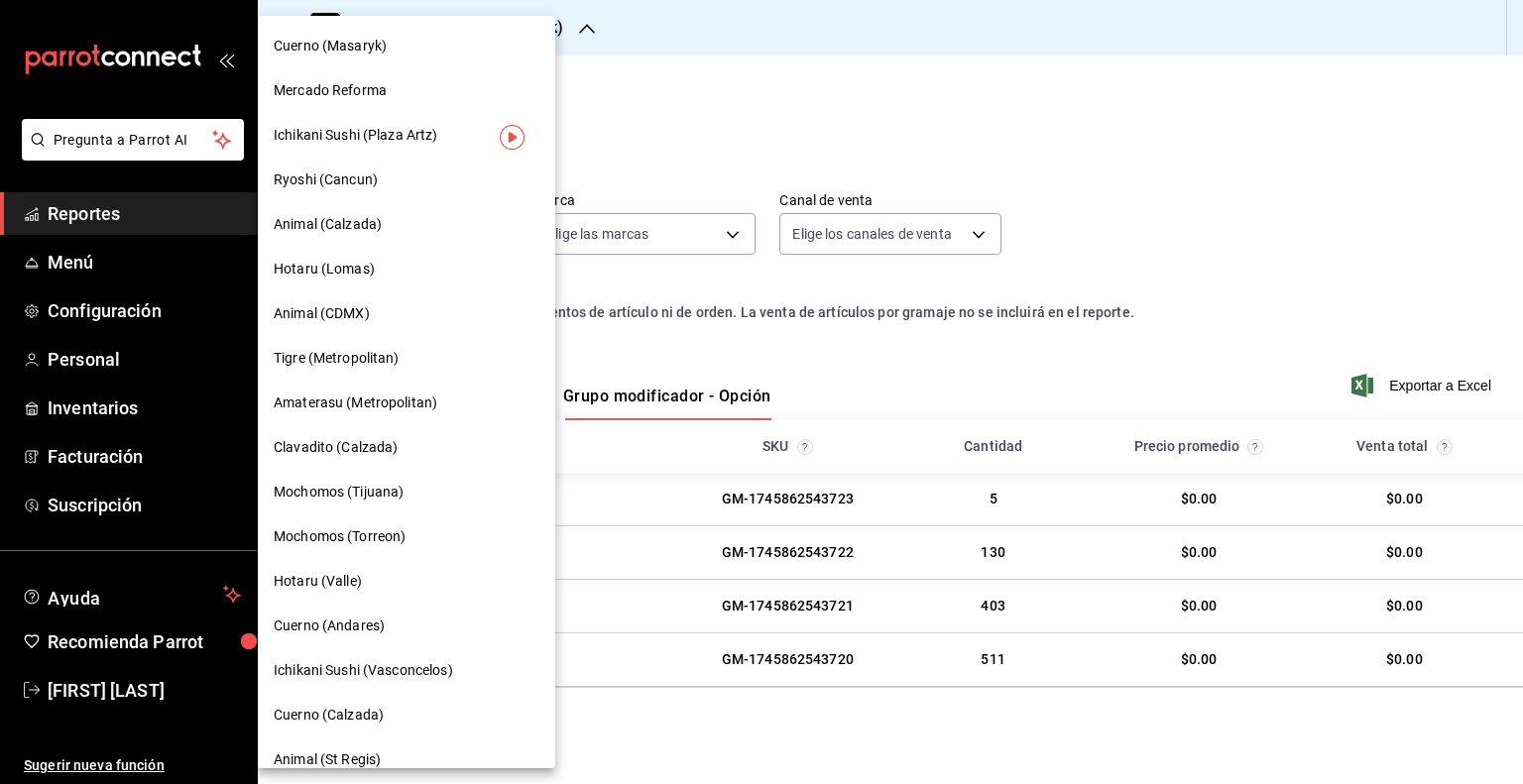 click on "Mercado Reforma" at bounding box center [407, 90] 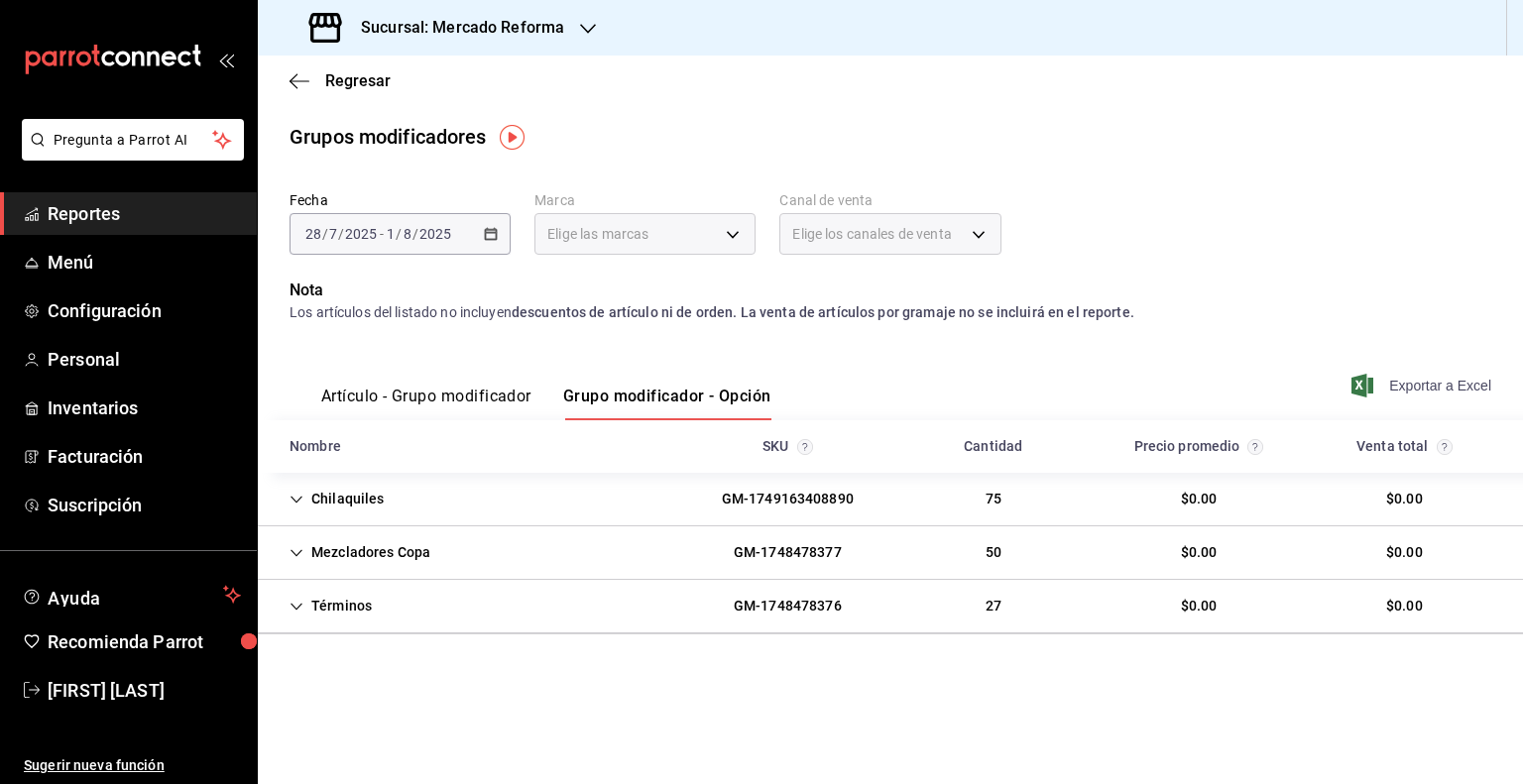 click on "Exportar a Excel" at bounding box center (1423, 386) 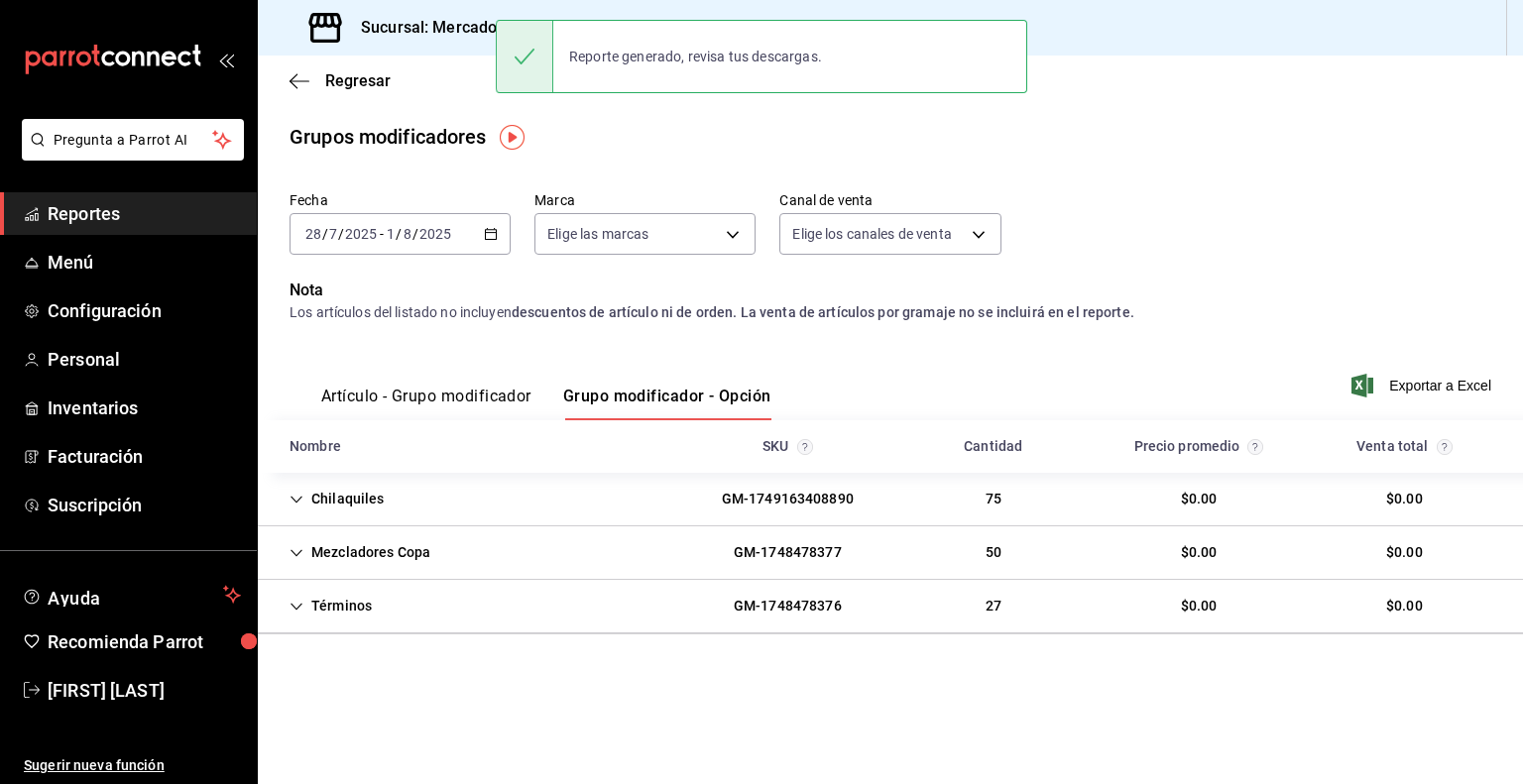 click on "Sucursal: Mercado Reforma" at bounding box center [438, 28] 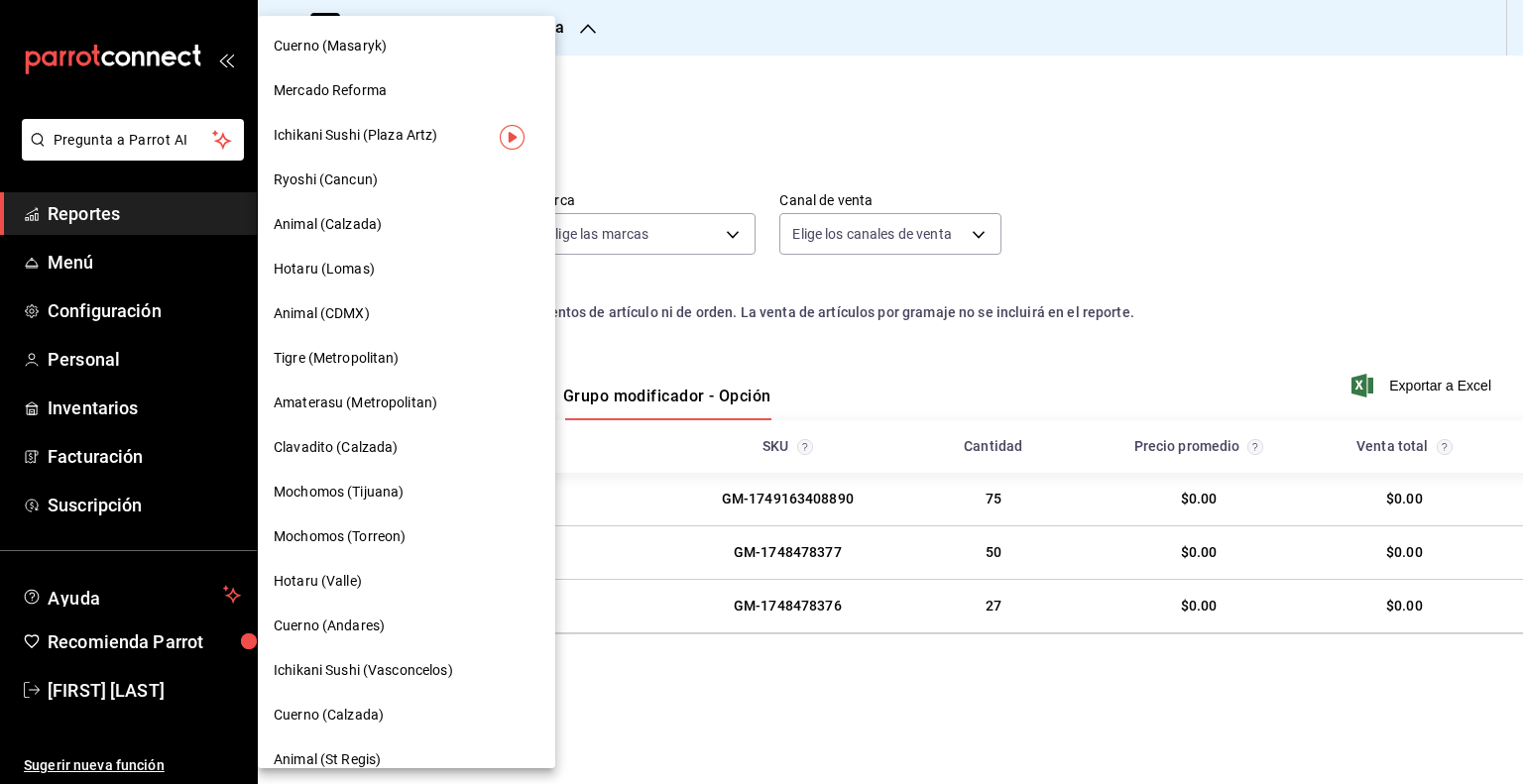 click on "Ryoshi (Cancun)" at bounding box center (407, 179) 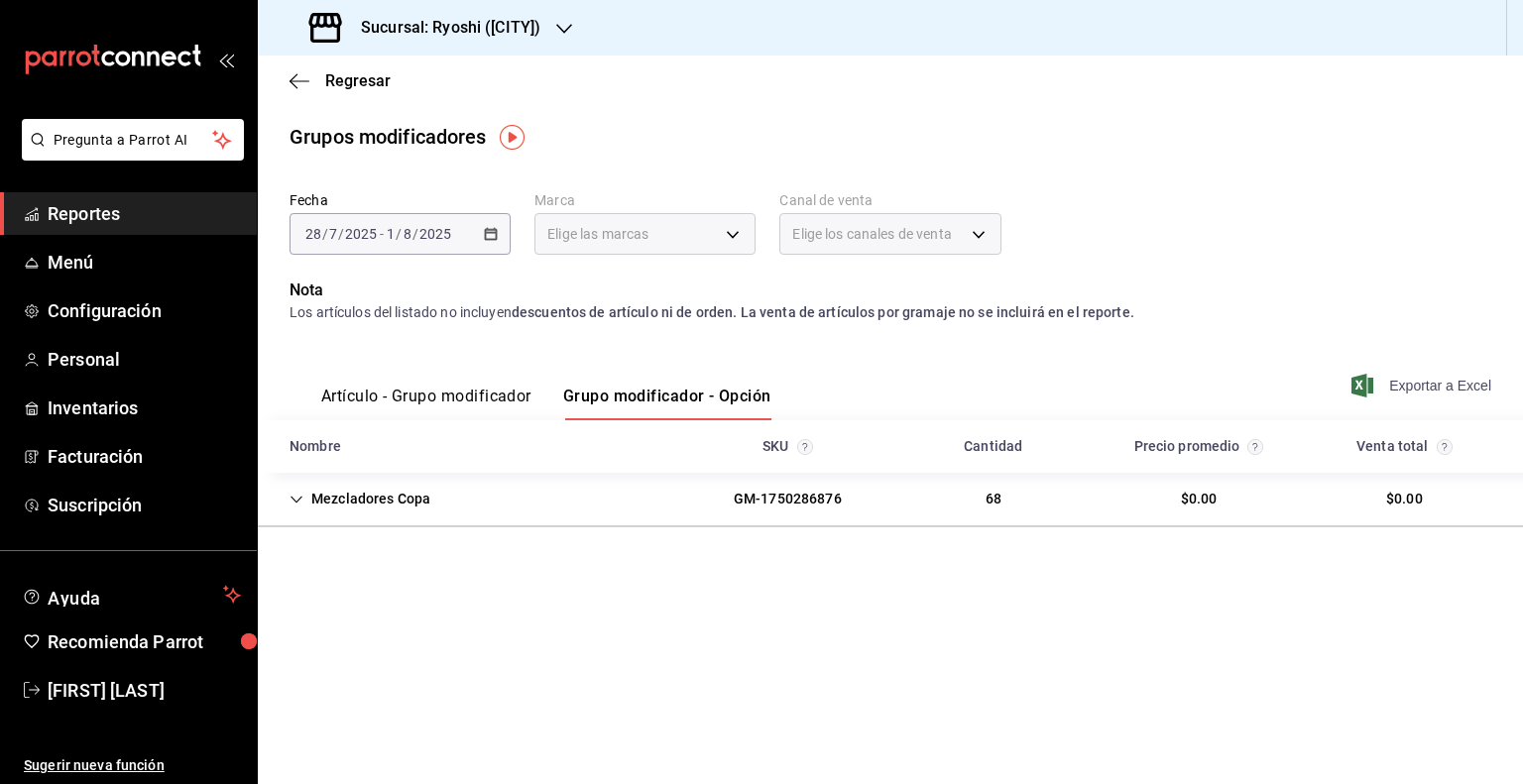 click on "Exportar a Excel" at bounding box center (1423, 386) 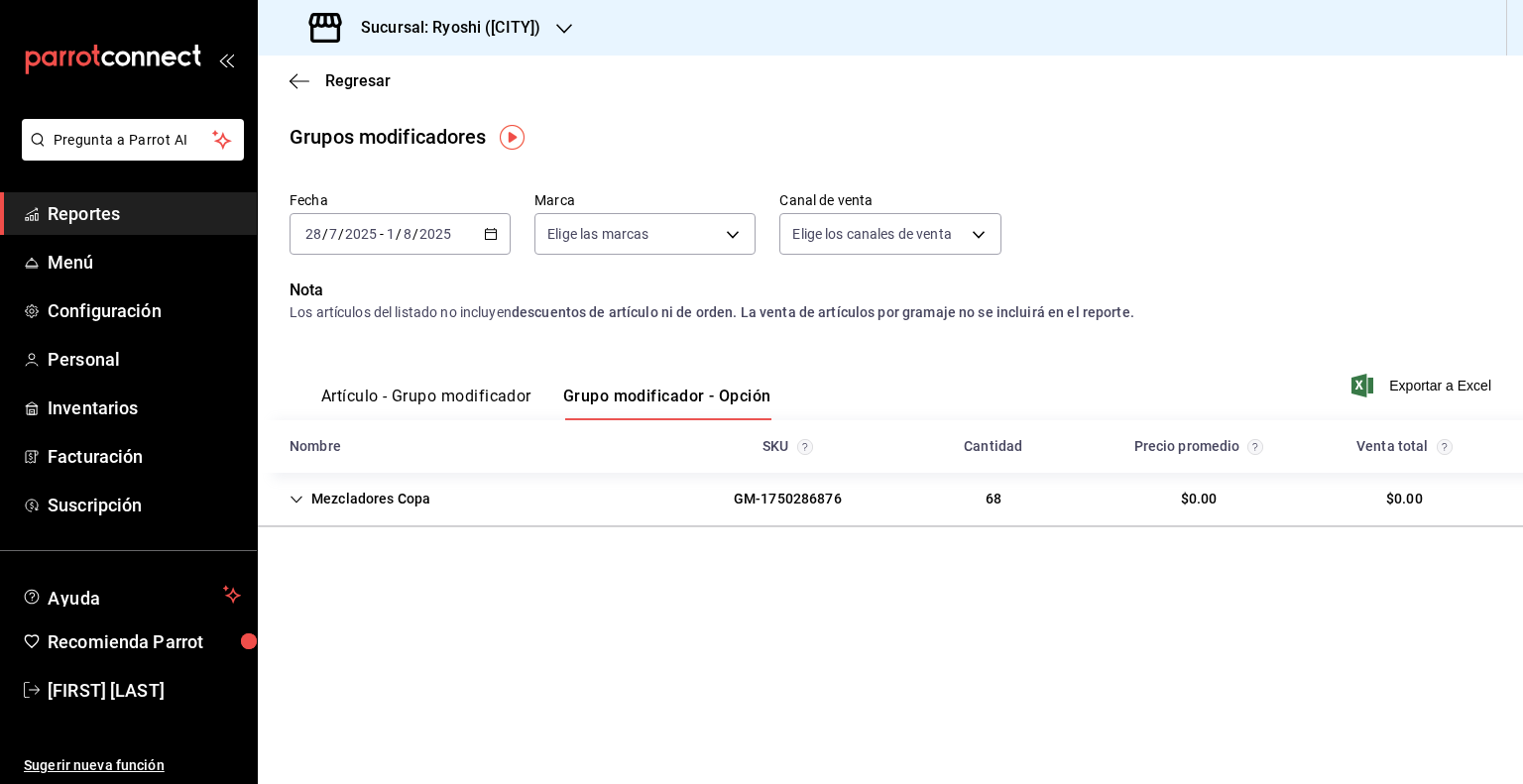 click on "Sucursal: Ryoshi ([CITY])" at bounding box center [442, 28] 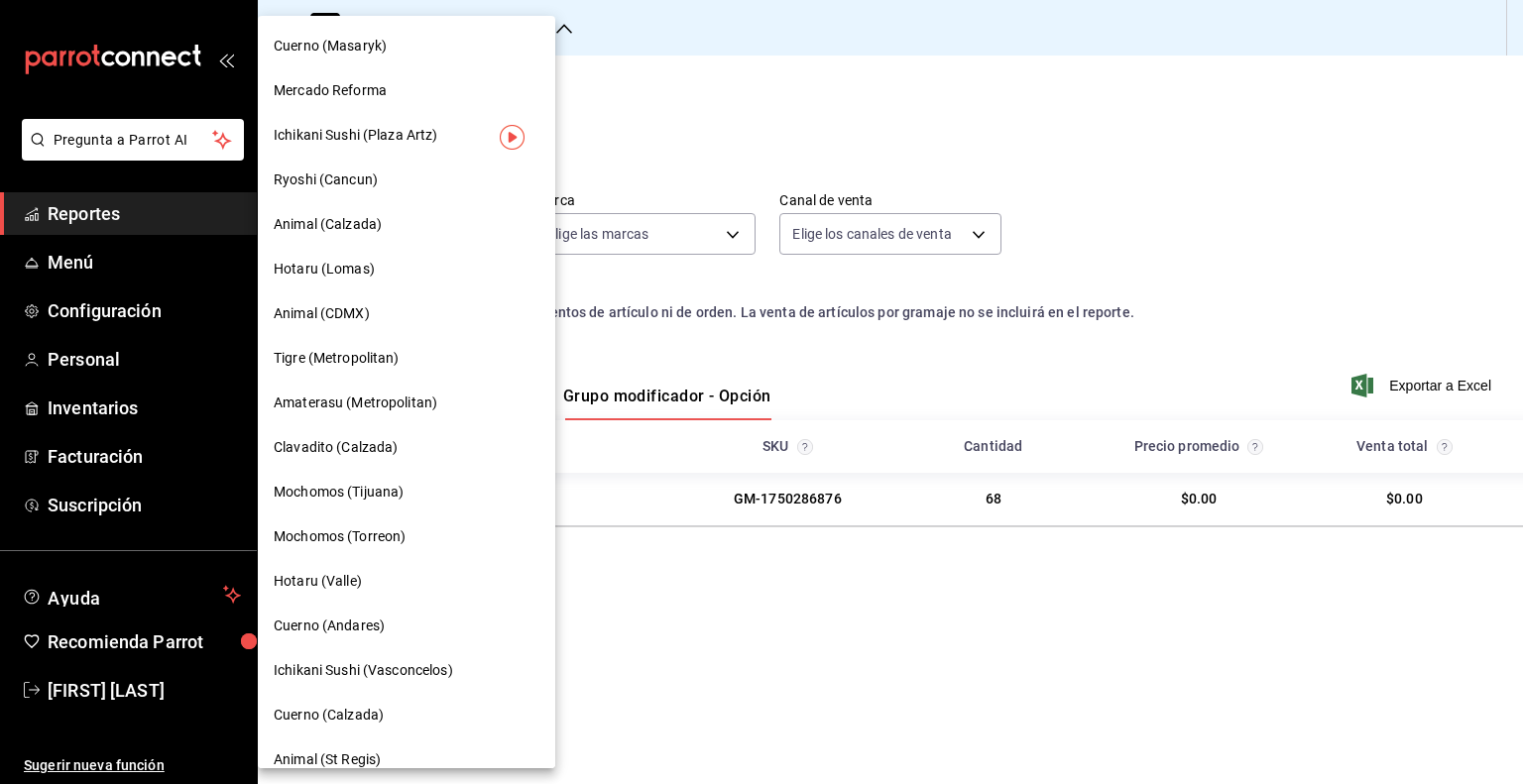 click on "Ichikani Sushi (Plaza Artz)" at bounding box center [407, 135] 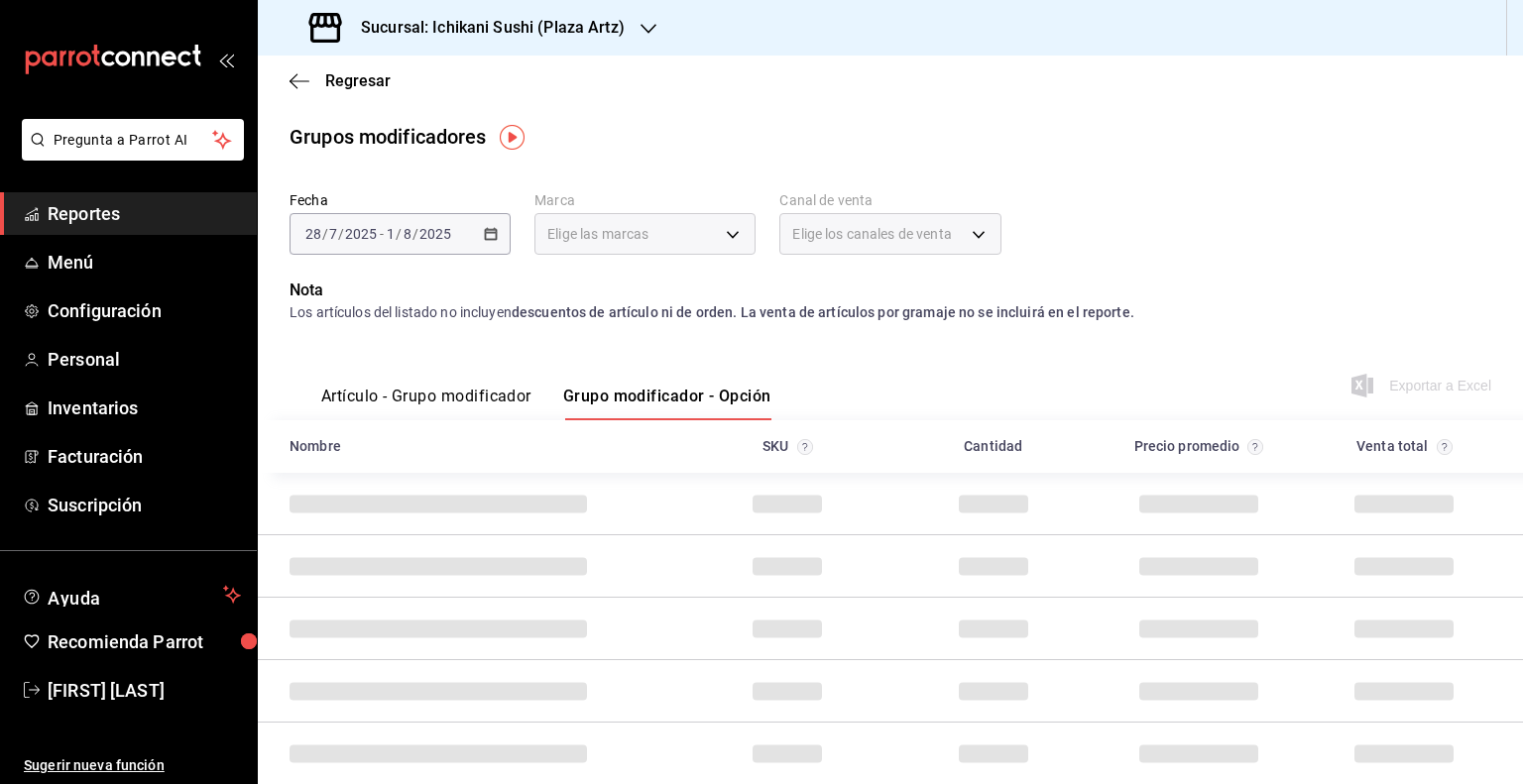 click on "Artículo - Grupo modificador Grupo modificador - Opción Exportar a Excel" at bounding box center [890, 380] 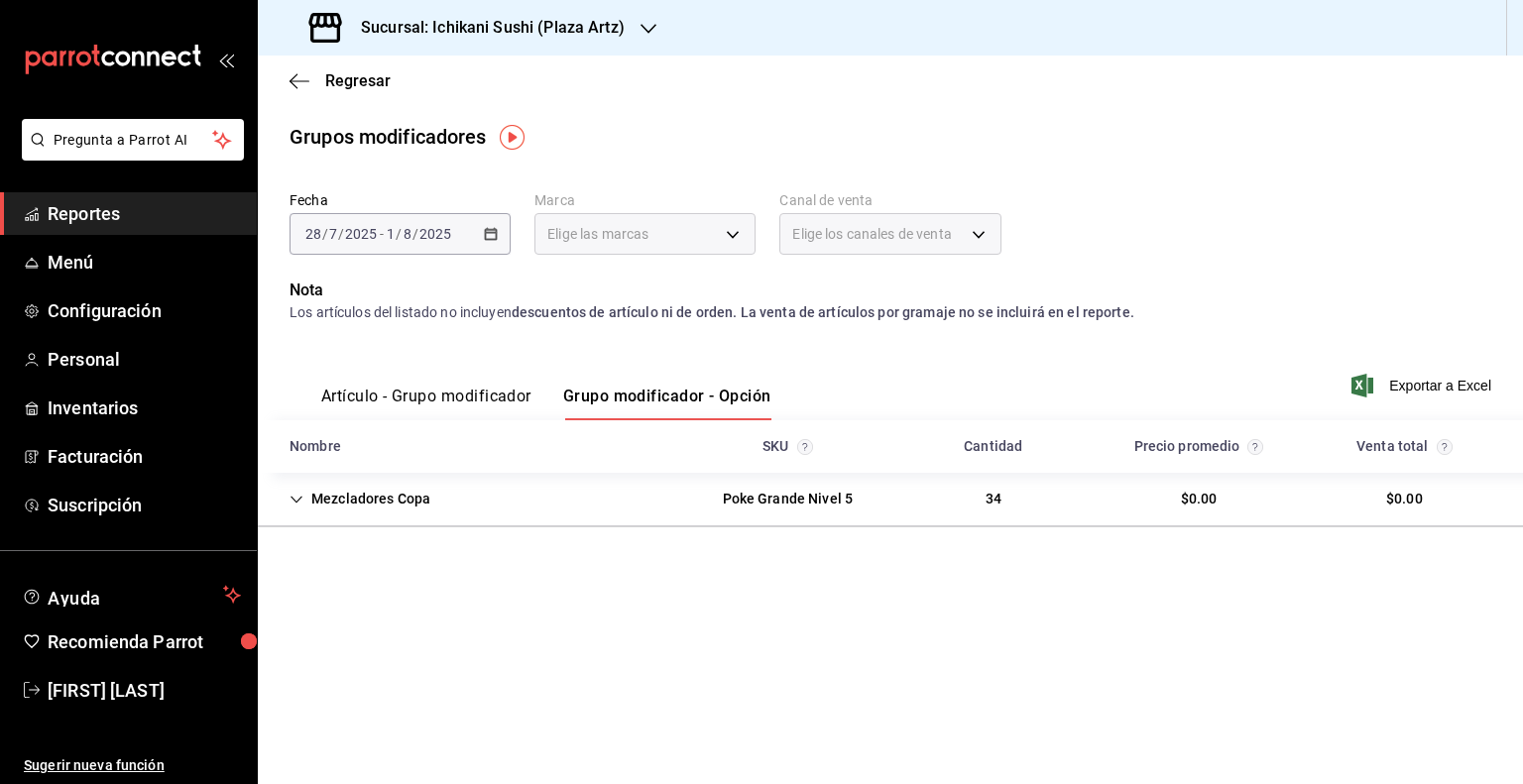 click on "Artículo - Grupo modificador Grupo modificador - Opción Exportar a Excel" at bounding box center (890, 380) 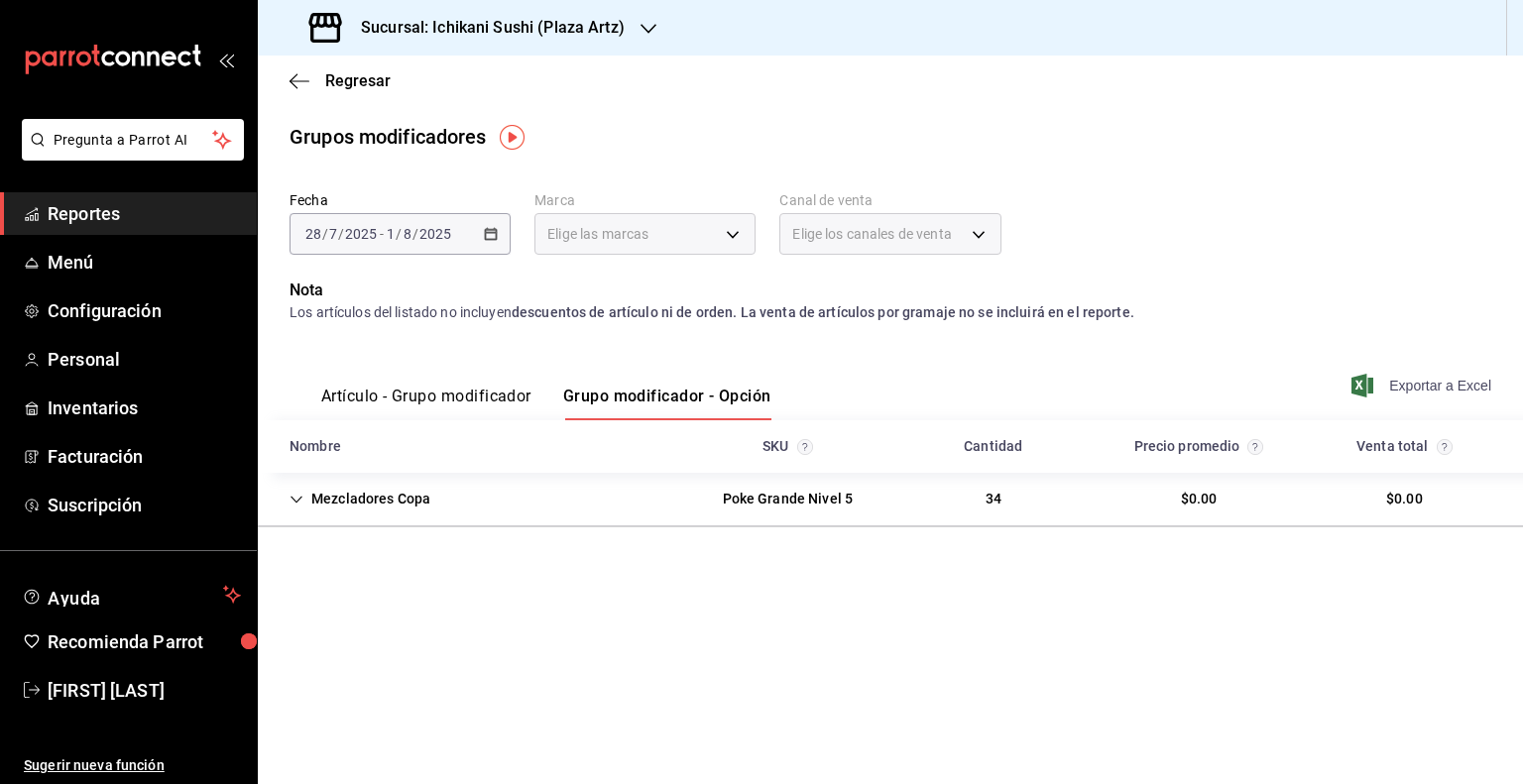 click 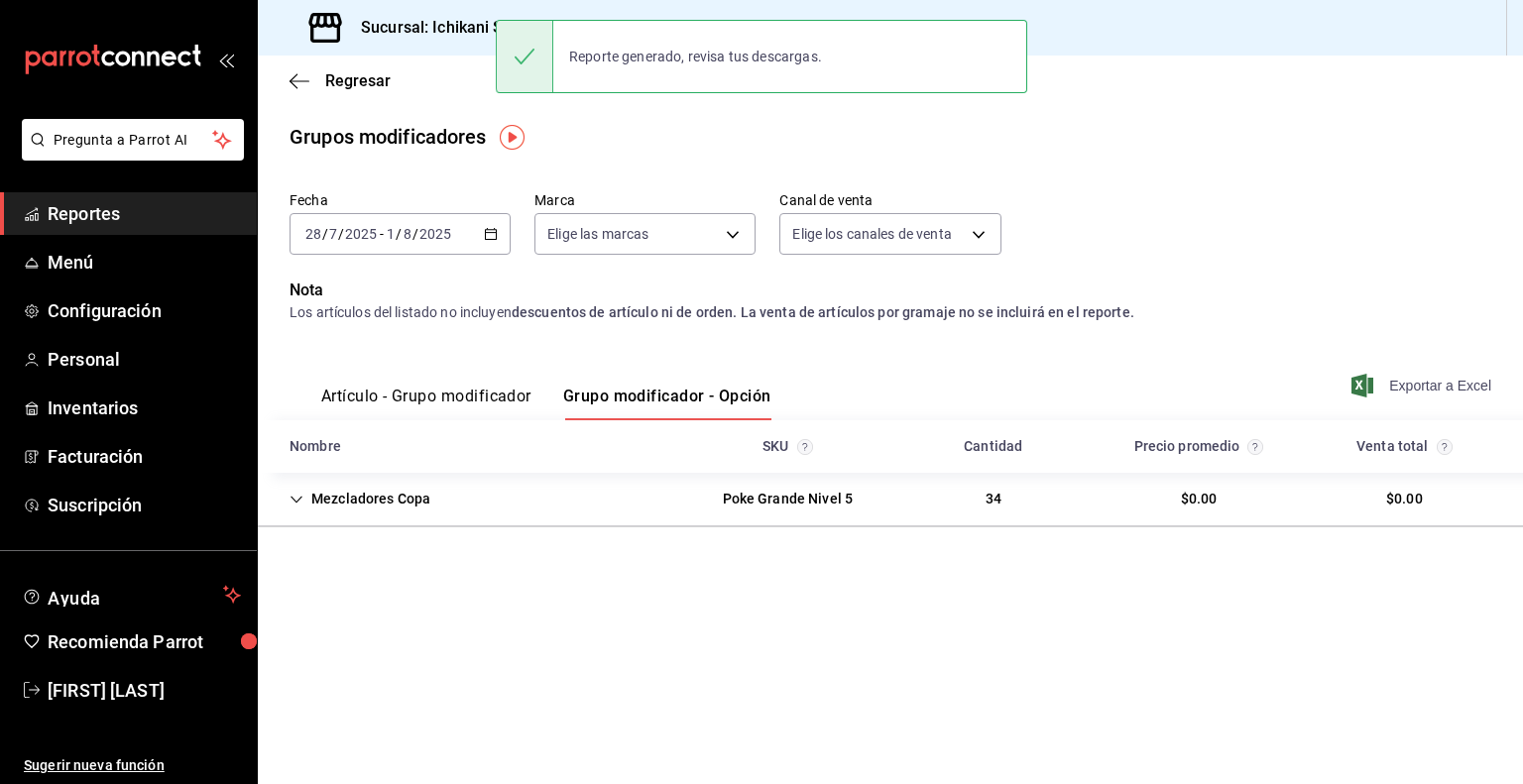 click on "Sucursal: Ichikani Sushi (Plaza Artz)" at bounding box center [485, 28] 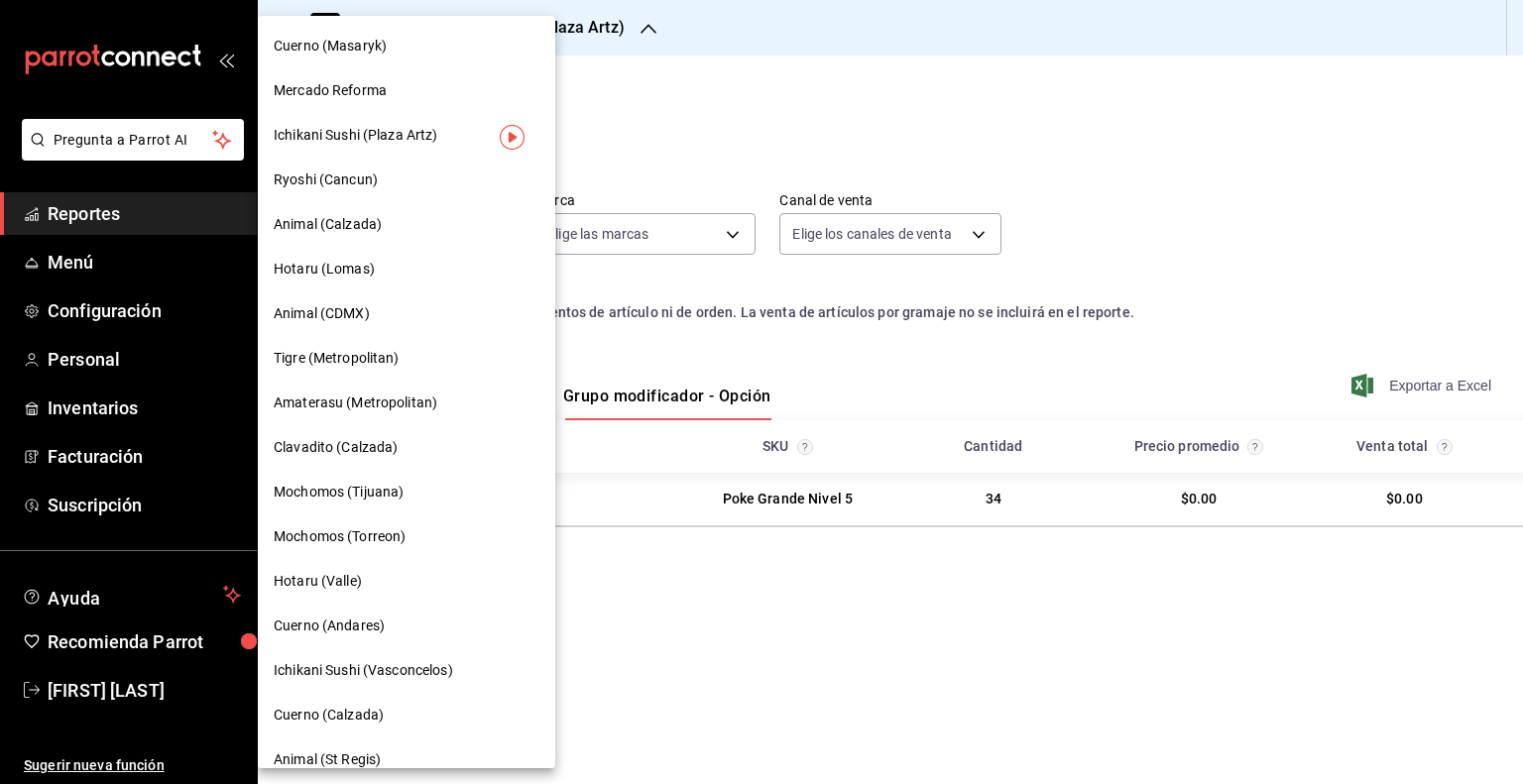 click on "Animal (Calzada)" at bounding box center [407, 224] 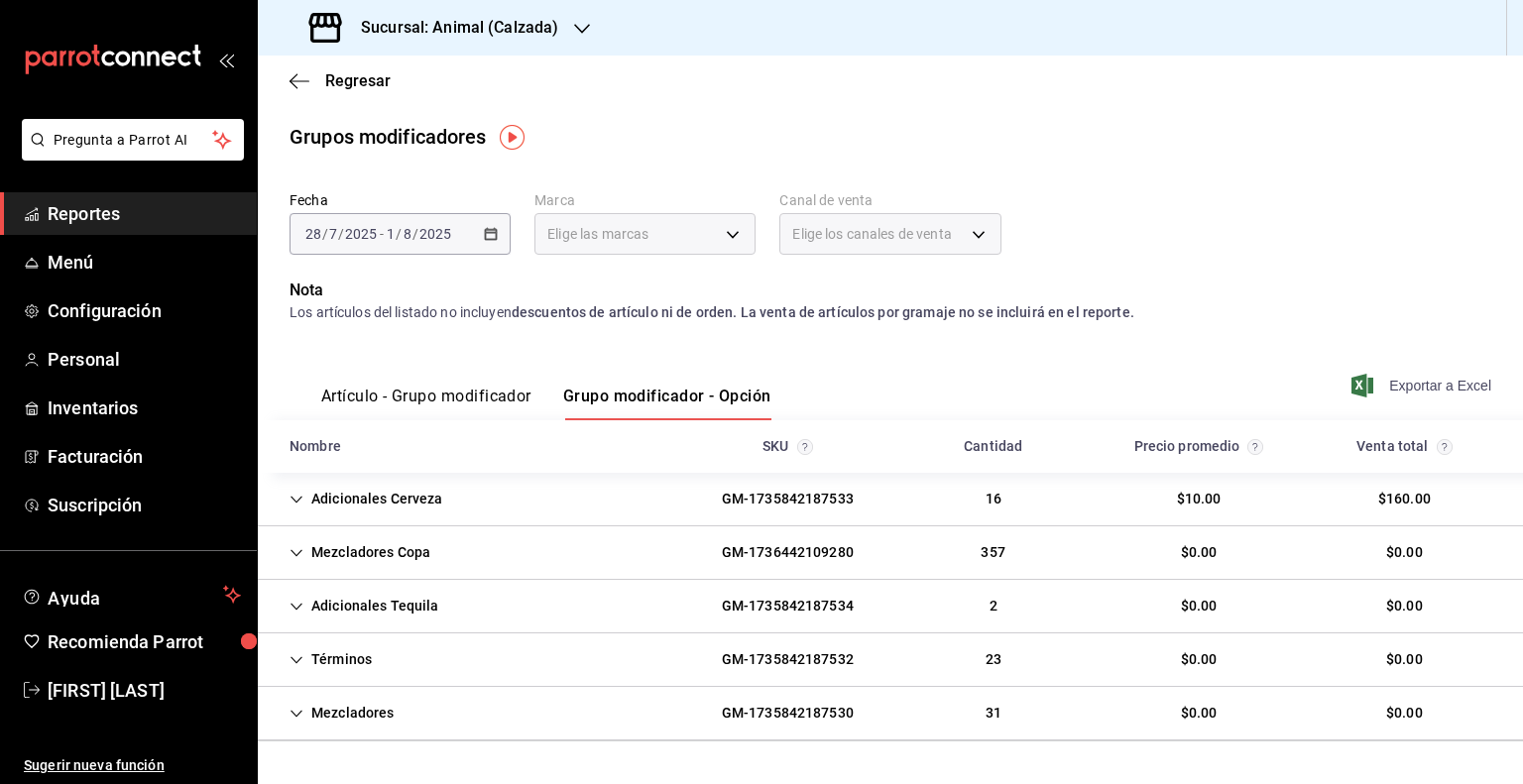 click on "Exportar a Excel" at bounding box center (1423, 386) 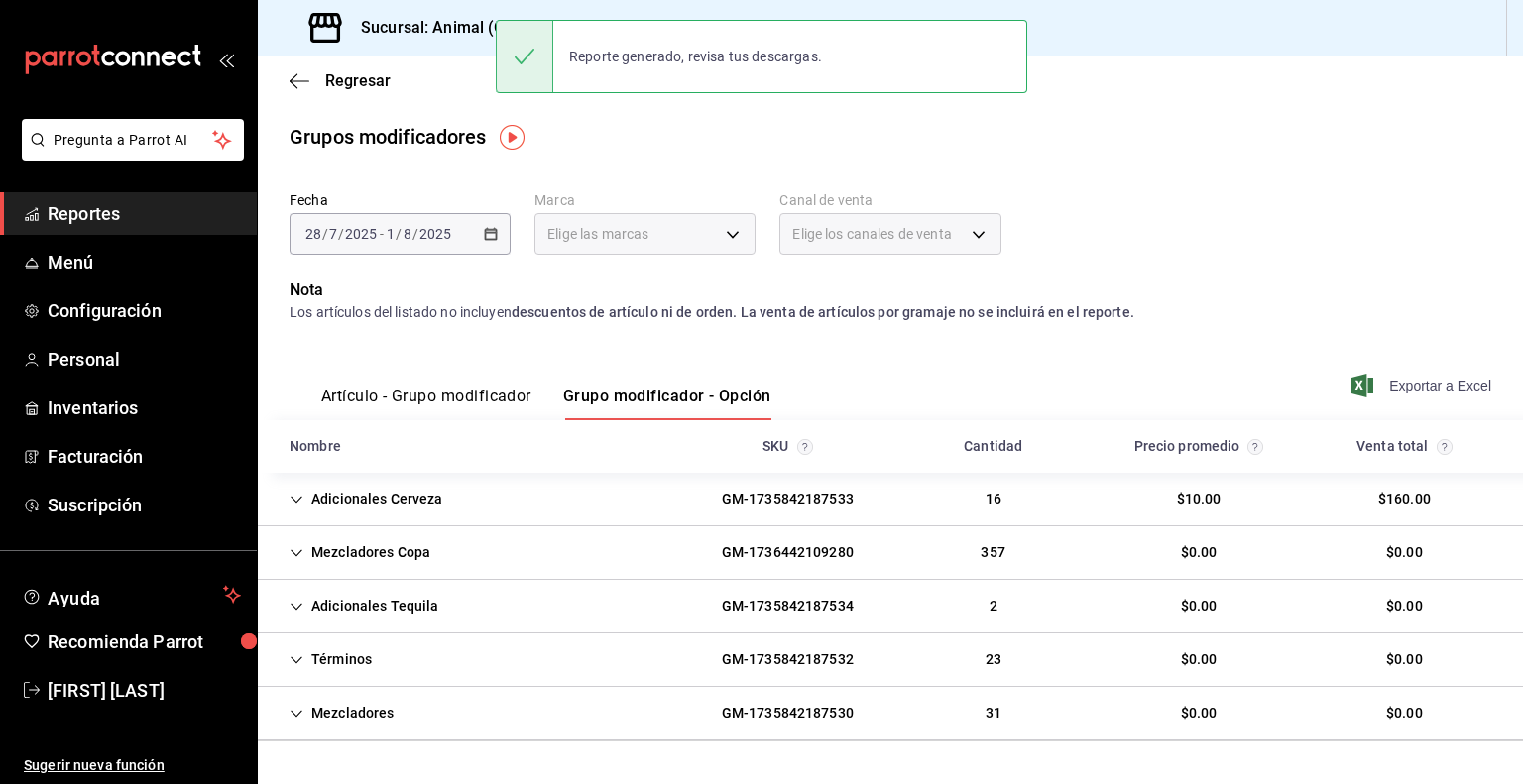 click on "Exportar a Excel" at bounding box center (1423, 386) 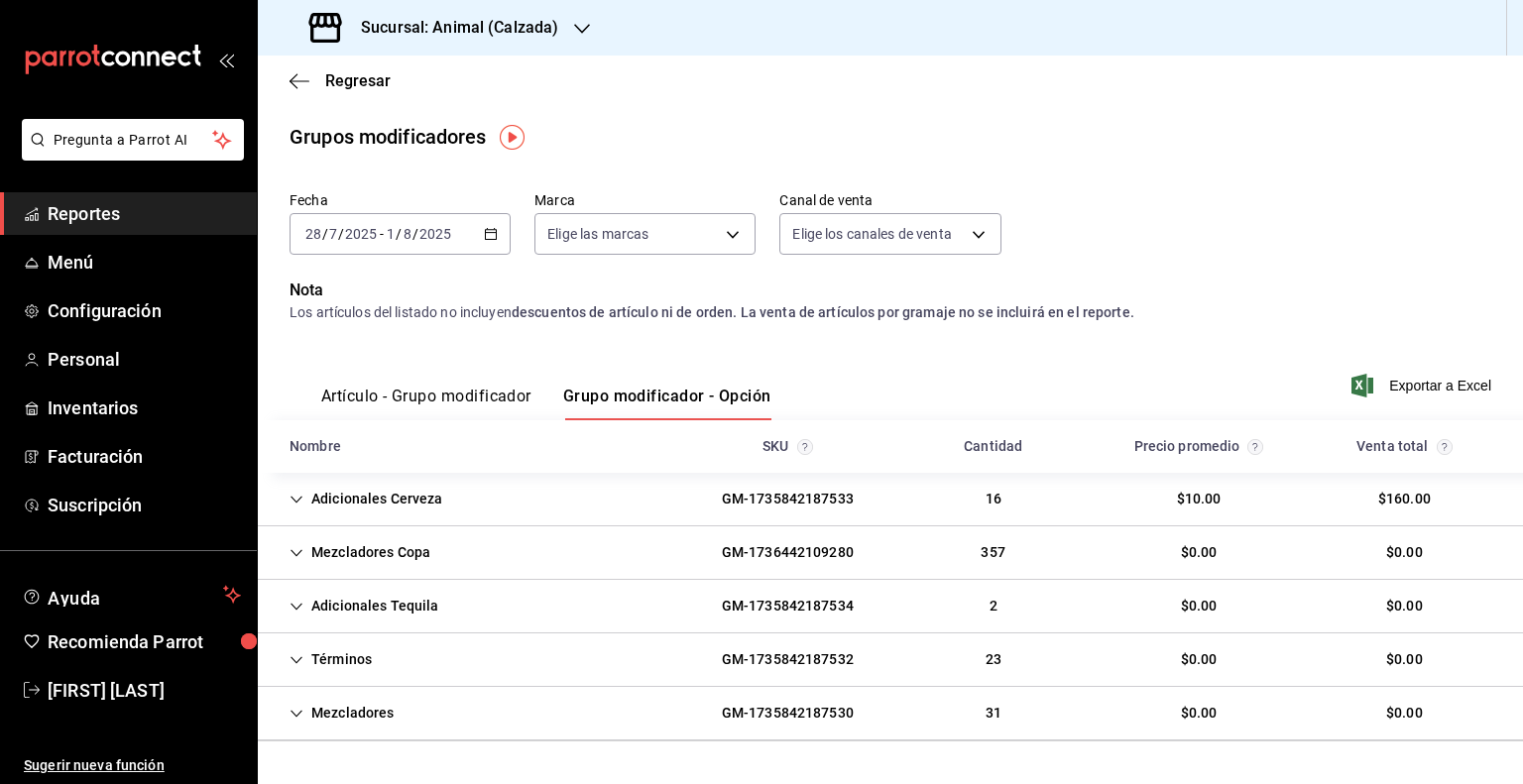 click on "Sucursal: Animal (Calzada)" at bounding box center (451, 28) 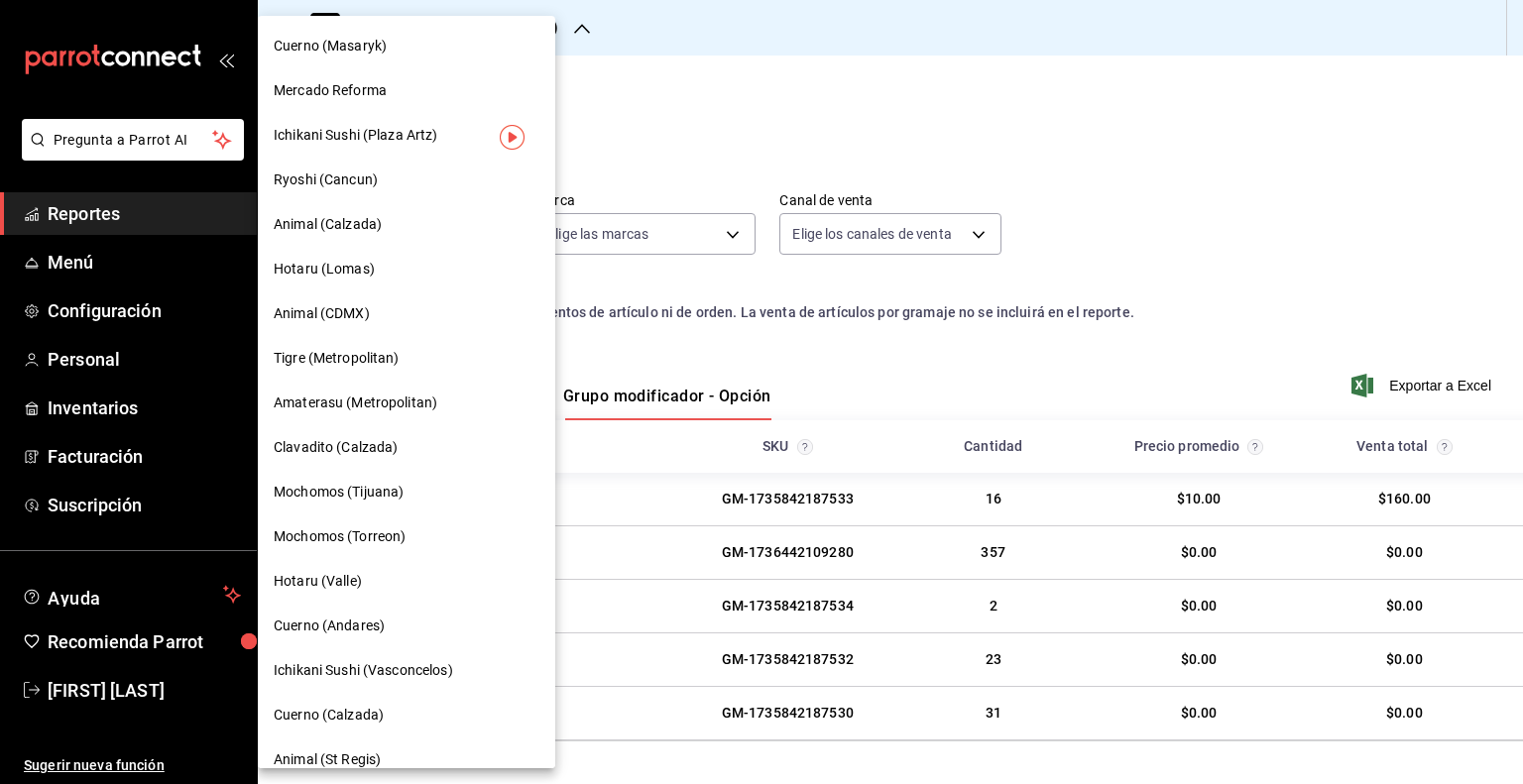 click on "Animal (CDMX)" at bounding box center [407, 313] 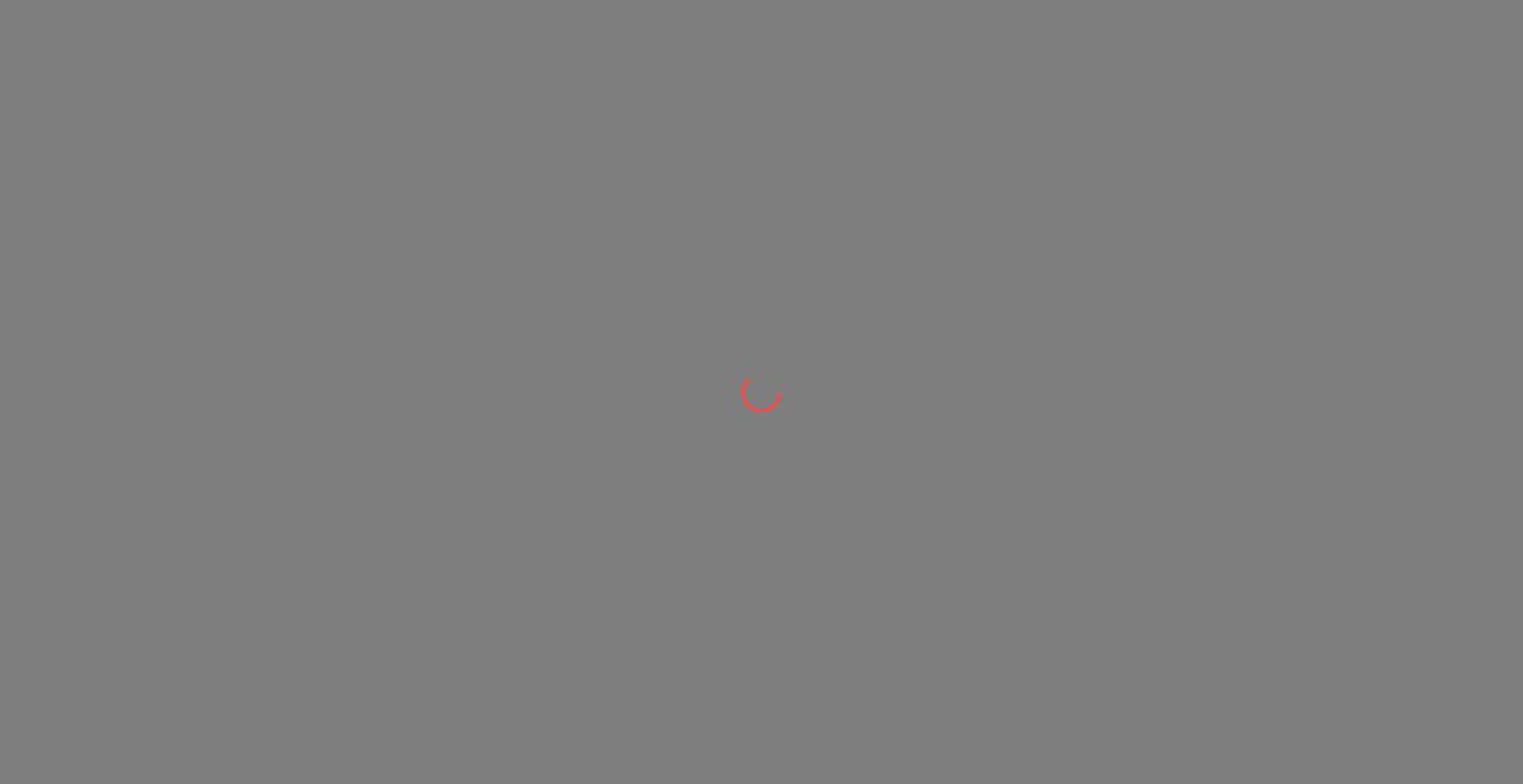 drag, startPoint x: 1136, startPoint y: 676, endPoint x: 1134, endPoint y: 647, distance: 29.068884 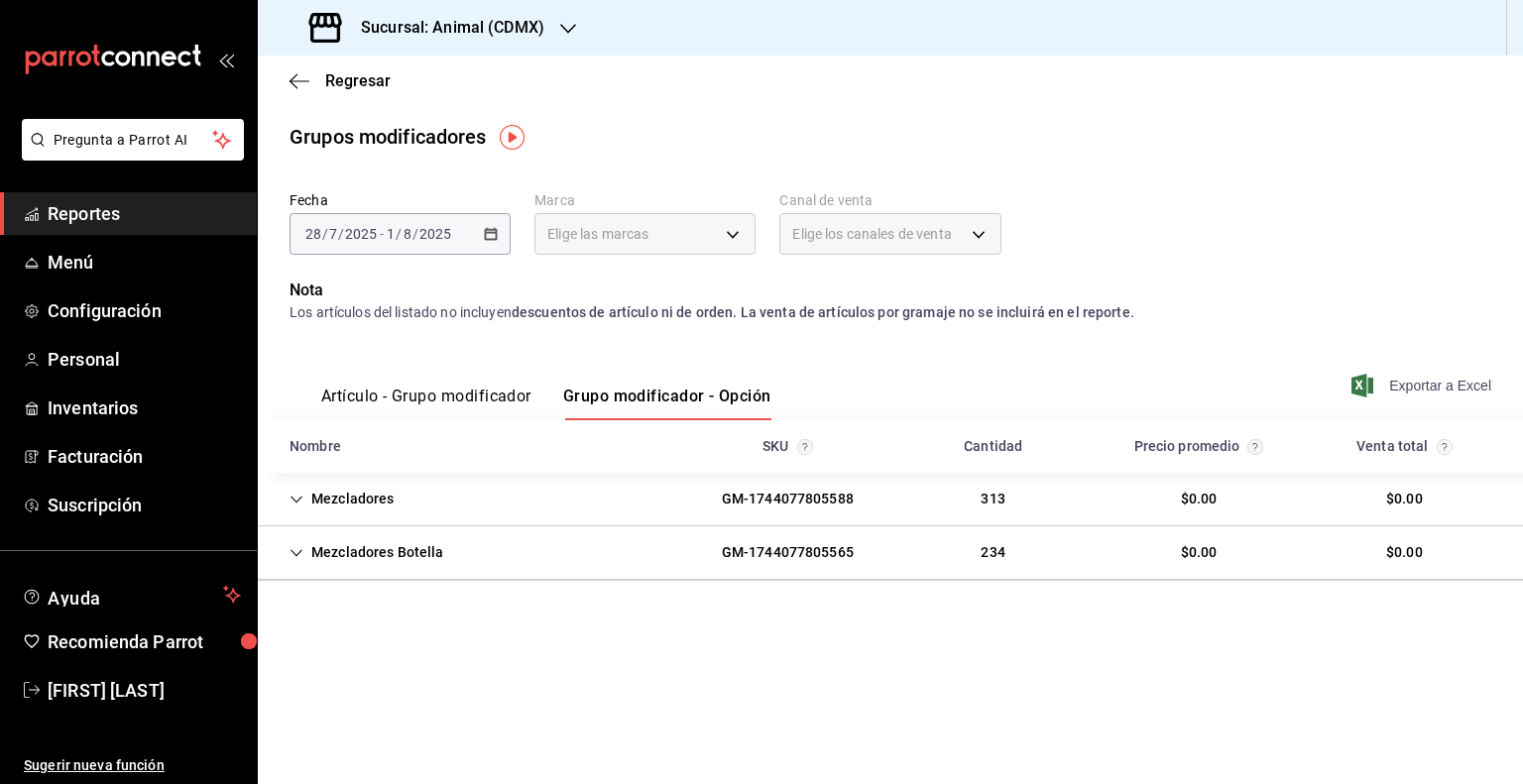 click on "Exportar a Excel" at bounding box center [1423, 386] 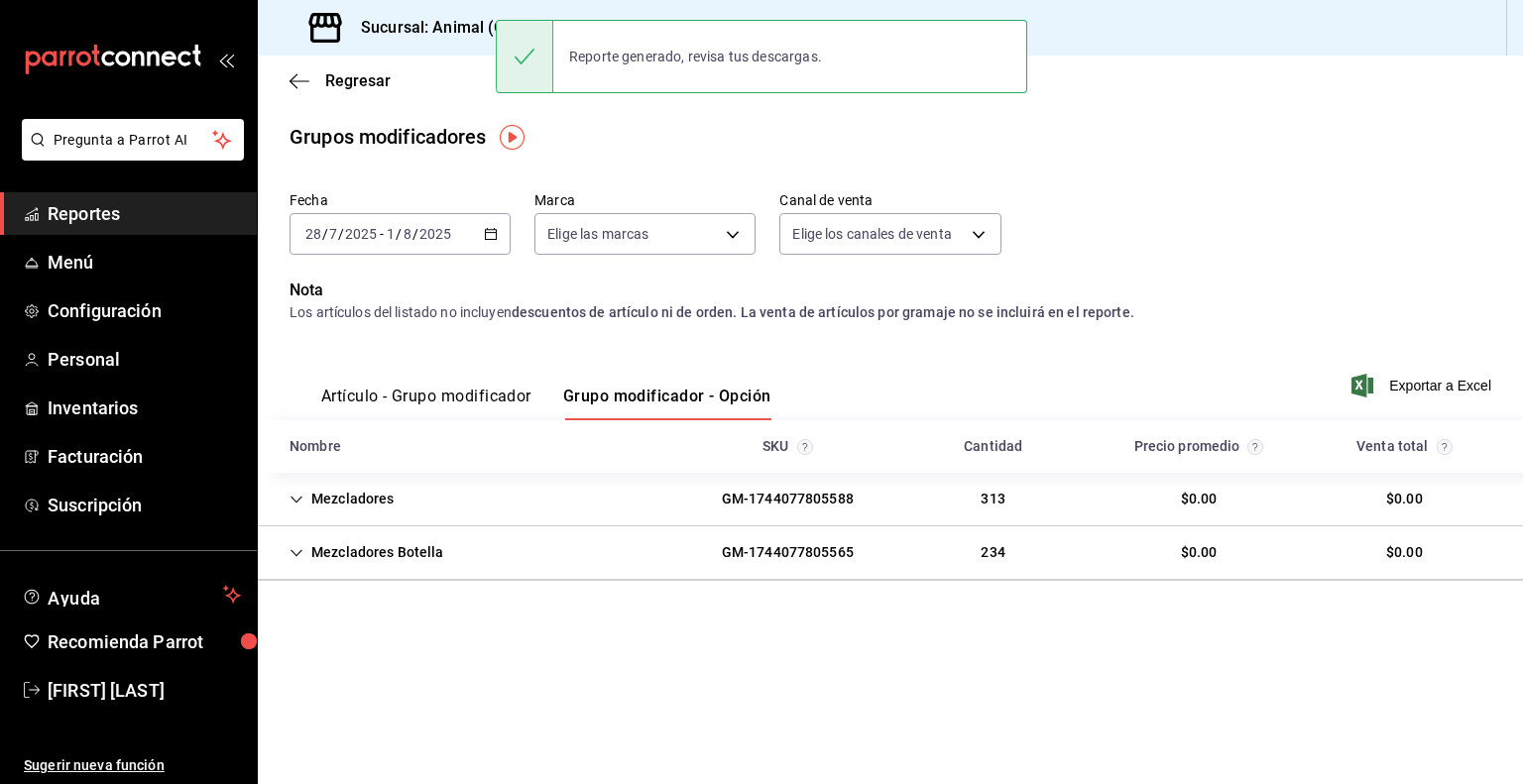 click on "Sucursal: Animal (CDMX)" at bounding box center [444, 28] 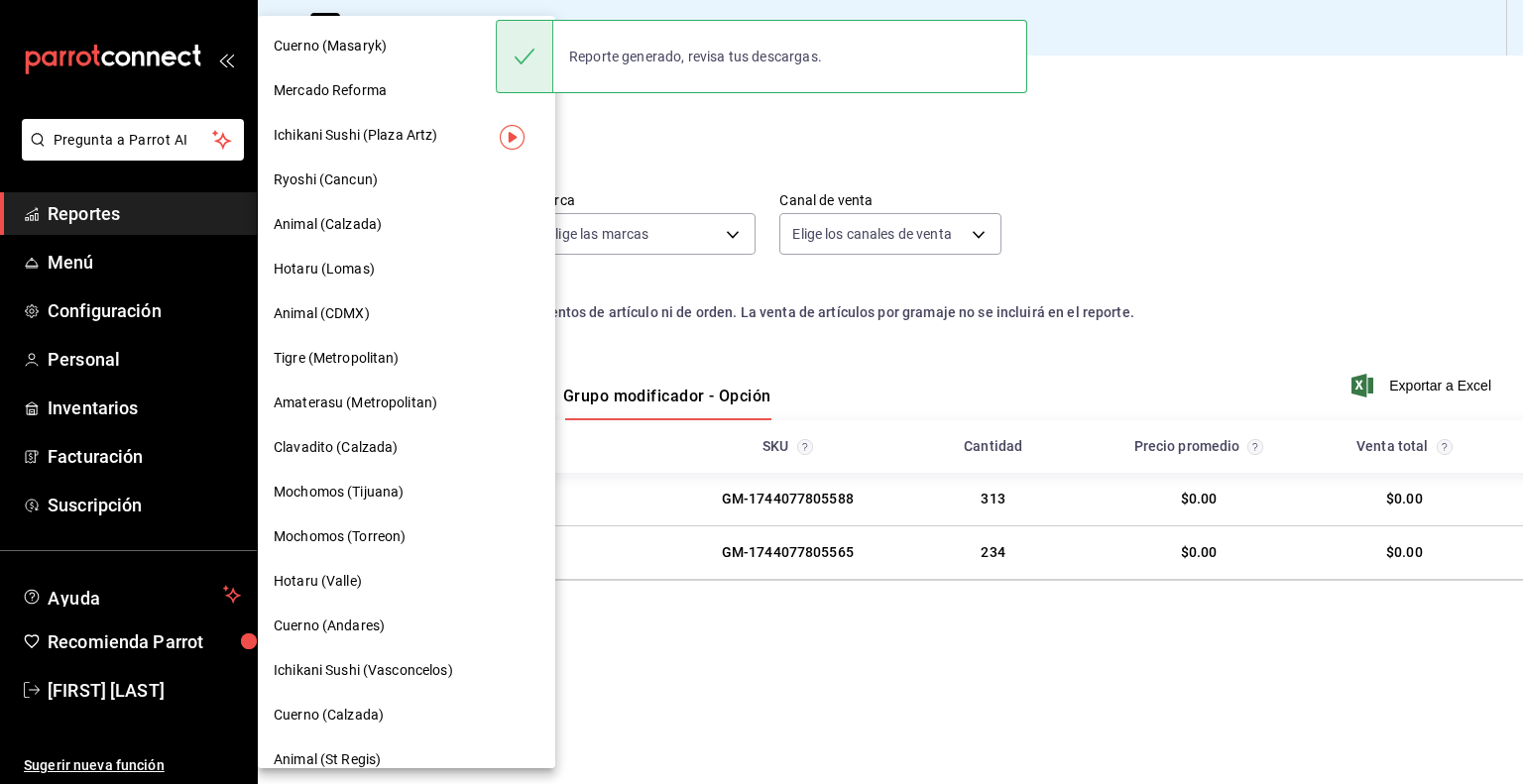 click on "Tigre (Metropolitan)" at bounding box center (407, 358) 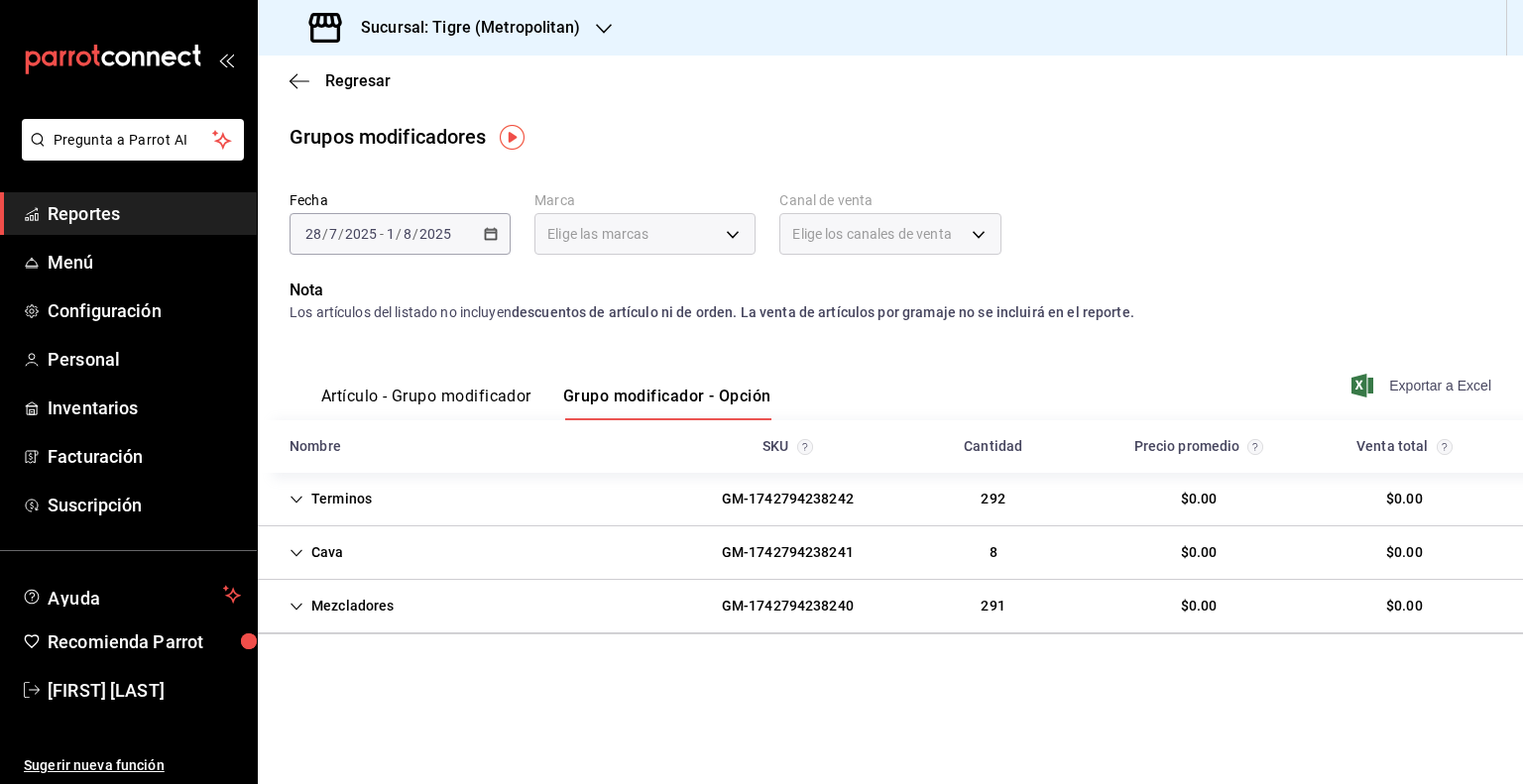 click on "Exportar a Excel" at bounding box center (1423, 386) 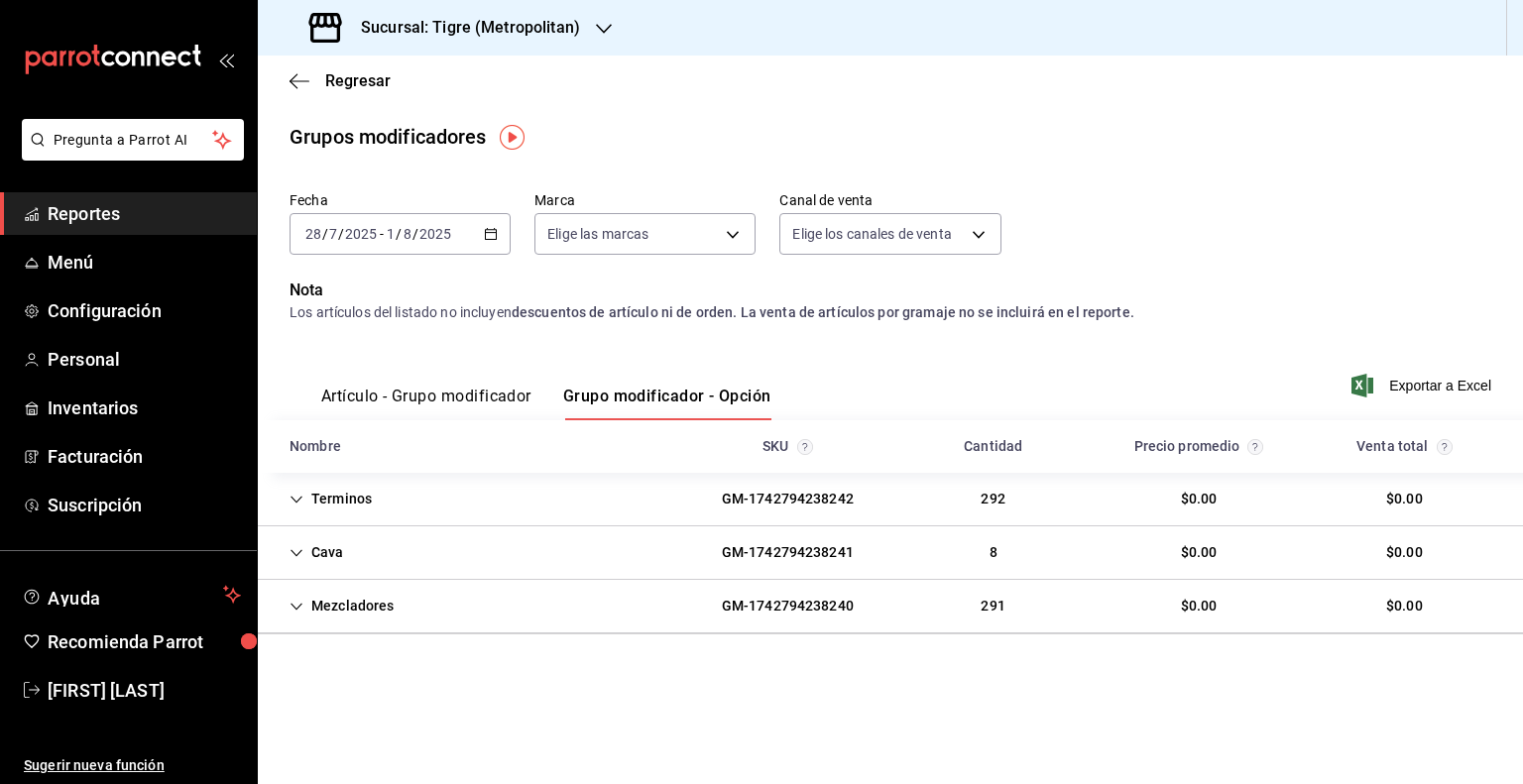 click on "Sucursal: Tigre (Metropolitan)" at bounding box center [462, 28] 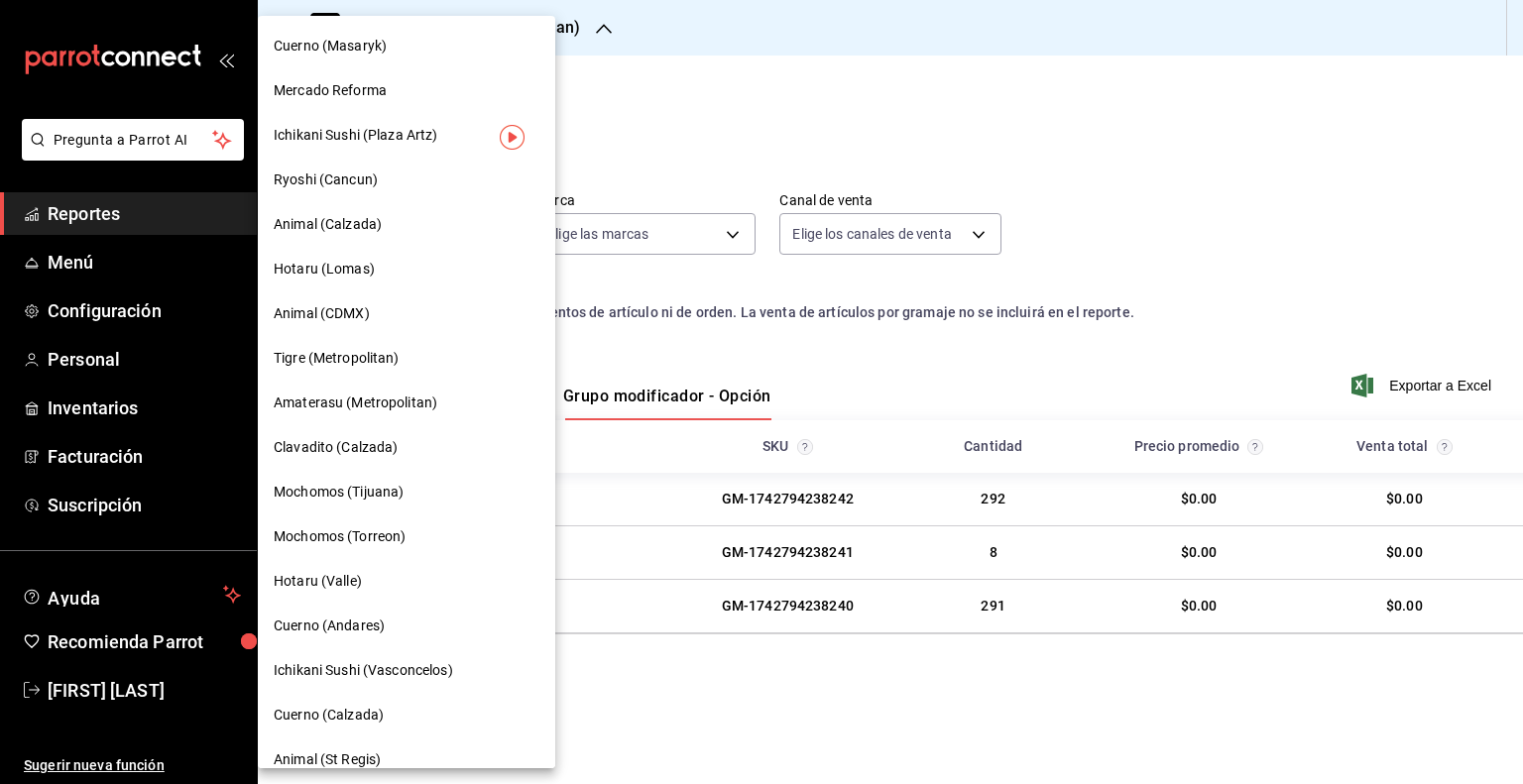 click on "Amaterasu (Metropolitan)" at bounding box center (355, 402) 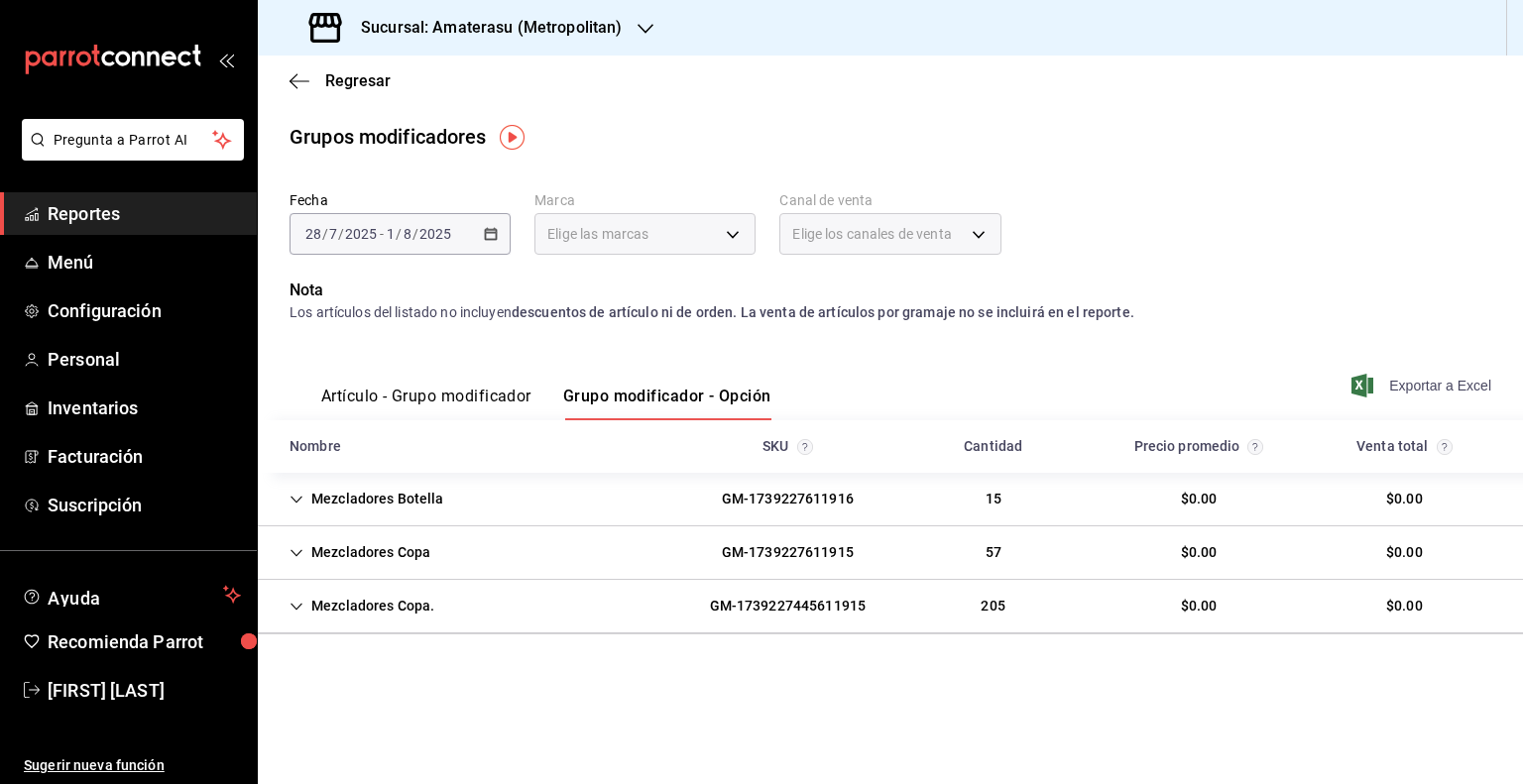 click on "Exportar a Excel" at bounding box center (1423, 386) 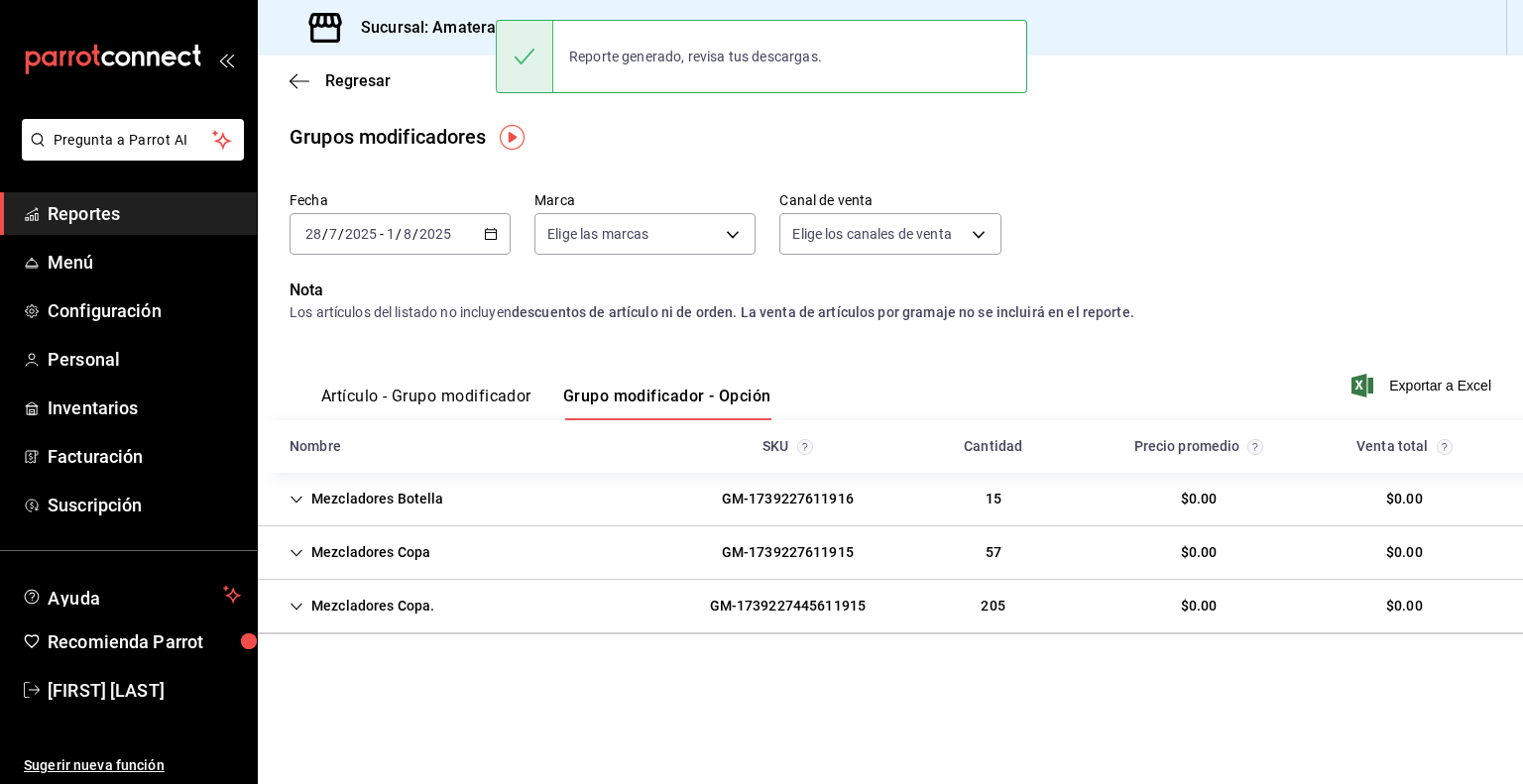 click on "Sucursal: Amaterasu (Metropolitan)" at bounding box center (467, 28) 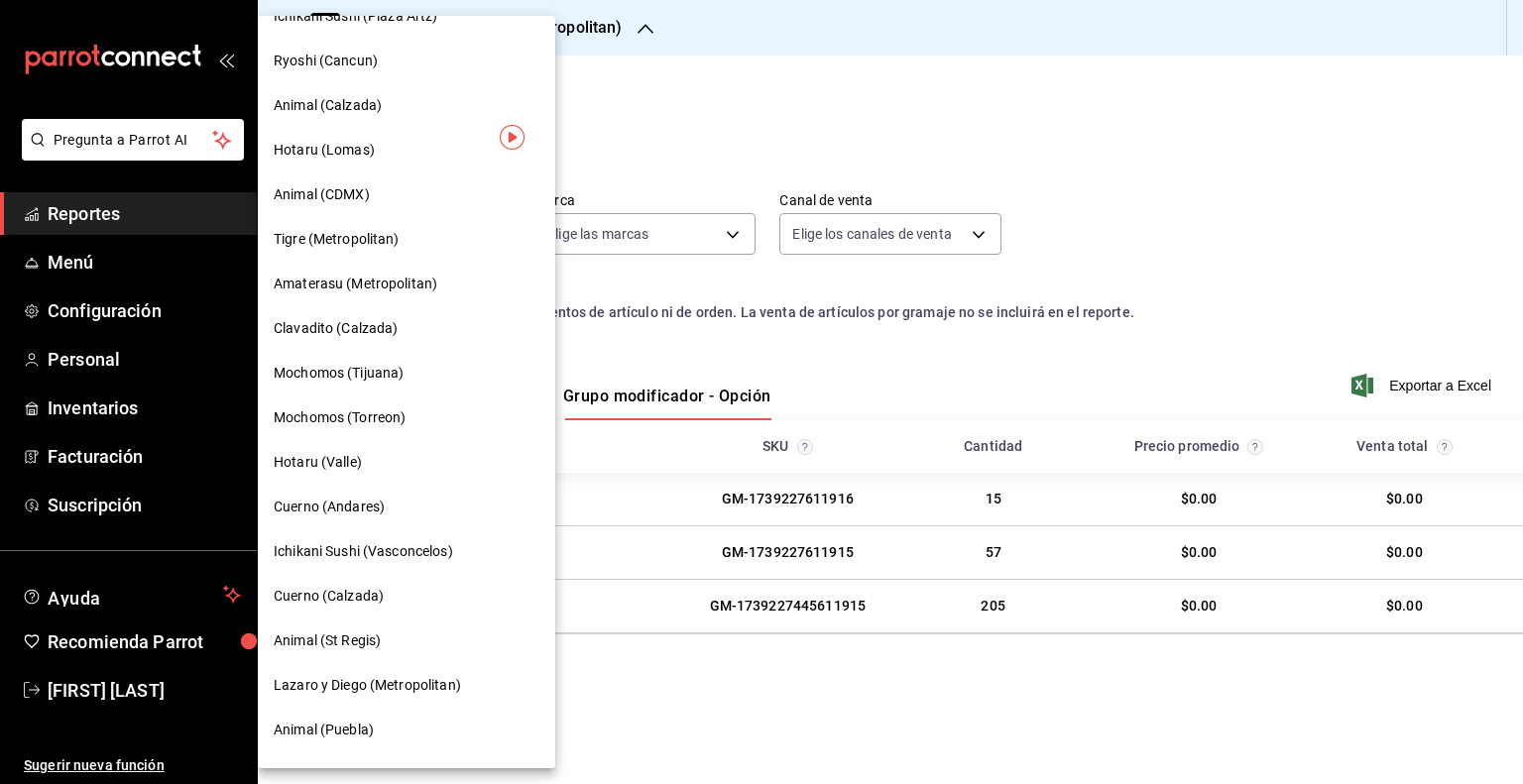 scroll, scrollTop: 132, scrollLeft: 0, axis: vertical 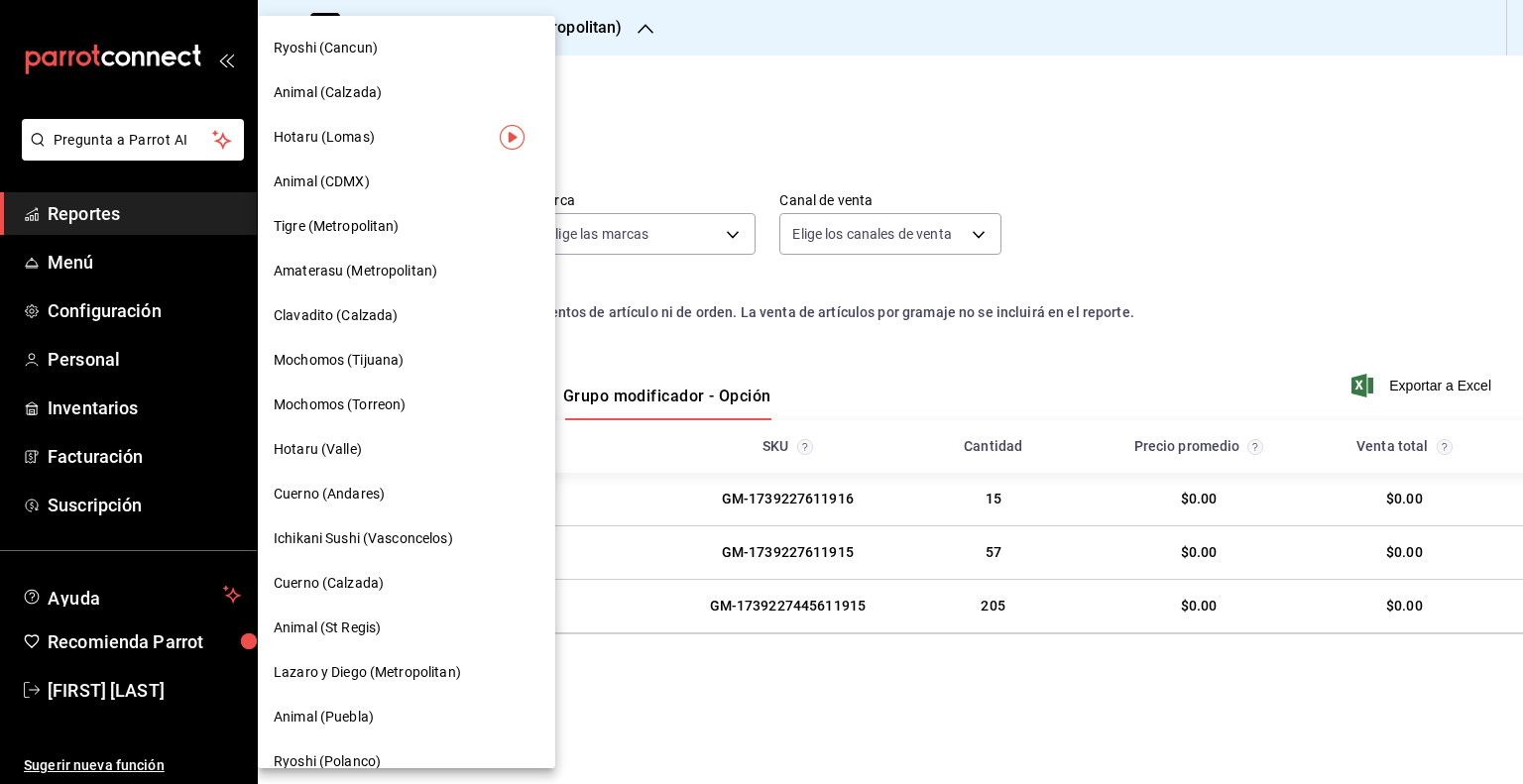 click at bounding box center (762, 392) 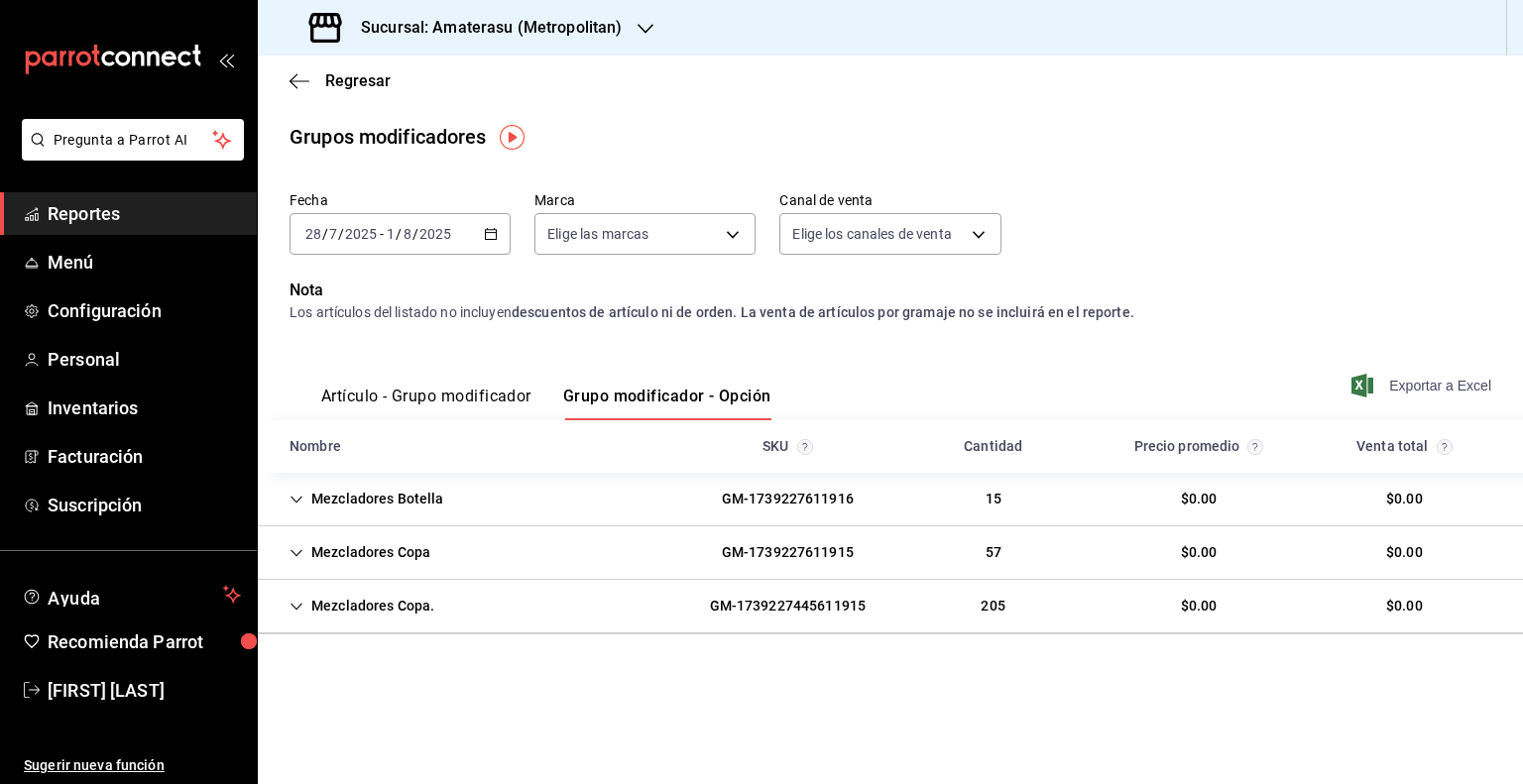 click 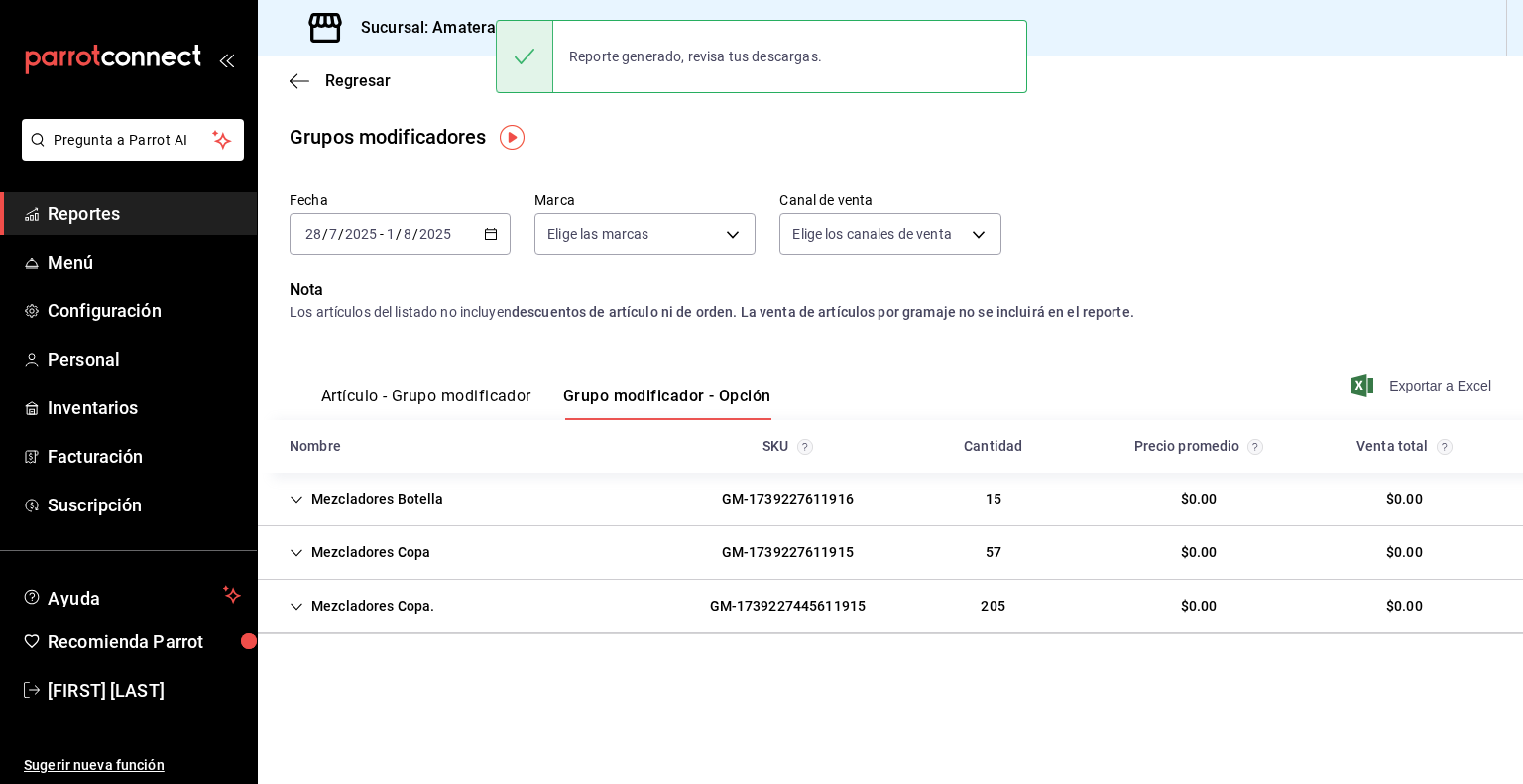 click on "Sucursal: Amaterasu (Metropolitan)" at bounding box center (483, 28) 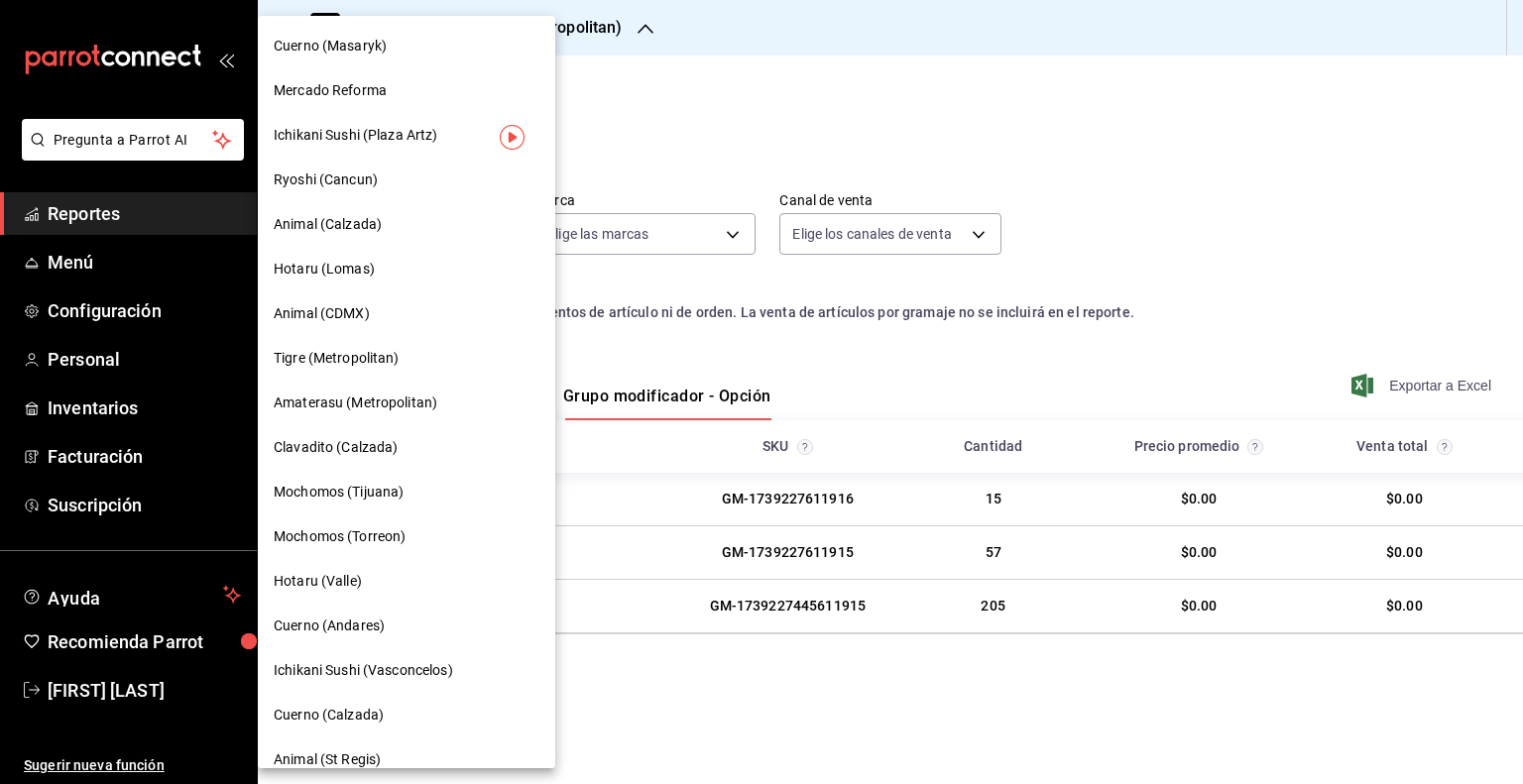 click on "Clavadito (Calzada)" at bounding box center [336, 447] 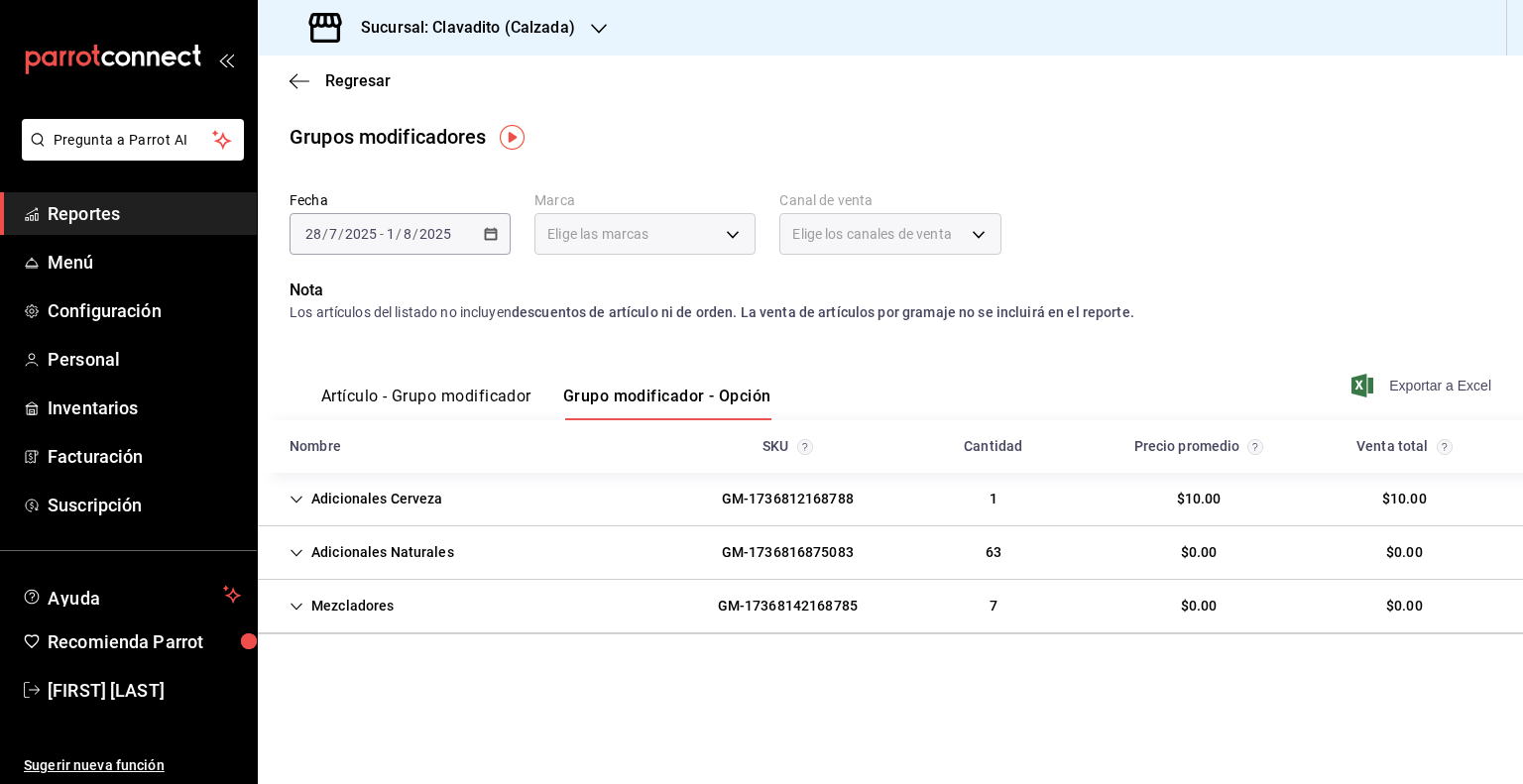 click on "Exportar a Excel" at bounding box center [1423, 386] 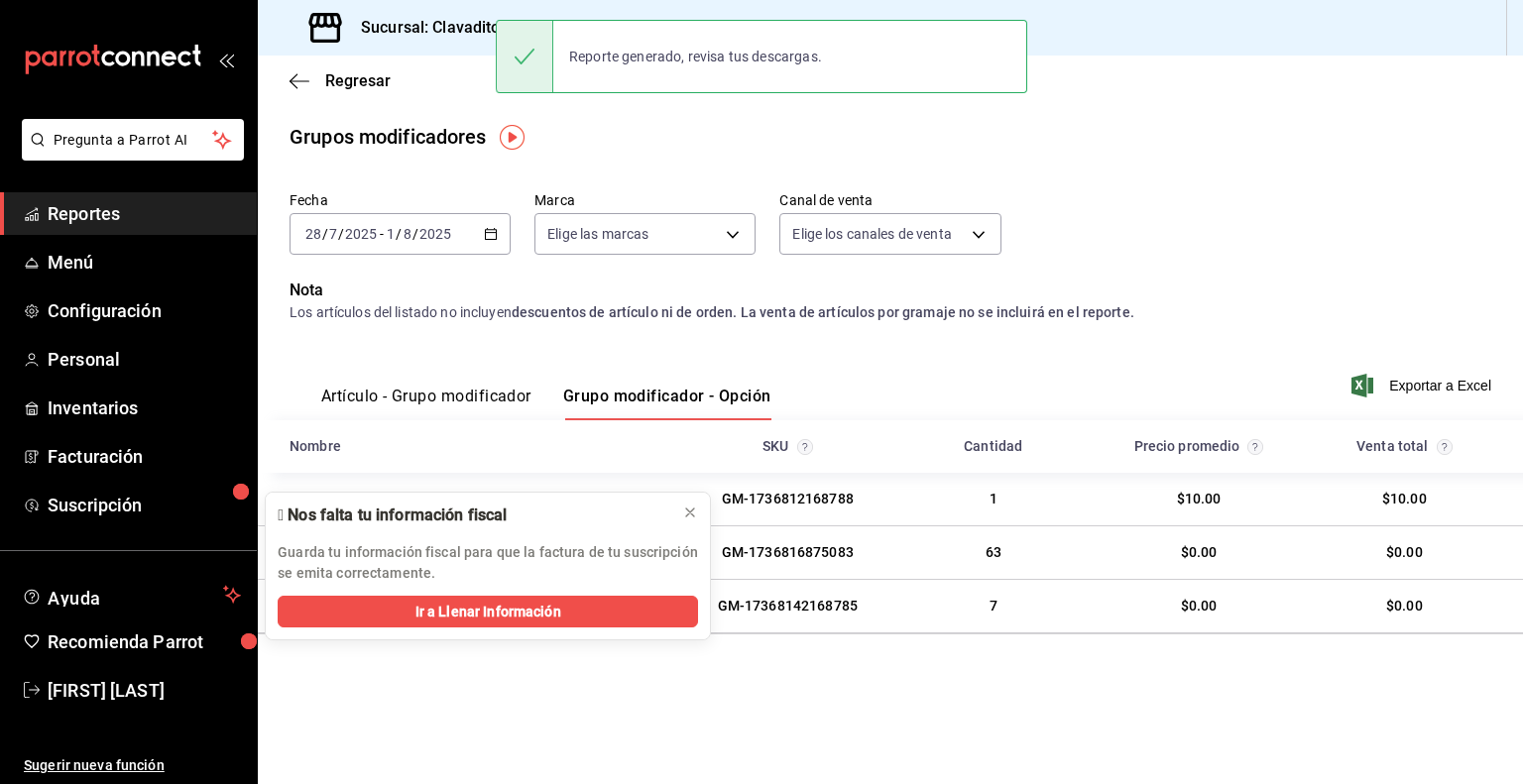 click on "Sucursal: Clavadito (Calzada)" at bounding box center (444, 28) 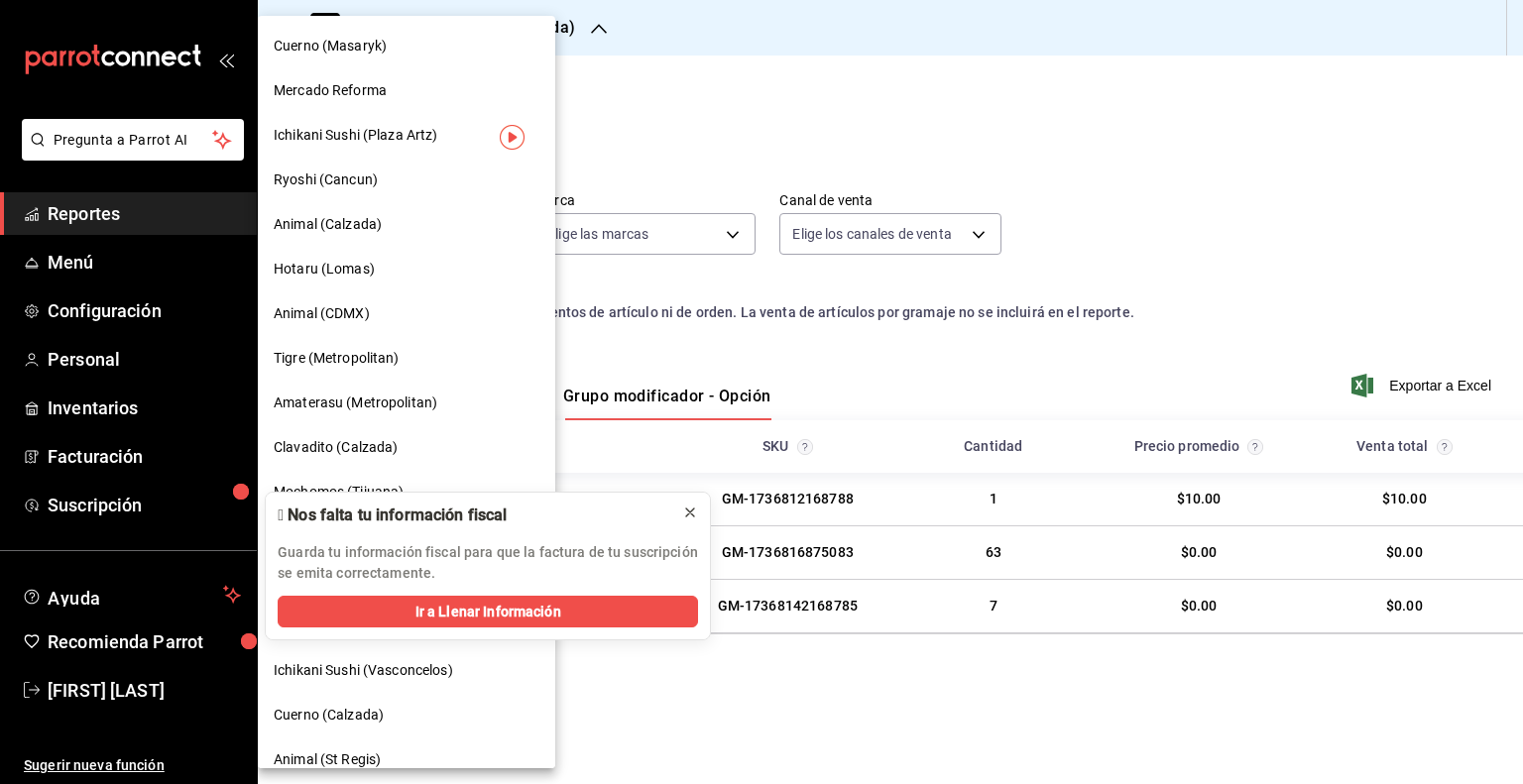 click 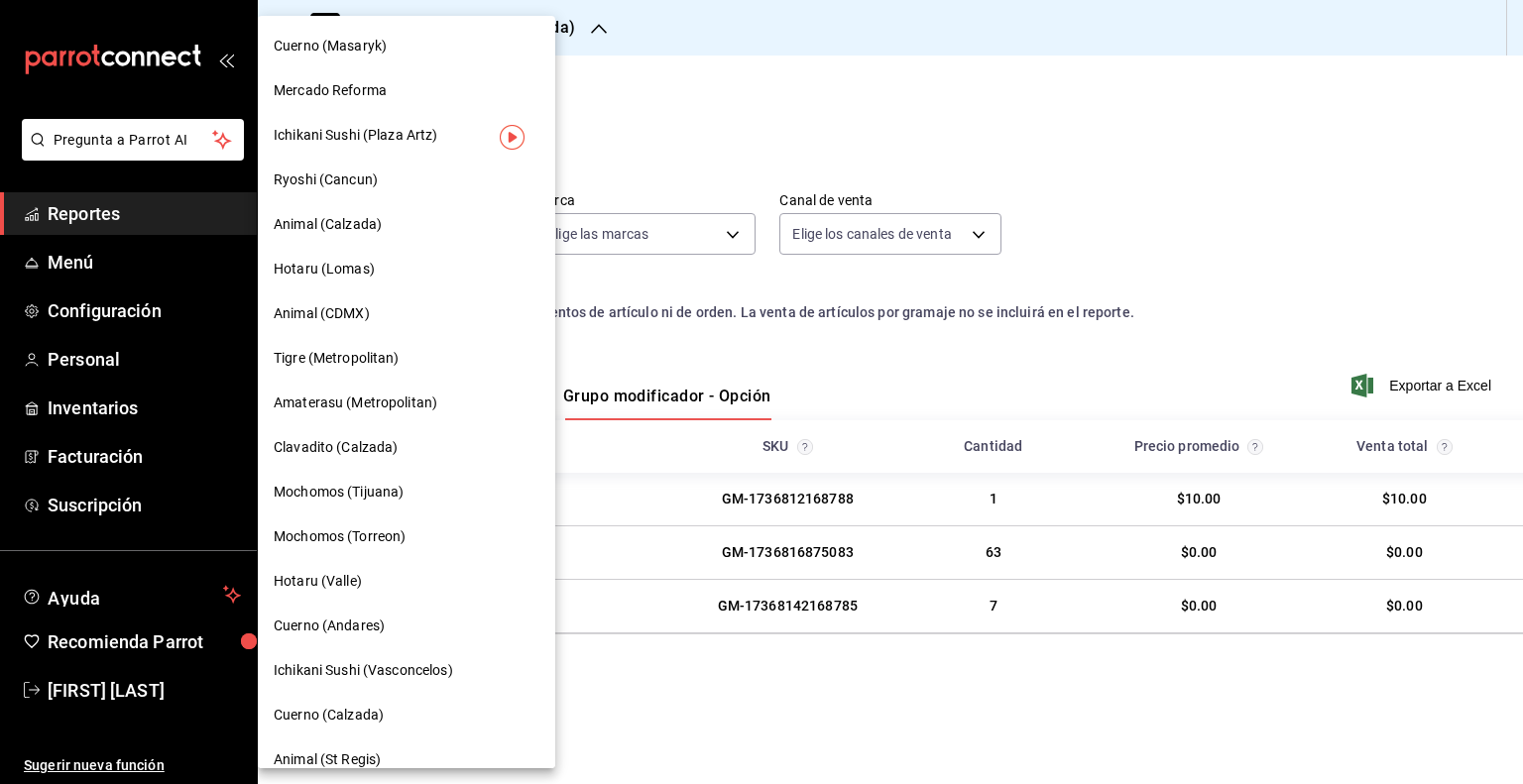 click on "Mochomos (Tijuana)" at bounding box center [338, 492] 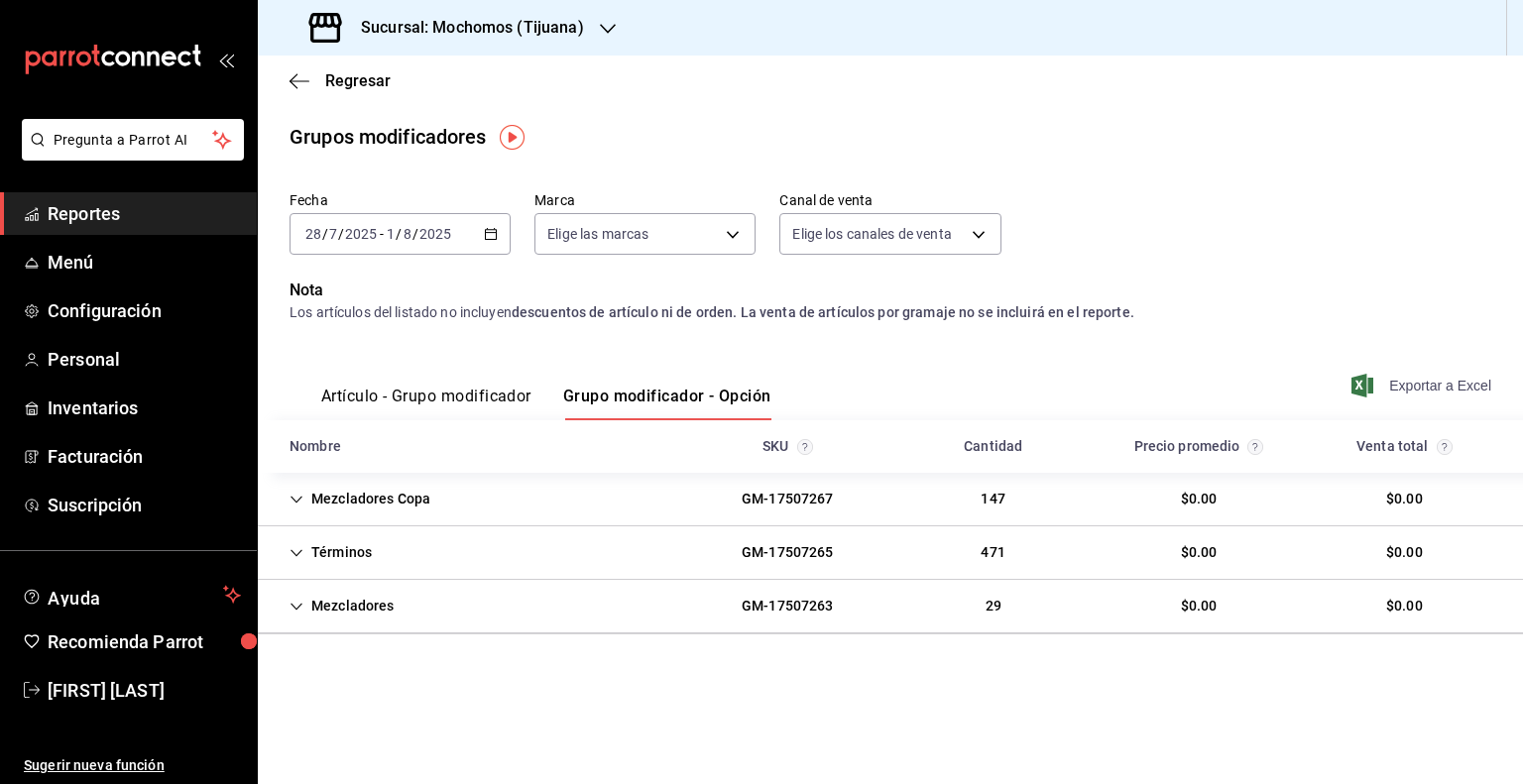 click on "Exportar a Excel" at bounding box center (1423, 386) 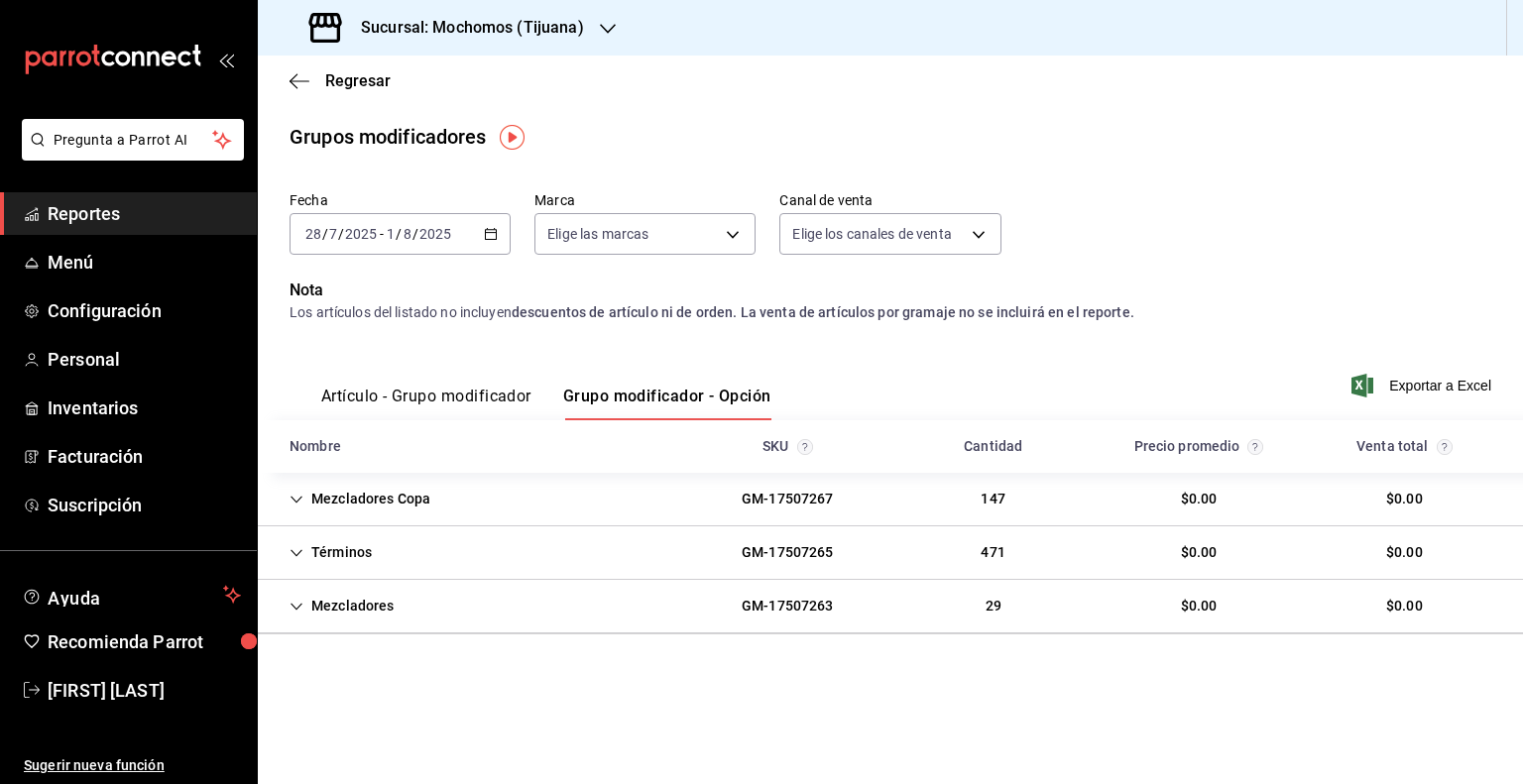 click on "Sucursal: Mochomos (Tijuana)" at bounding box center (448, 28) 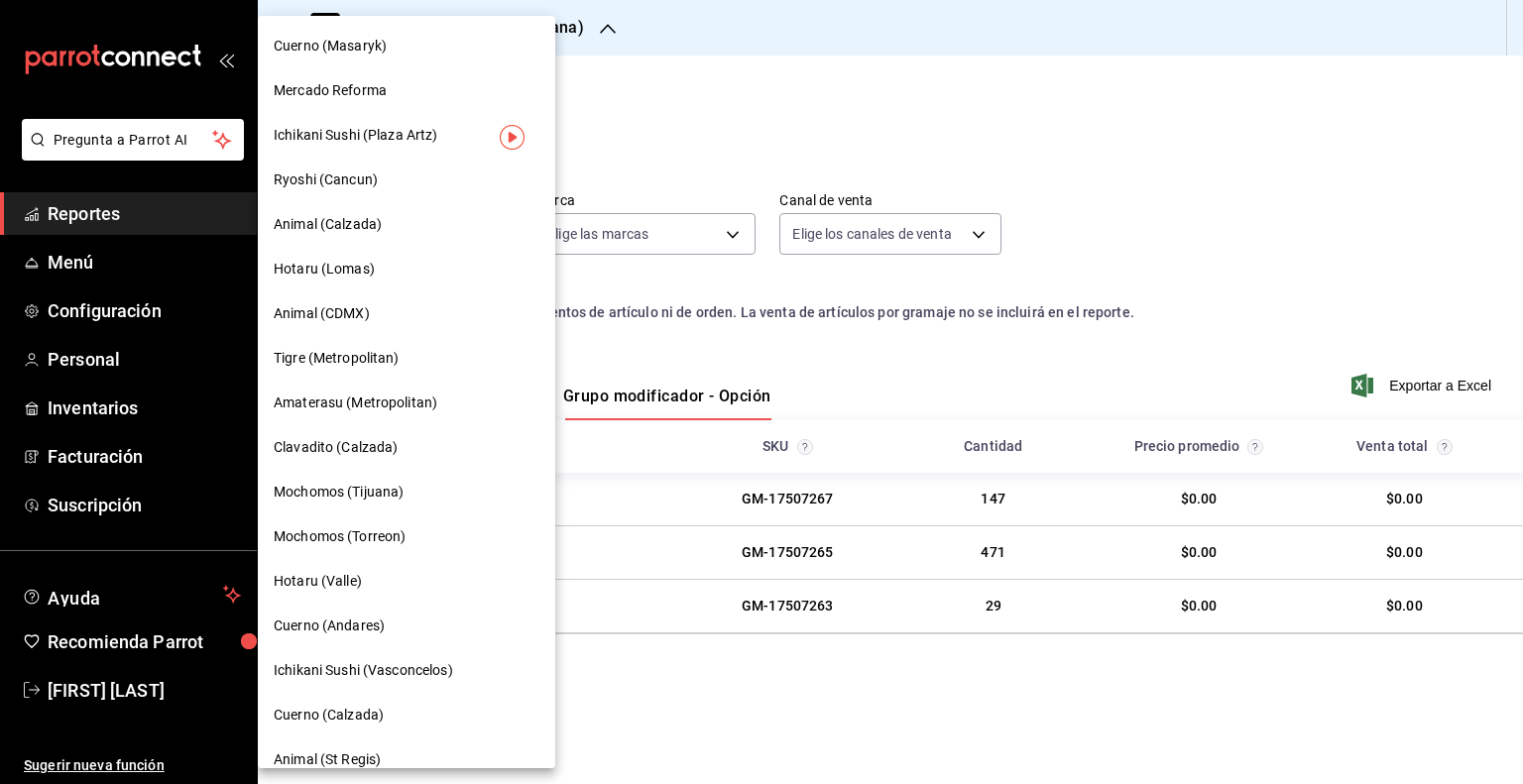 click on "Mochomos (Torreon)" at bounding box center [407, 536] 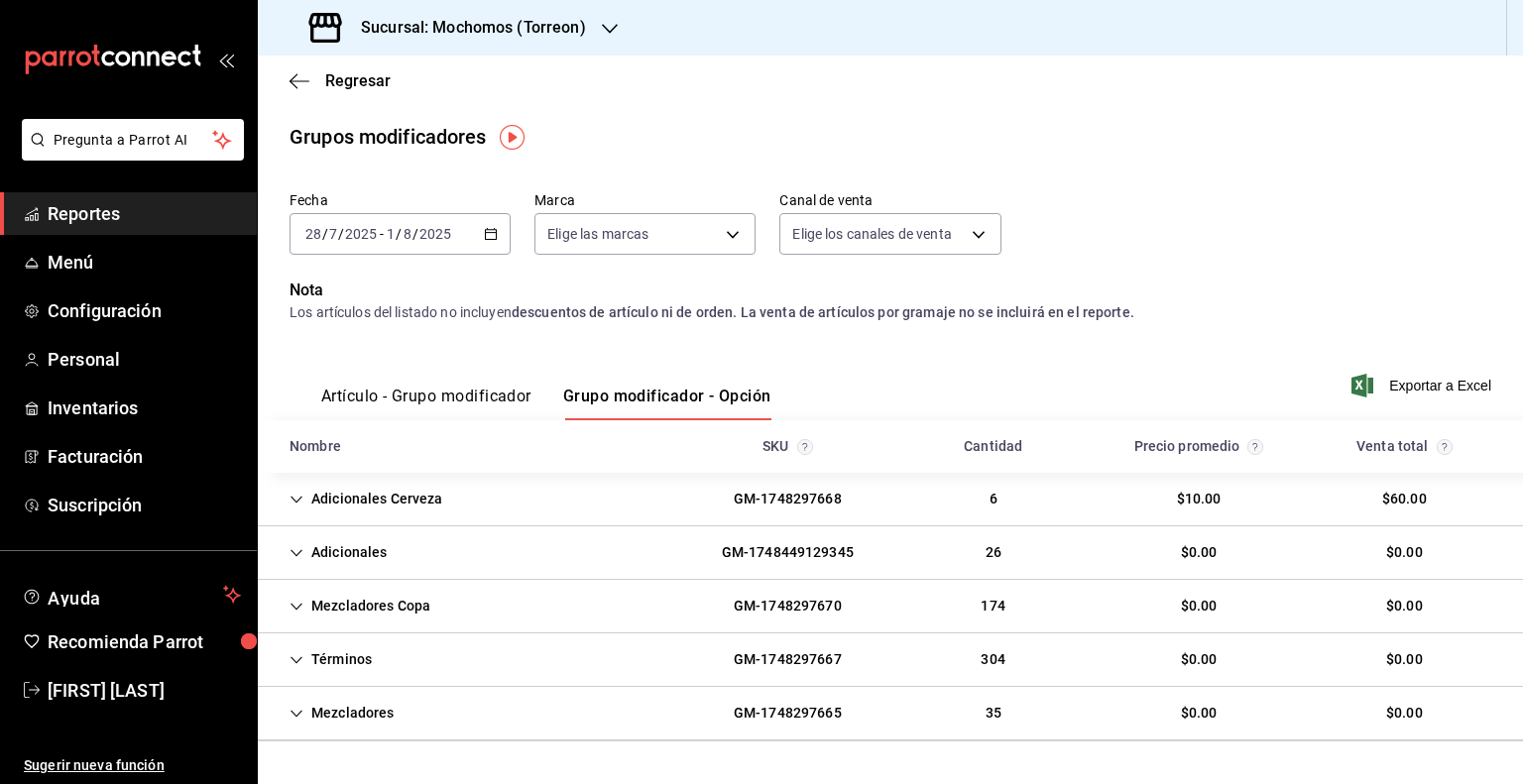click on "Exportar a Excel" at bounding box center [1423, 386] 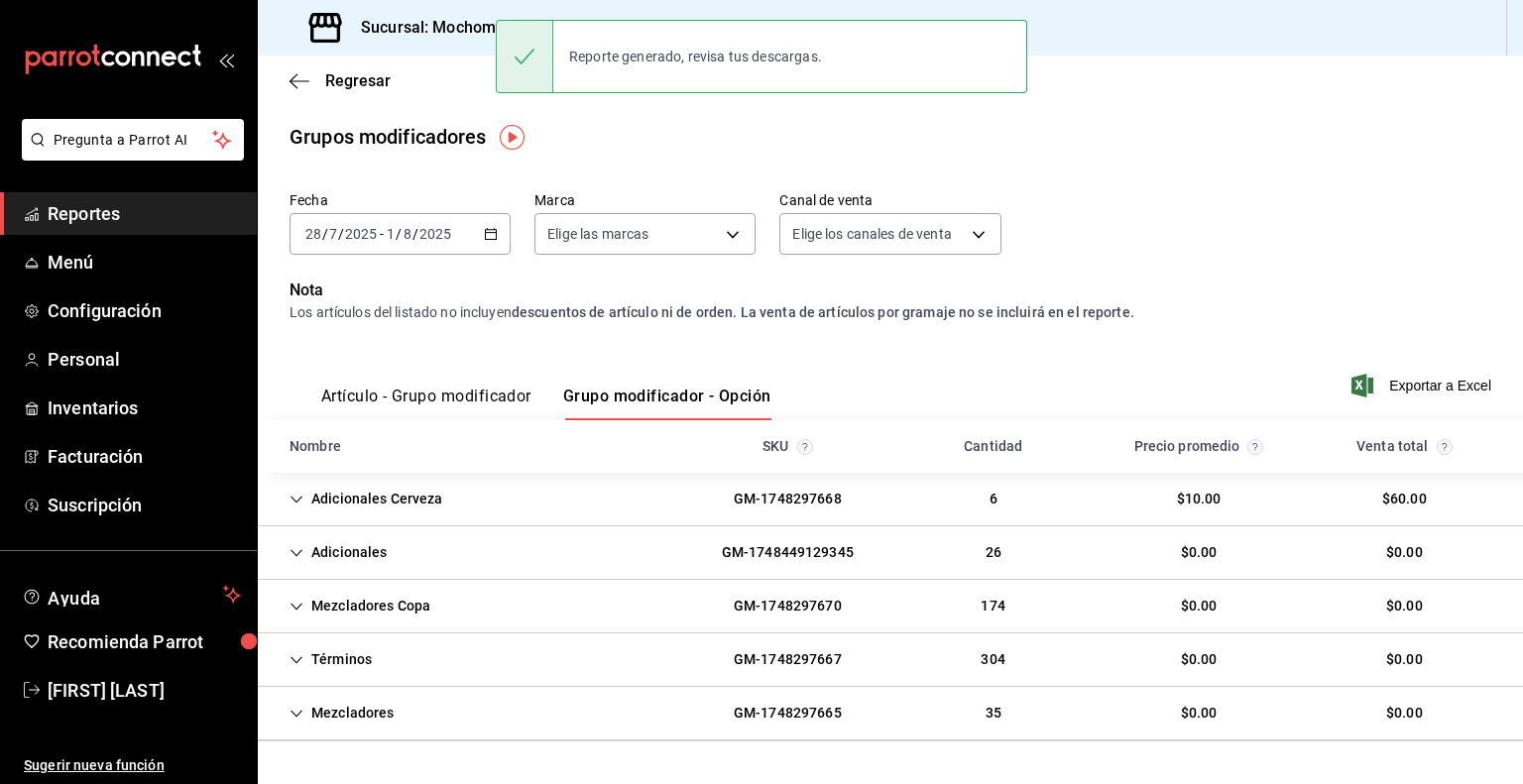 click on "Sucursal: Mochomos (Torreon)" at bounding box center [449, 28] 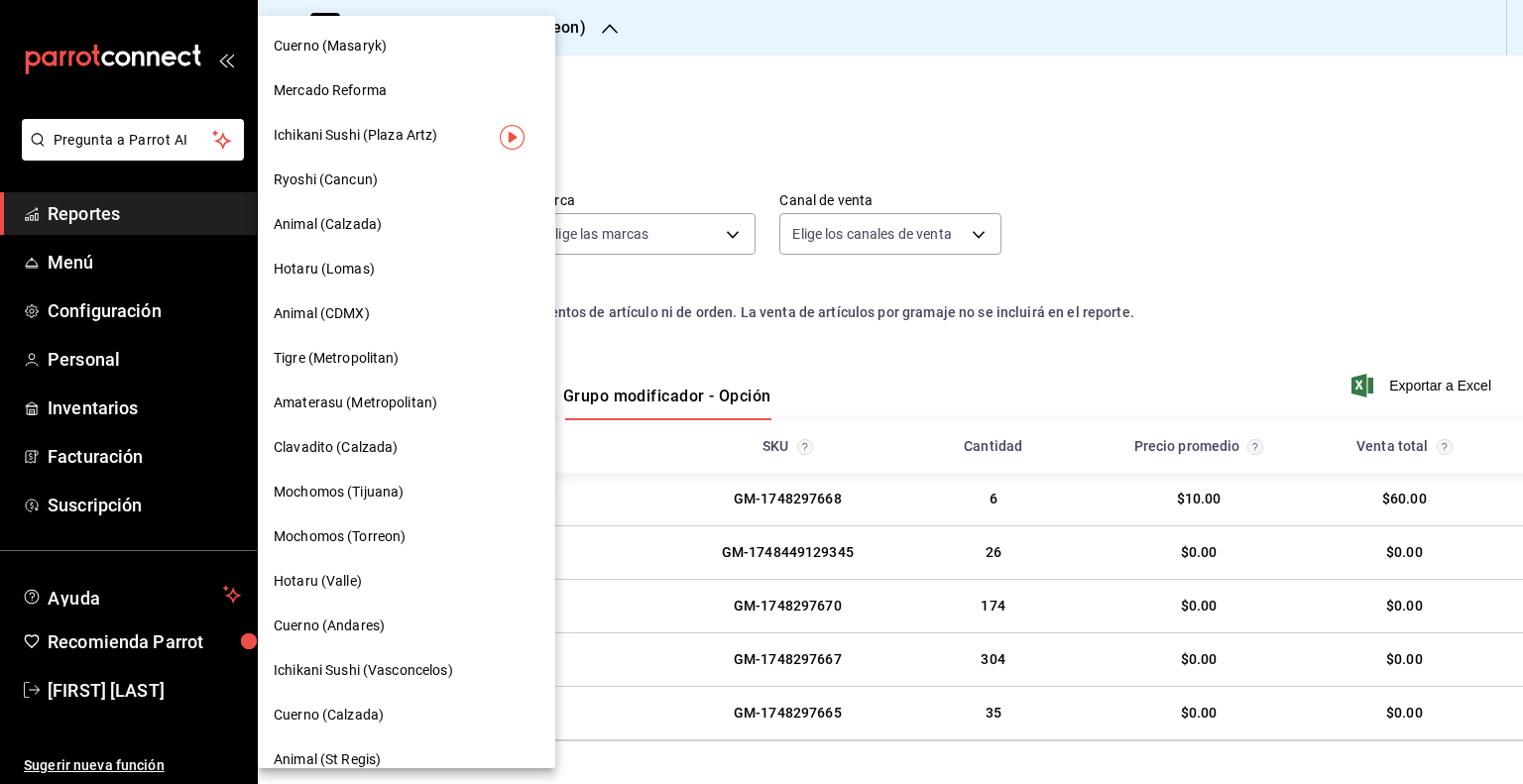 click on "Cuerno (Andares)" at bounding box center [407, 625] 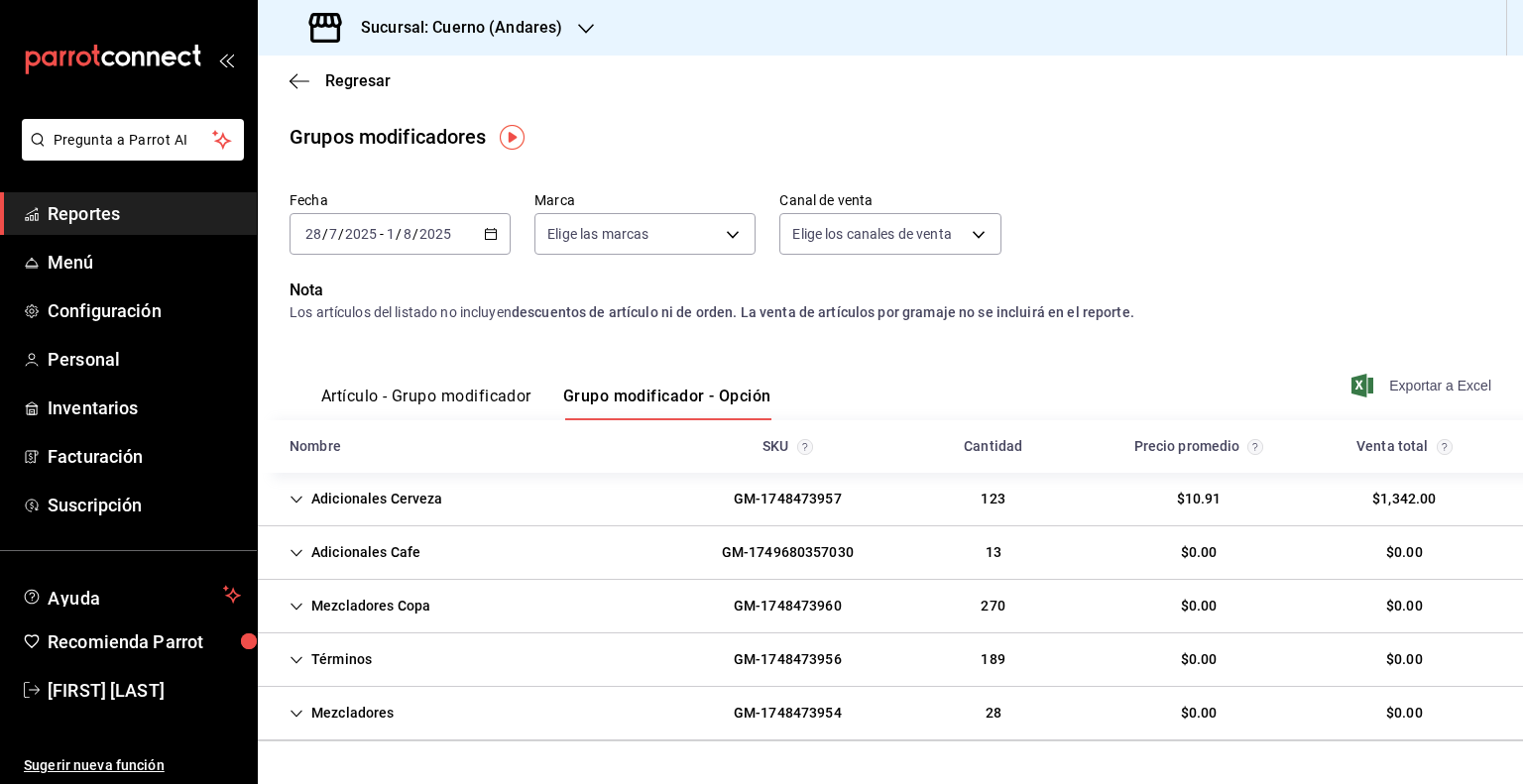 click on "Exportar a Excel" at bounding box center [1423, 386] 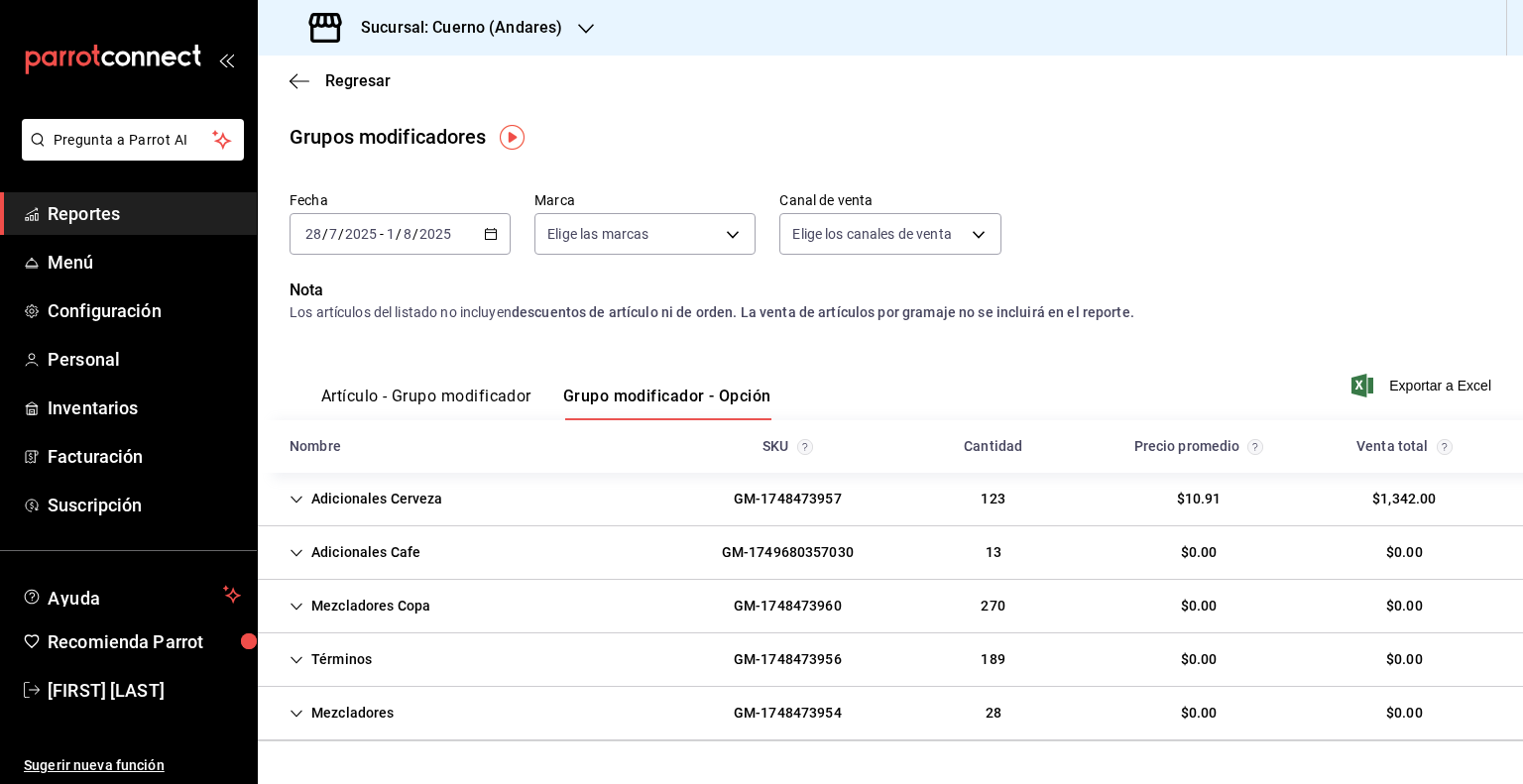 click on "Sucursal: Cuerno (Andares)" at bounding box center [453, 28] 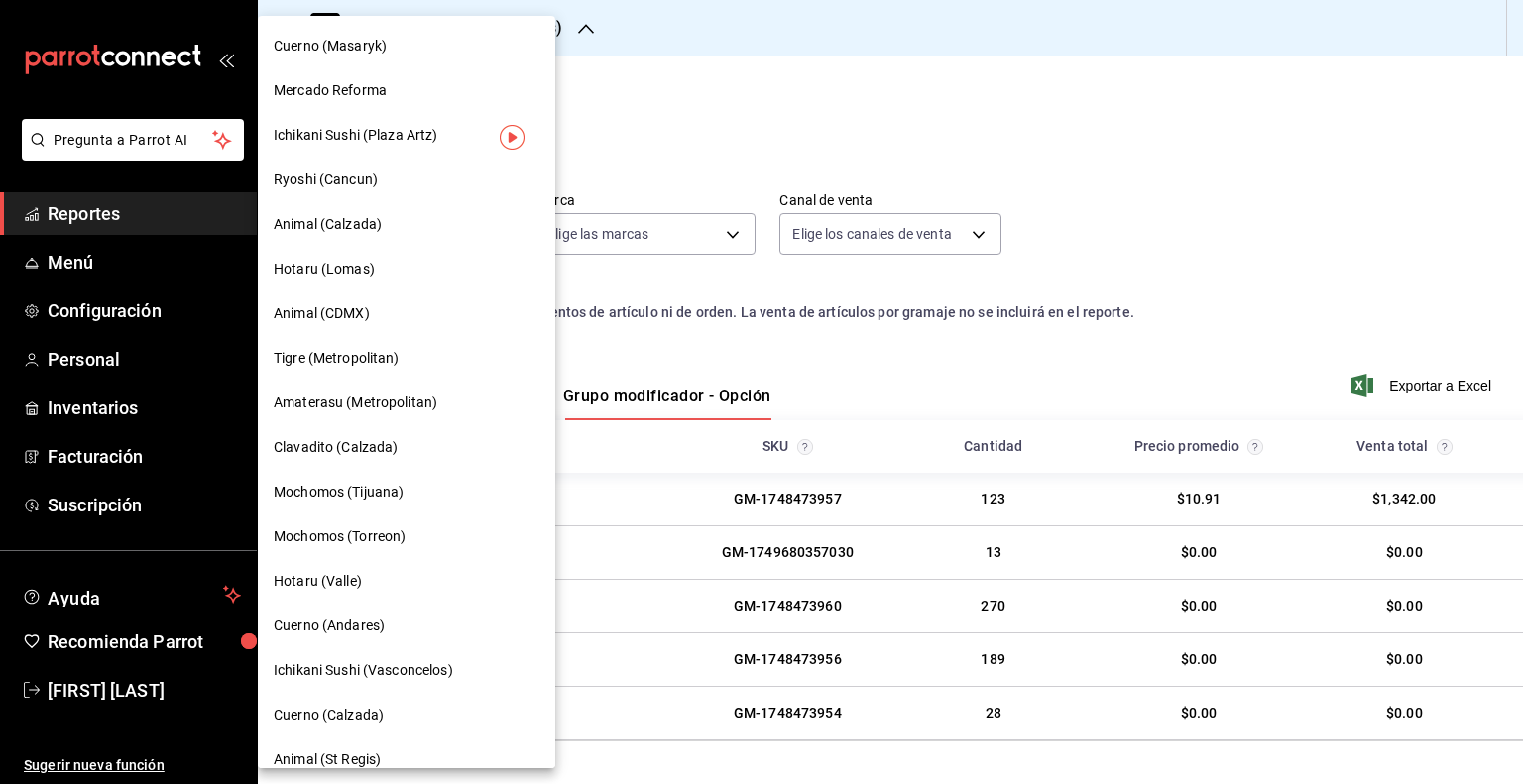 click on "Ichikani Sushi (Vasconcelos)" at bounding box center [407, 670] 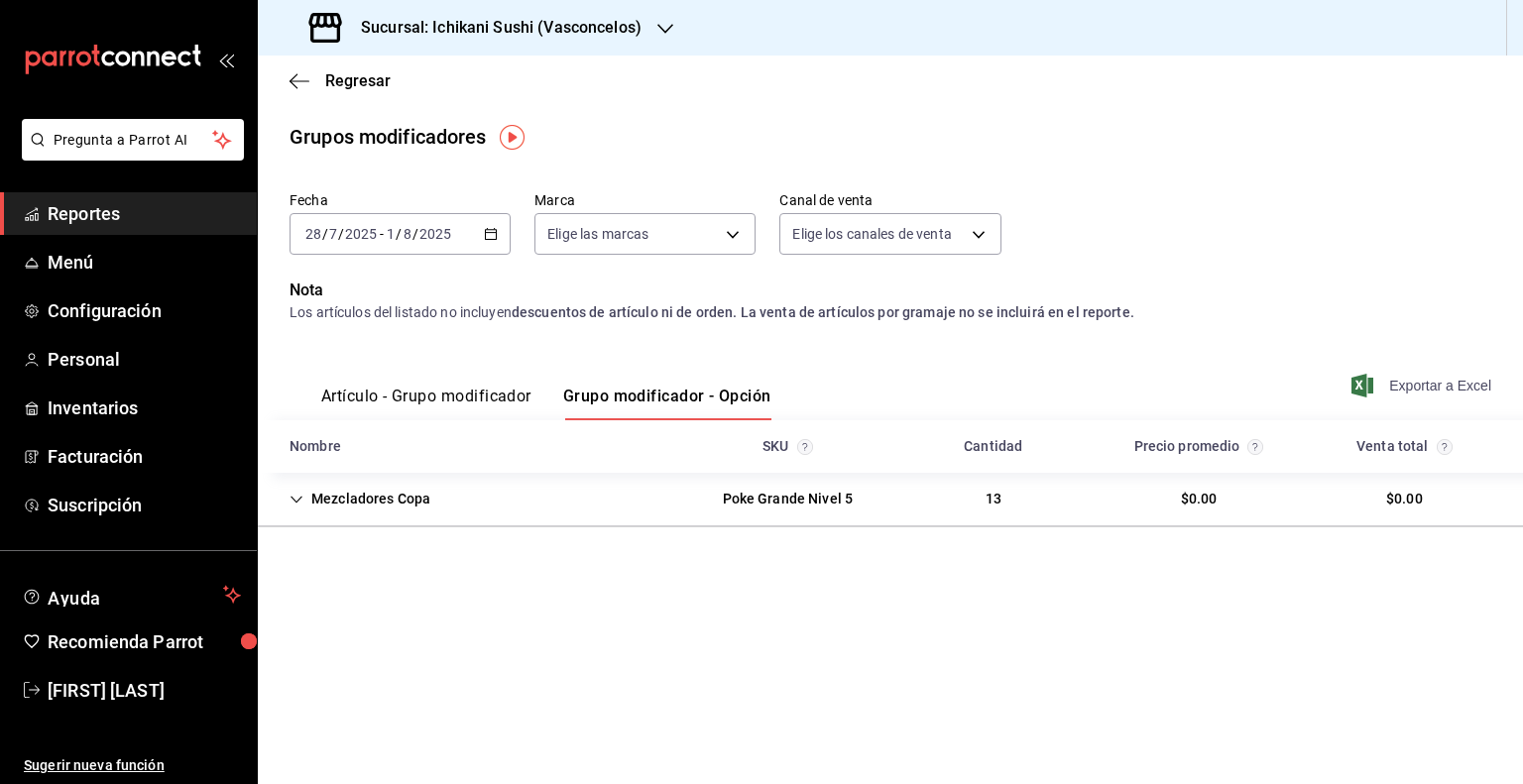 click 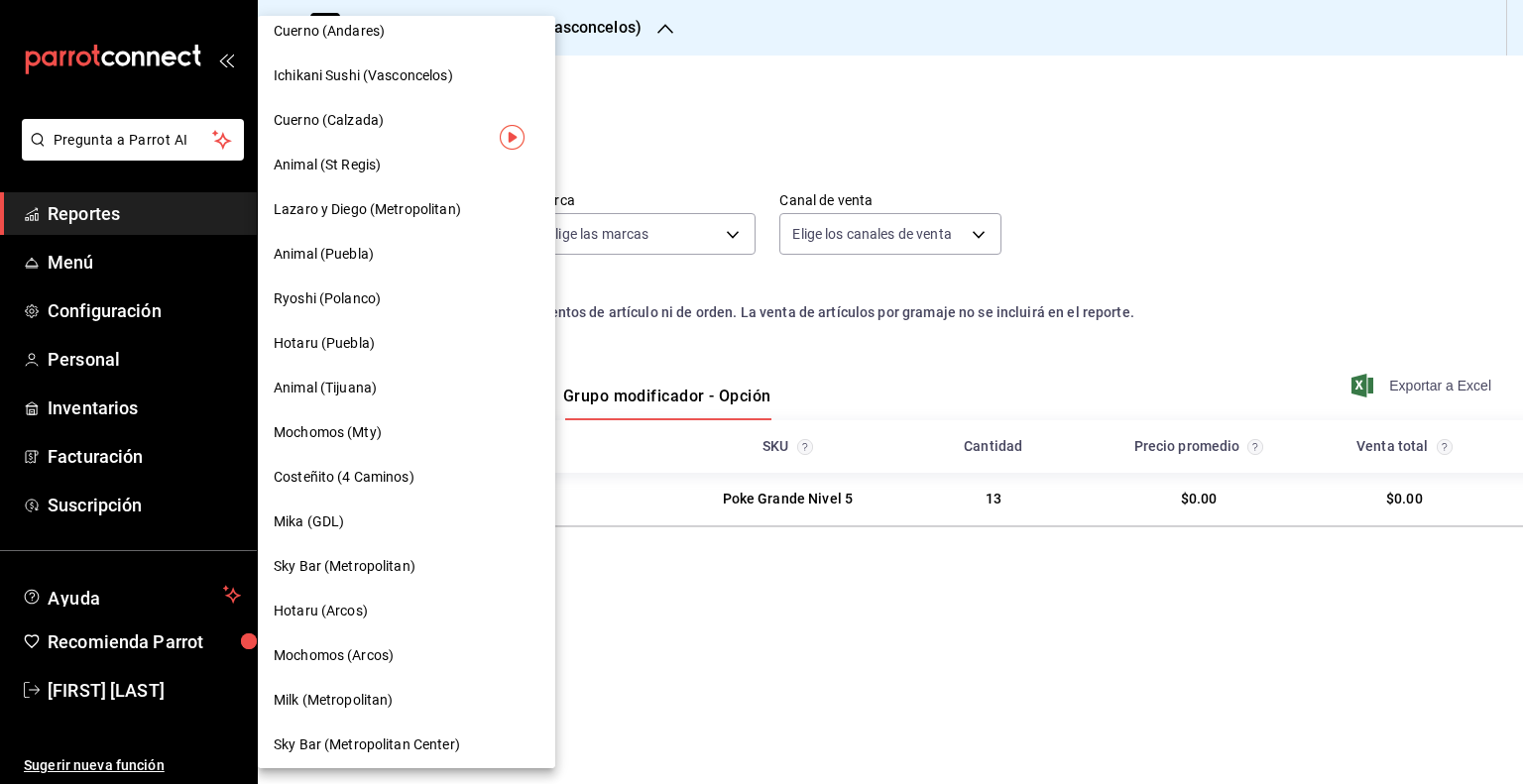 scroll, scrollTop: 0, scrollLeft: 0, axis: both 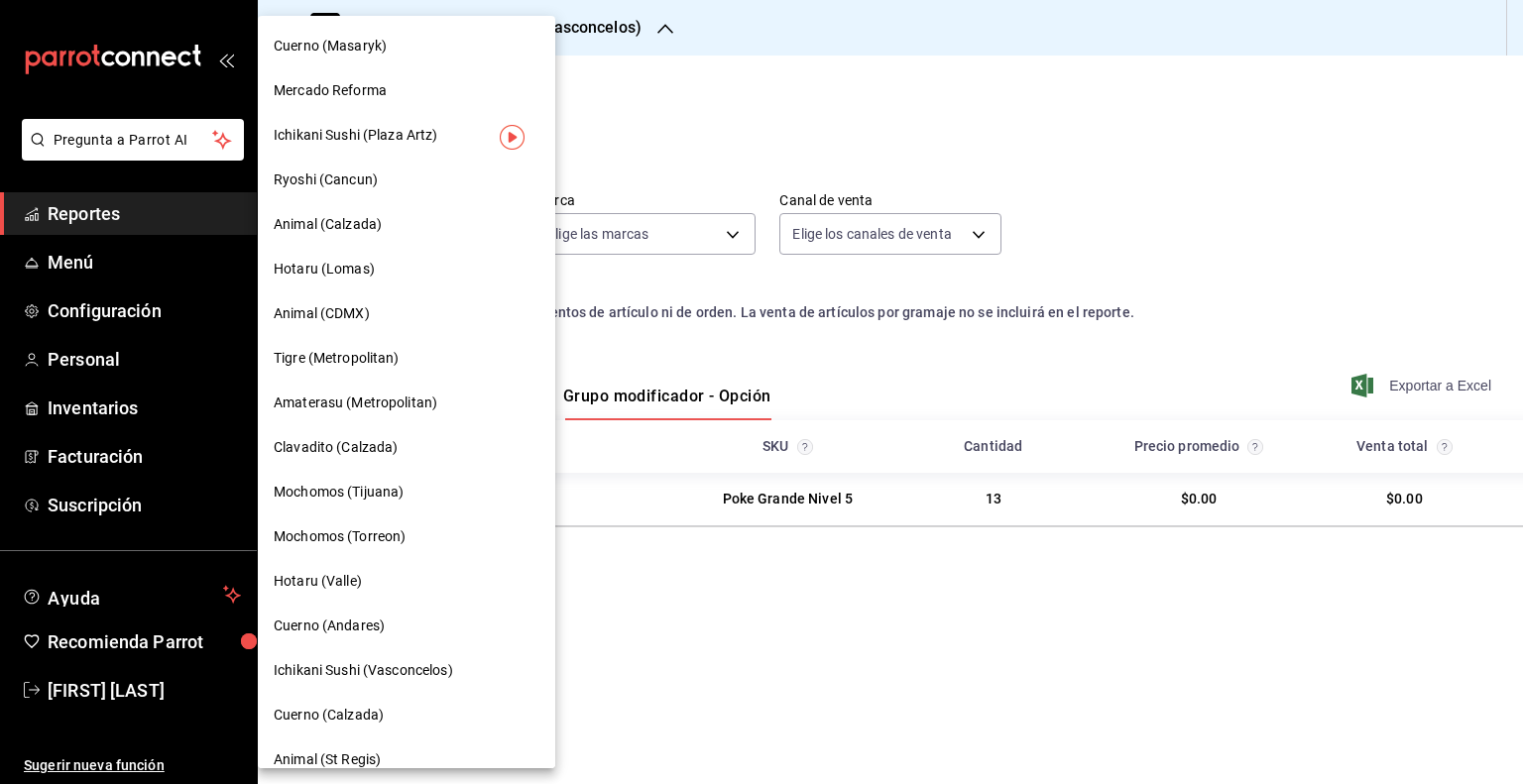 click on "Cuerno (Calzada)" at bounding box center [407, 715] 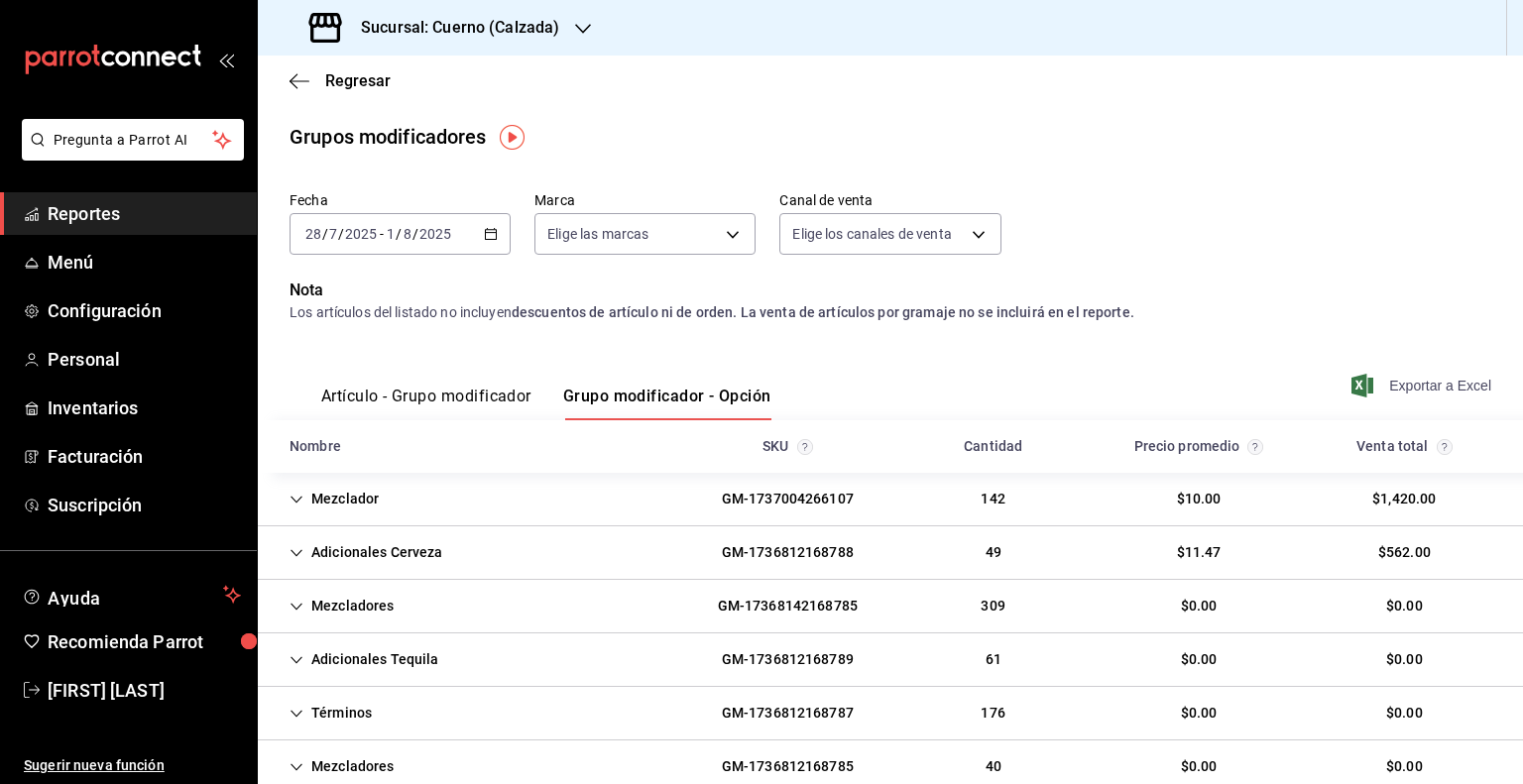click on "Exportar a Excel" at bounding box center (1423, 386) 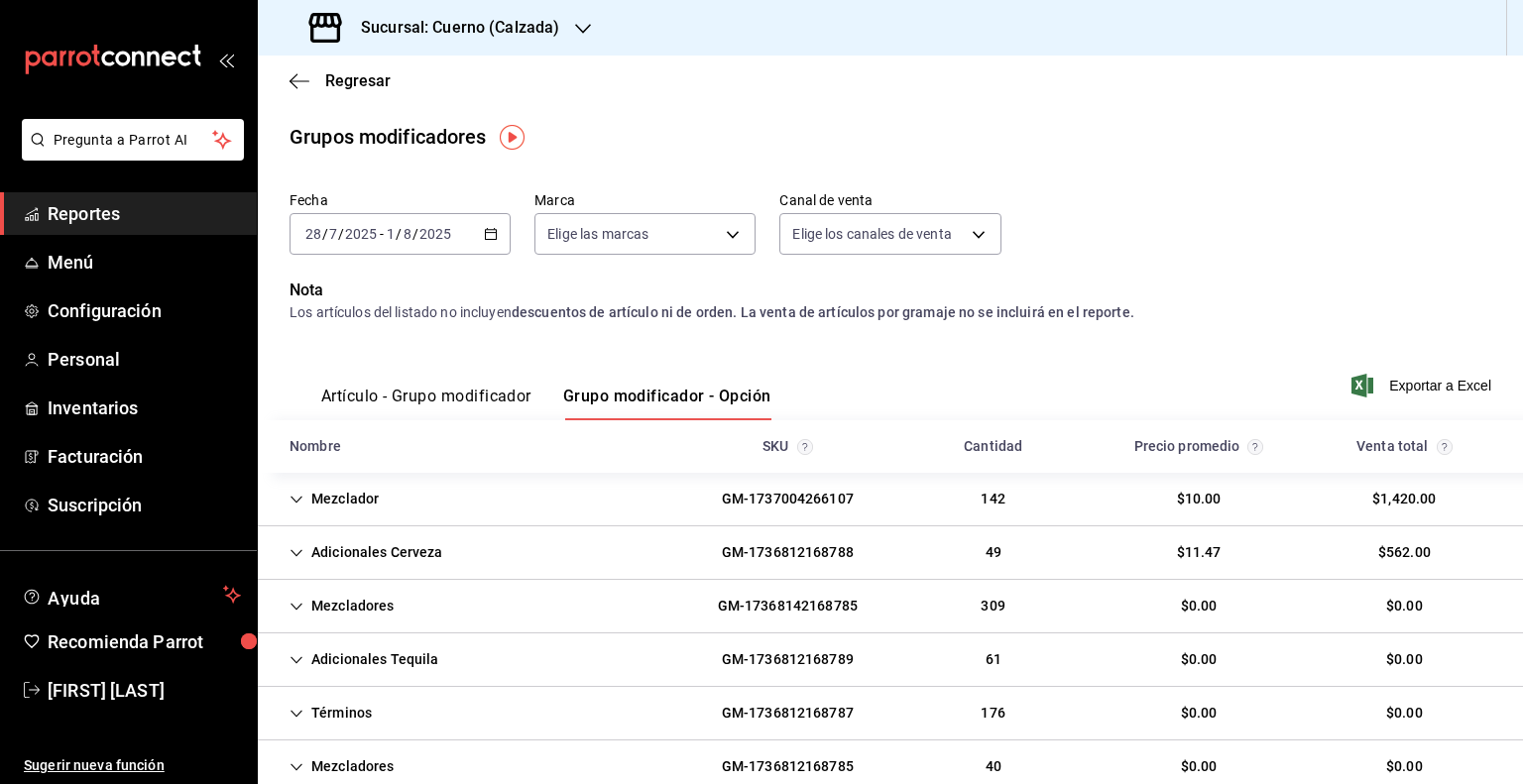 click on "Sucursal: Cuerno (Calzada)" at bounding box center (436, 28) 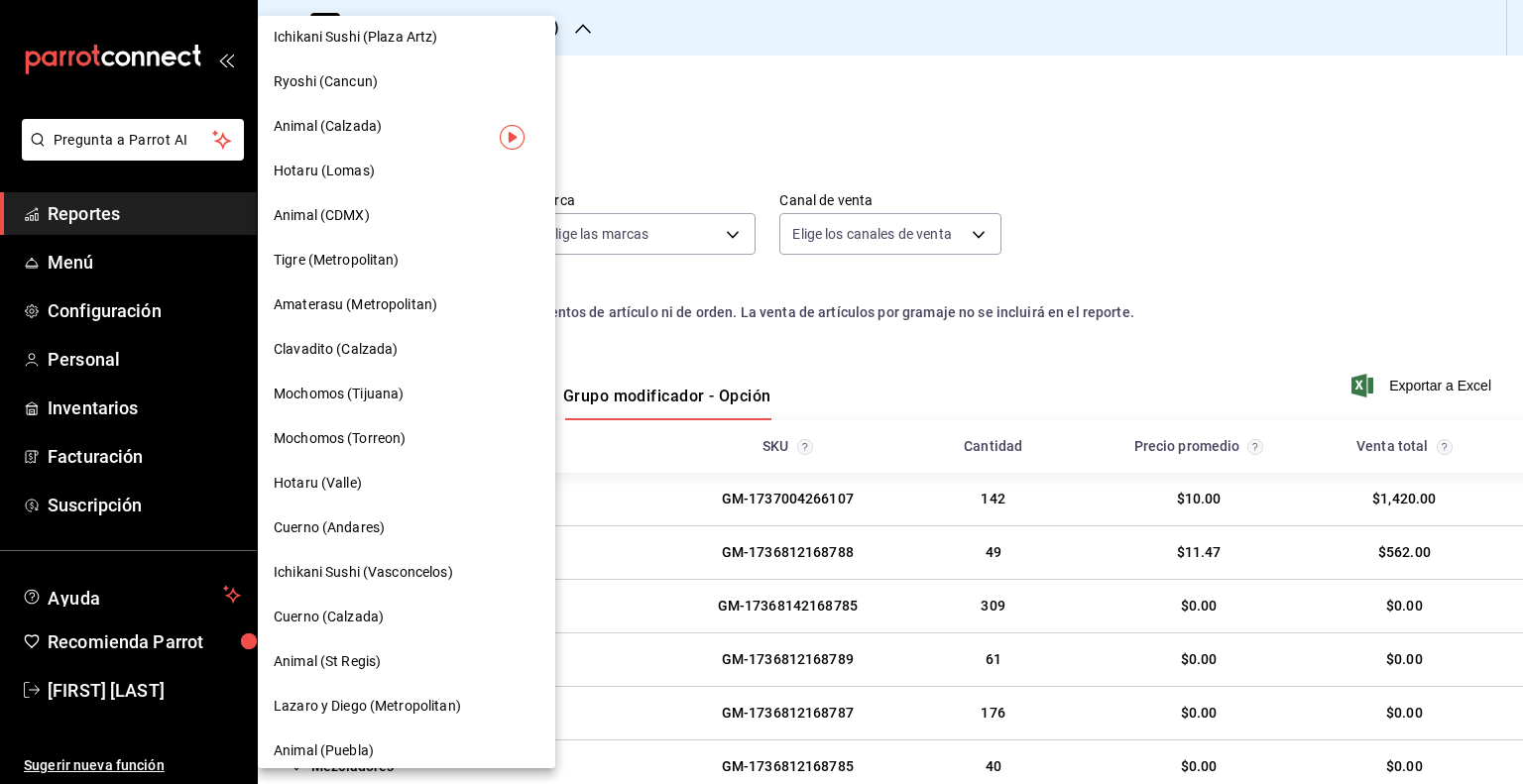 scroll, scrollTop: 99, scrollLeft: 0, axis: vertical 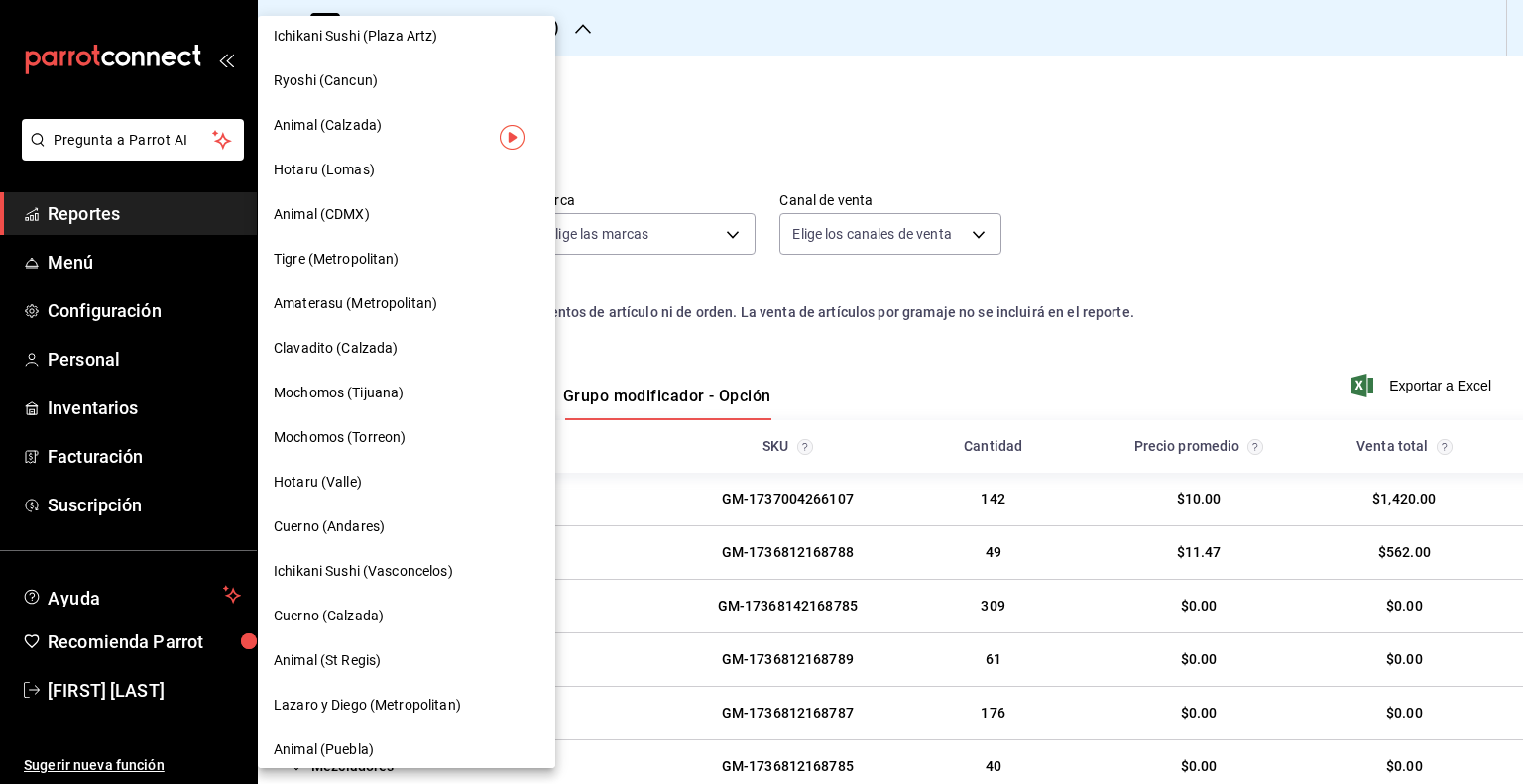 click on "Animal (St Regis)" at bounding box center [407, 660] 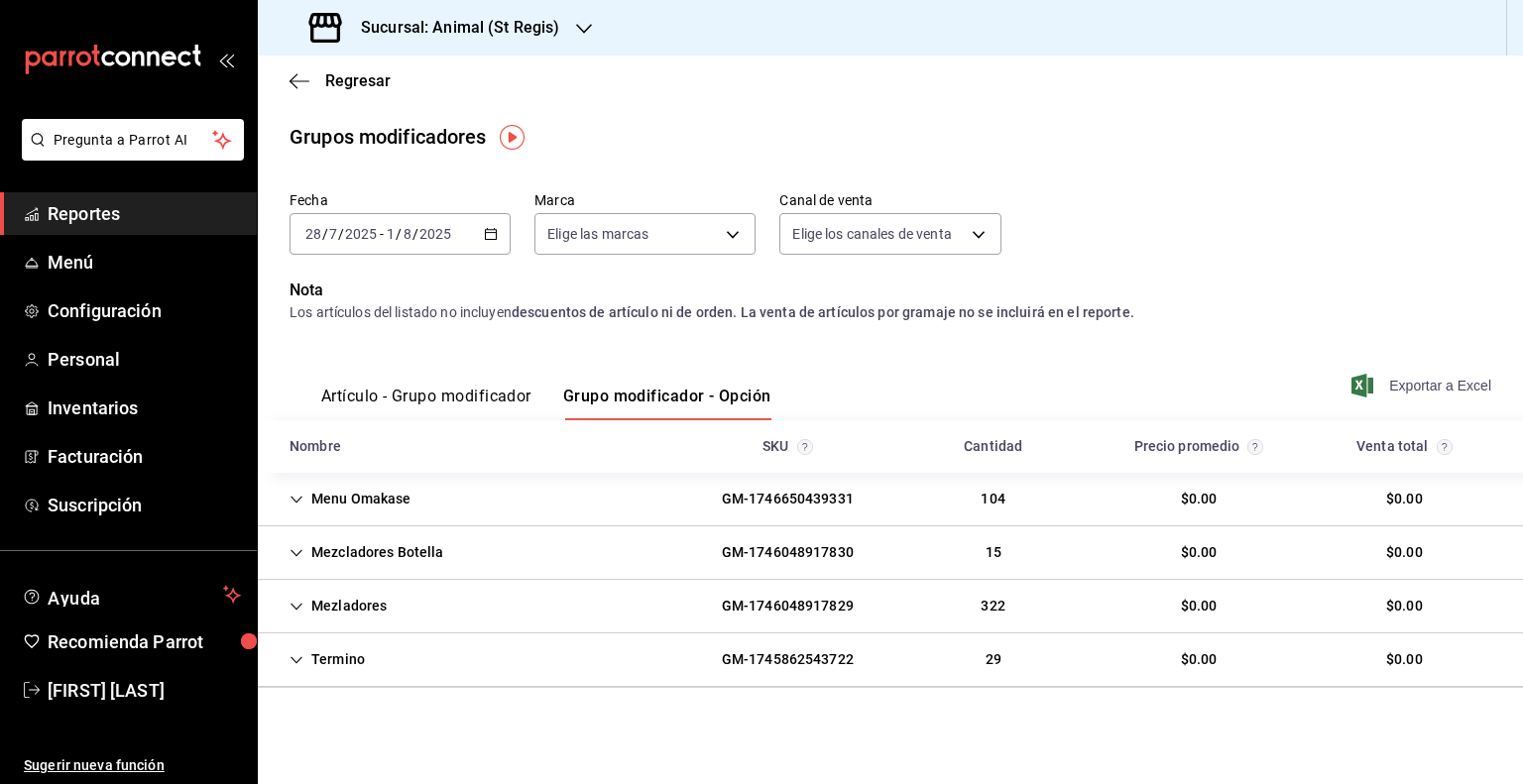 click 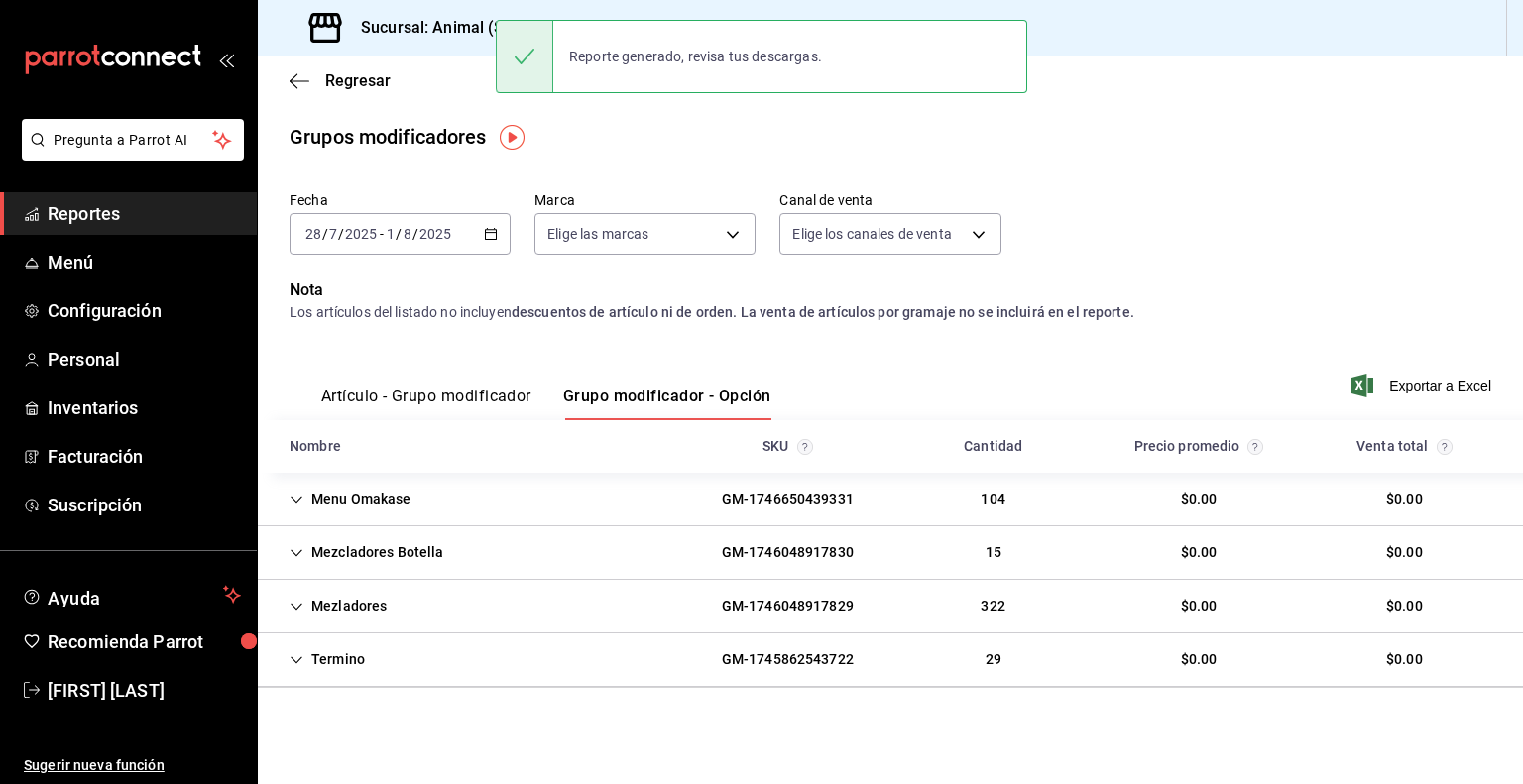 click on "Sucursal: Animal (St Regis)" at bounding box center (452, 28) 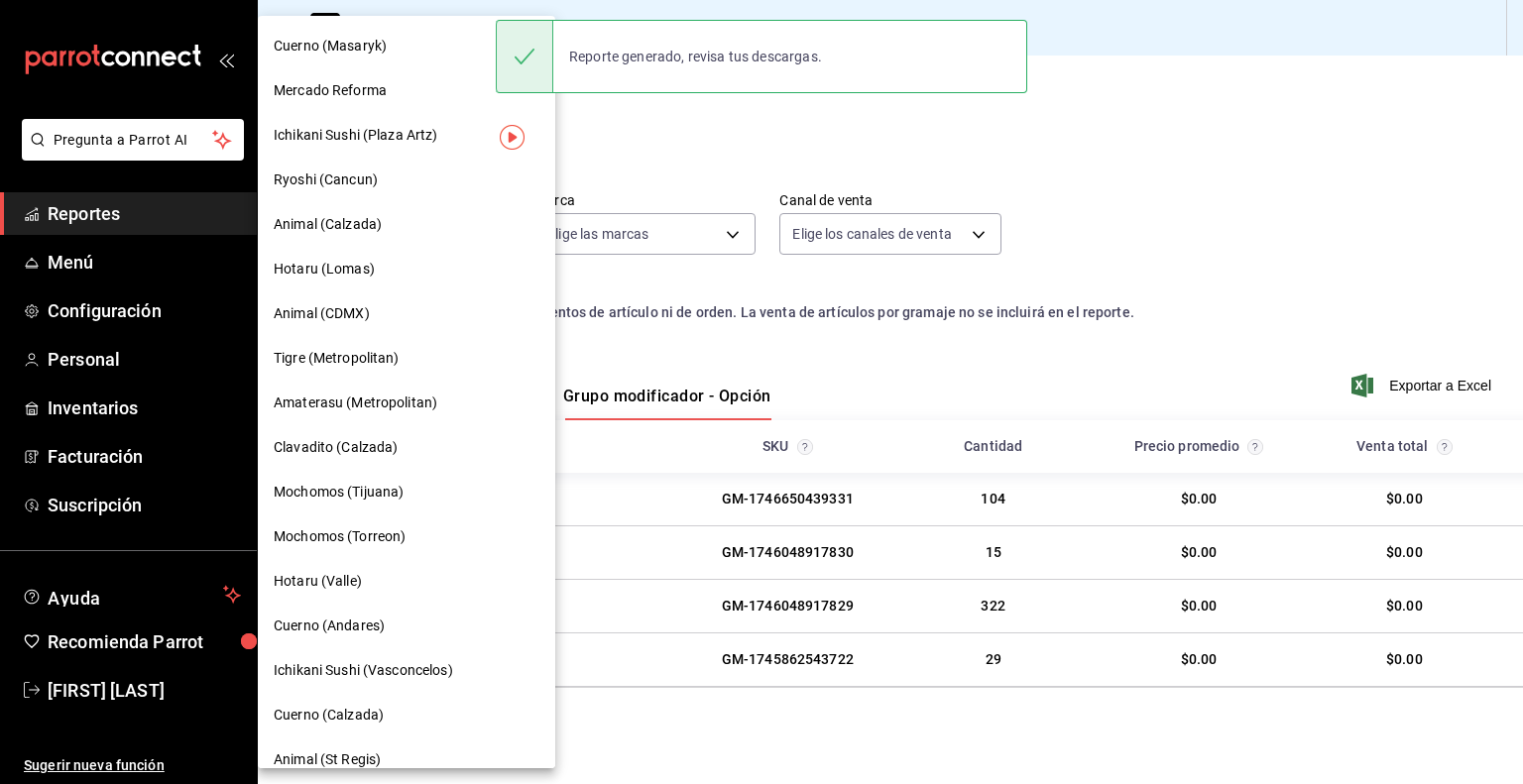scroll, scrollTop: 99, scrollLeft: 0, axis: vertical 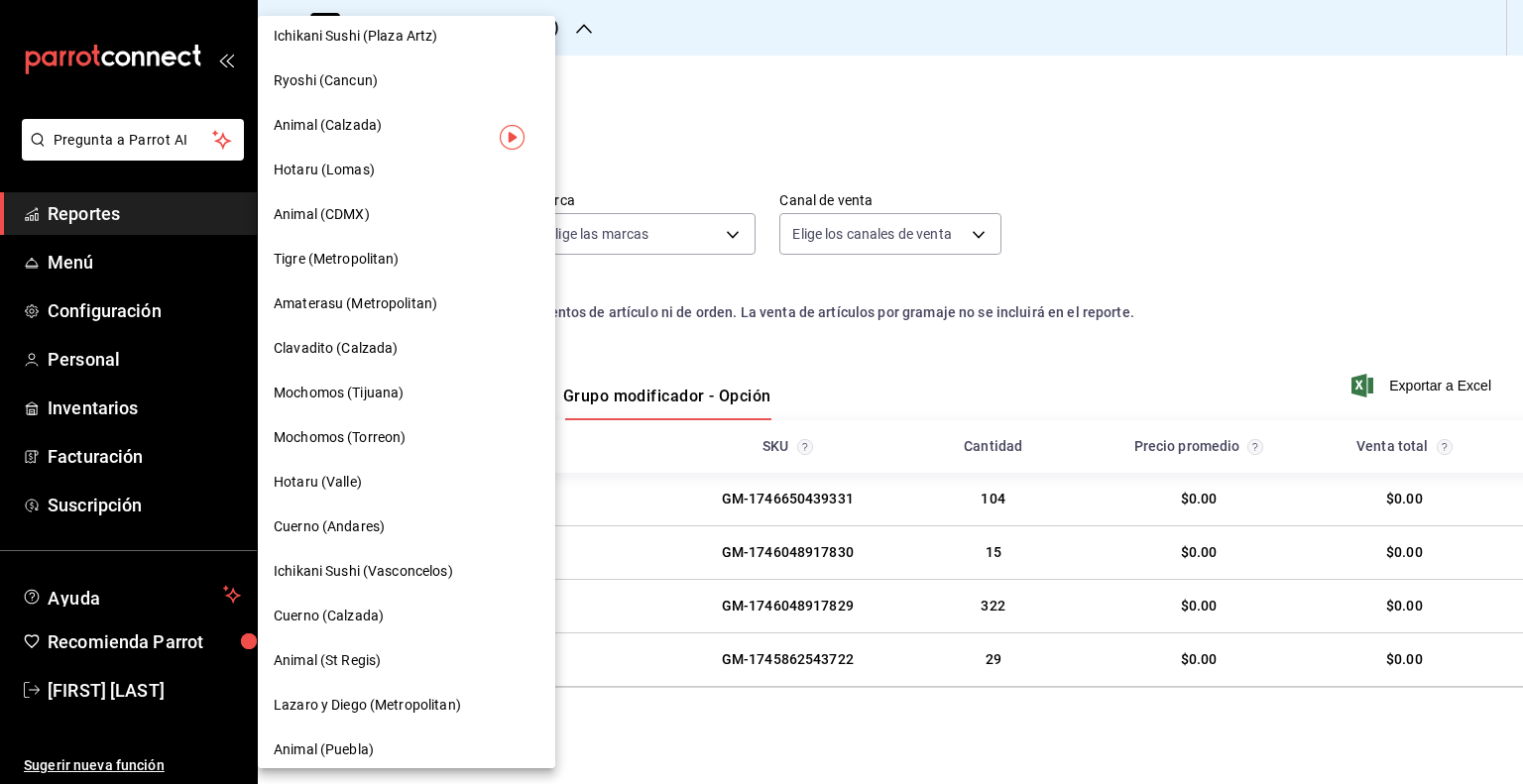 click on "Lazaro y Diego (Metropolitan)" at bounding box center (367, 705) 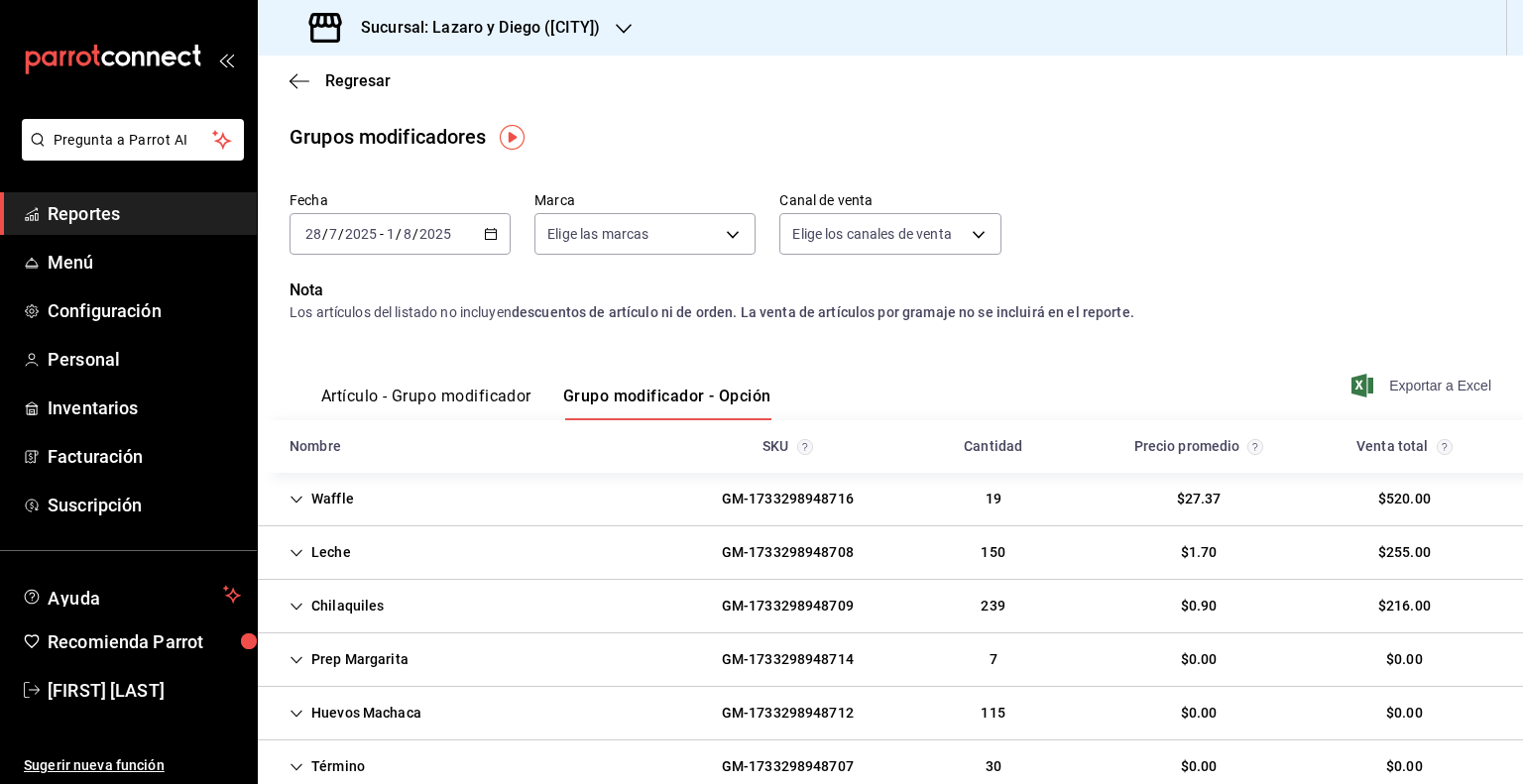 click on "Exportar a Excel" at bounding box center [1423, 386] 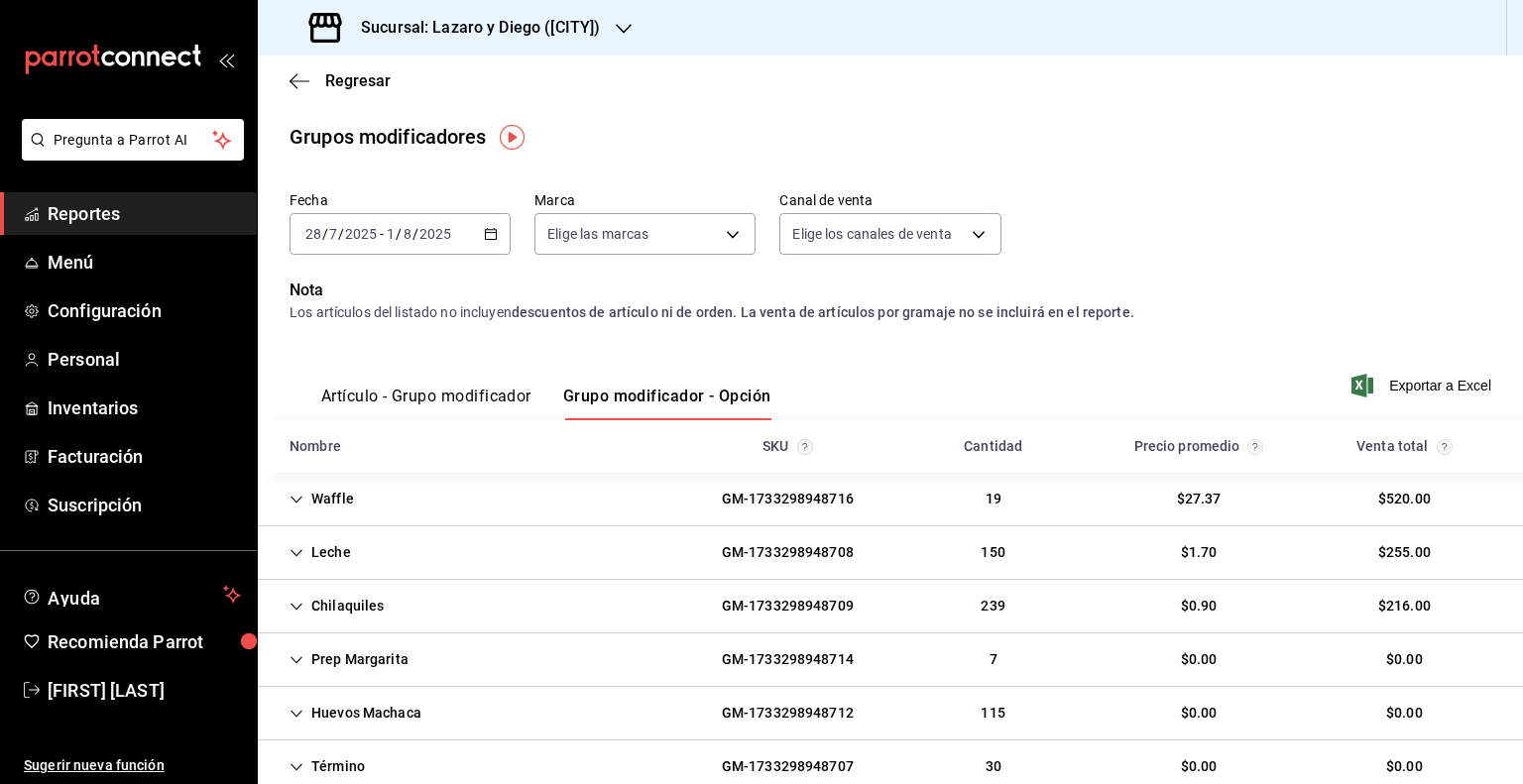 click on "Sucursal: Lazaro y Diego ([CITY])" at bounding box center (472, 28) 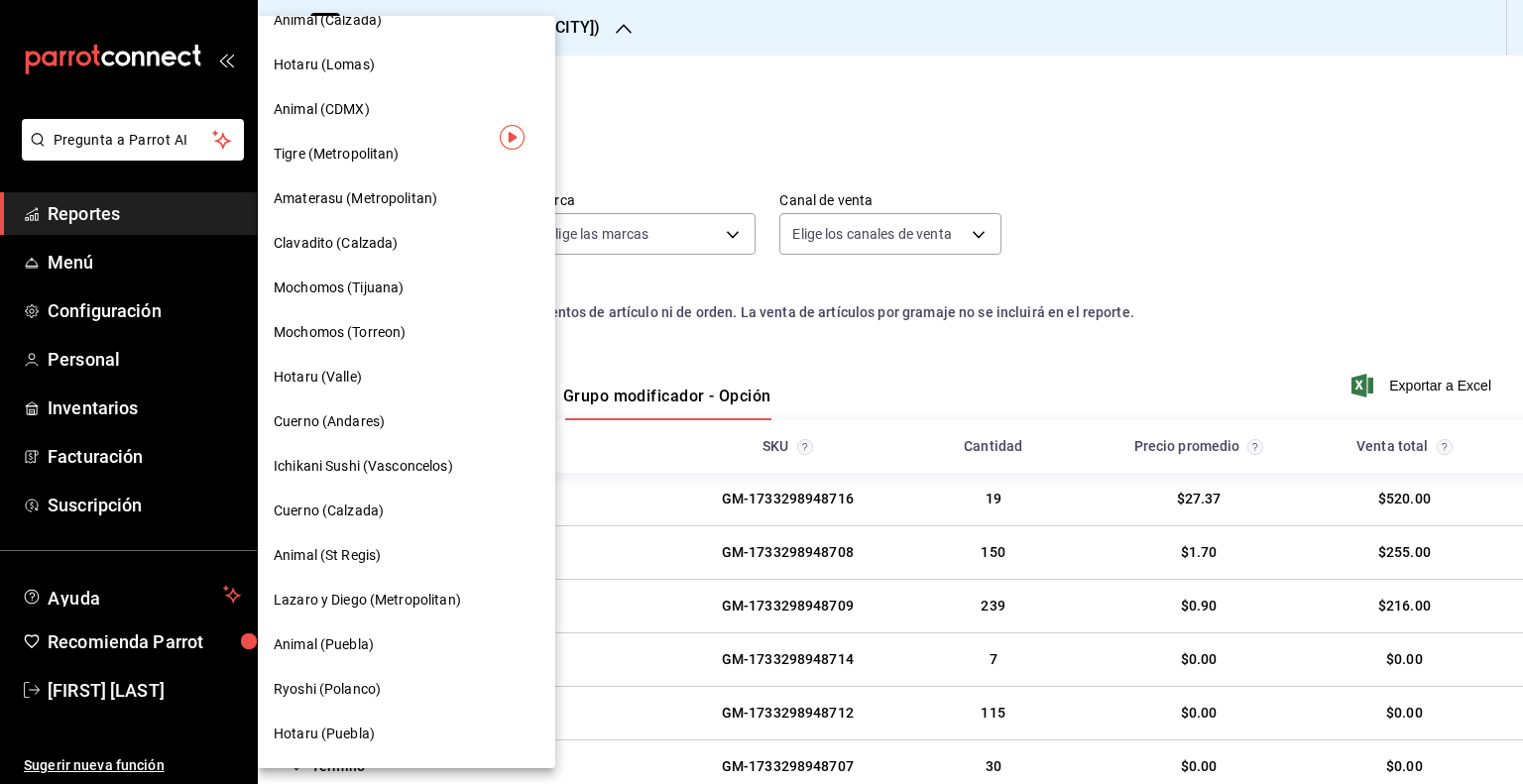scroll, scrollTop: 297, scrollLeft: 0, axis: vertical 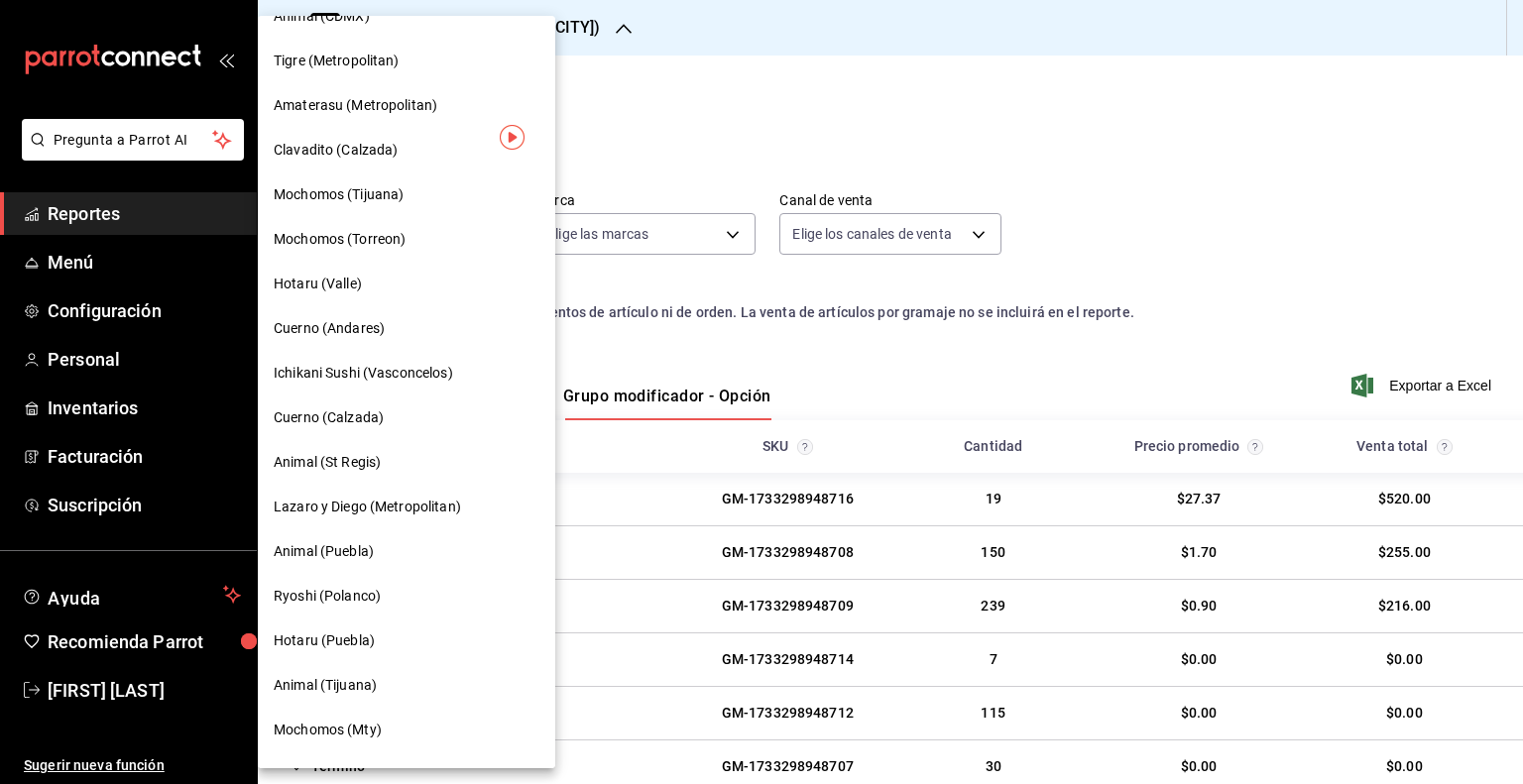 click on "Animal (Puebla)" at bounding box center [323, 551] 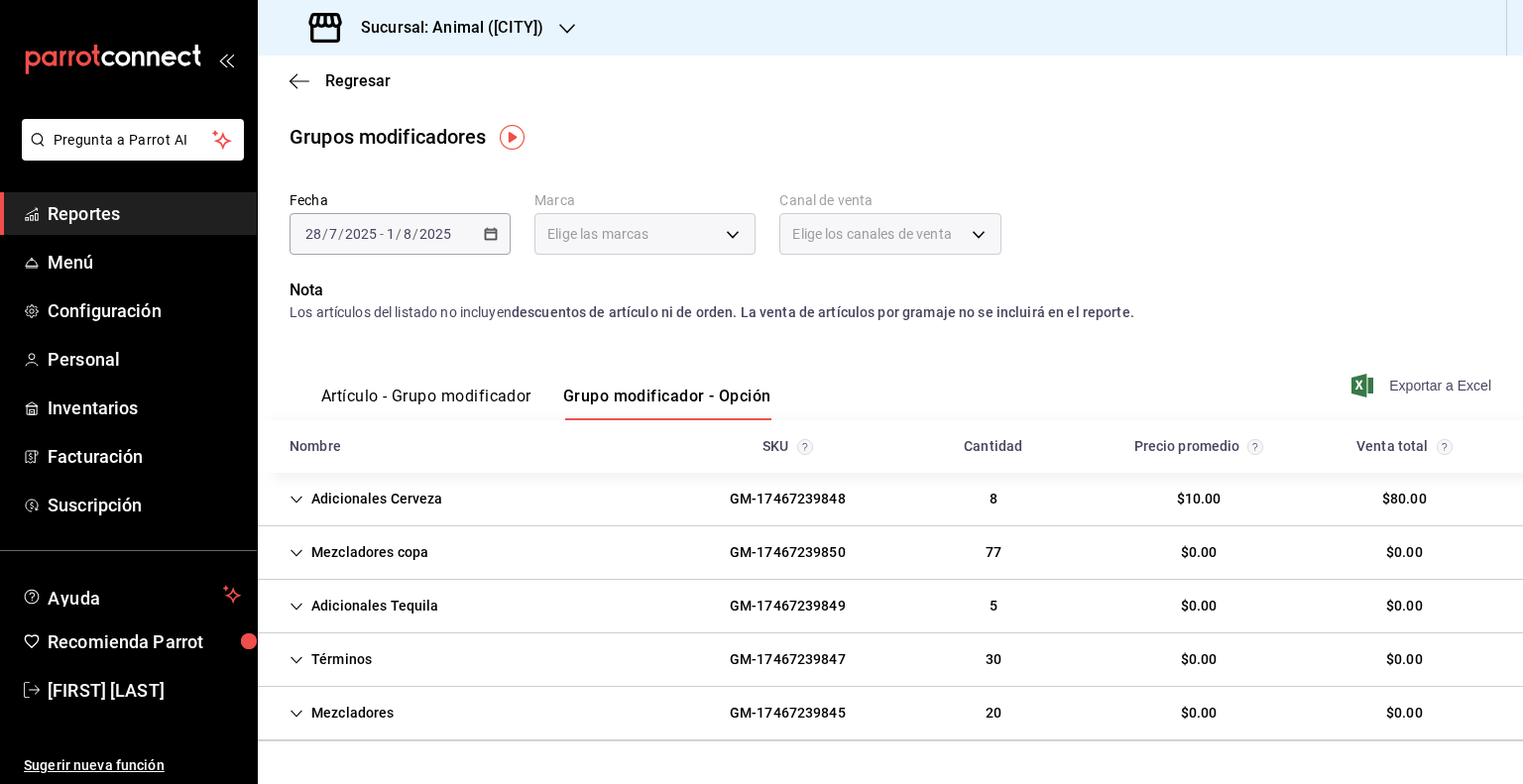 click on "Exportar a Excel" at bounding box center (1423, 386) 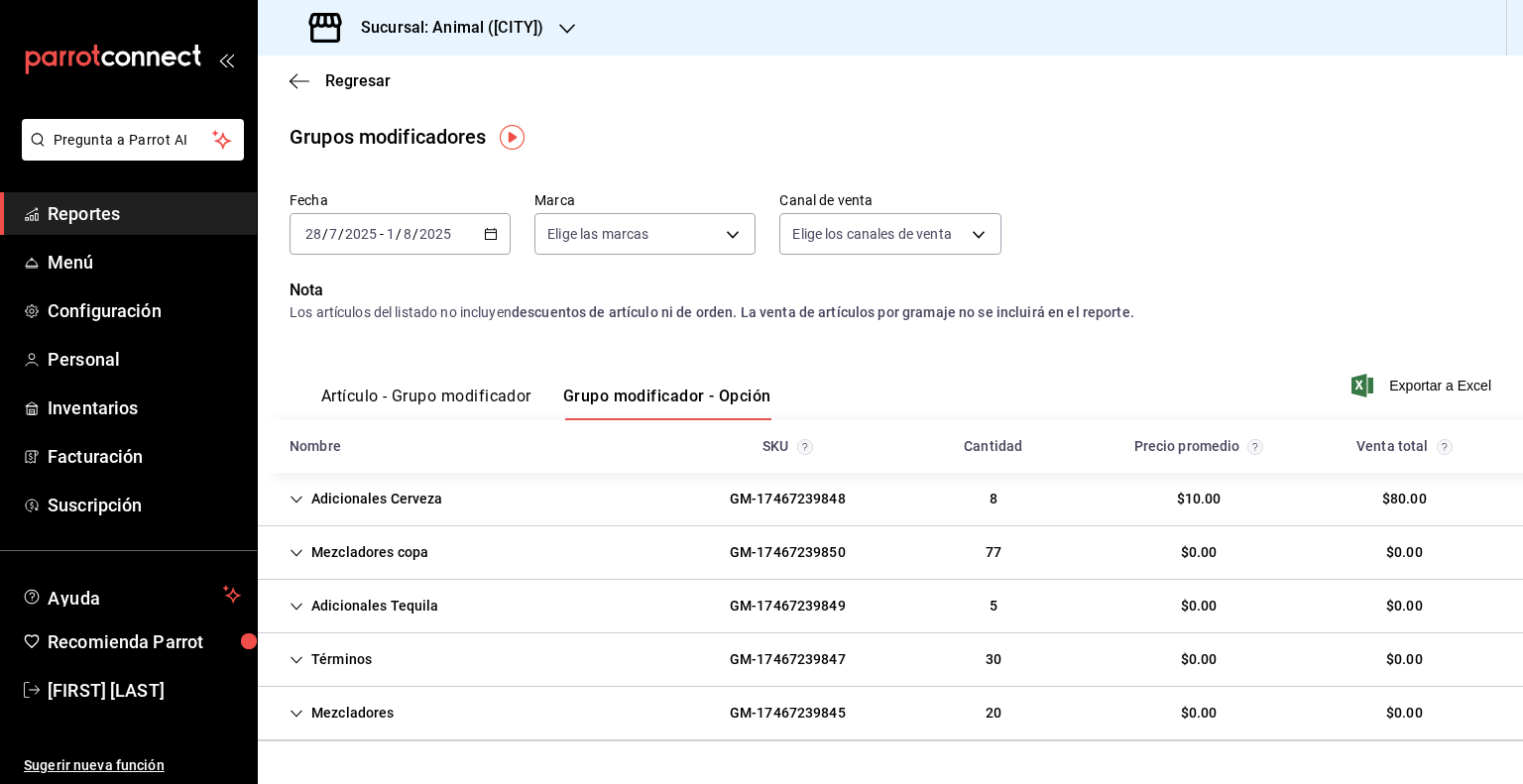 click on "Sucursal: Animal ([CITY])" at bounding box center [428, 28] 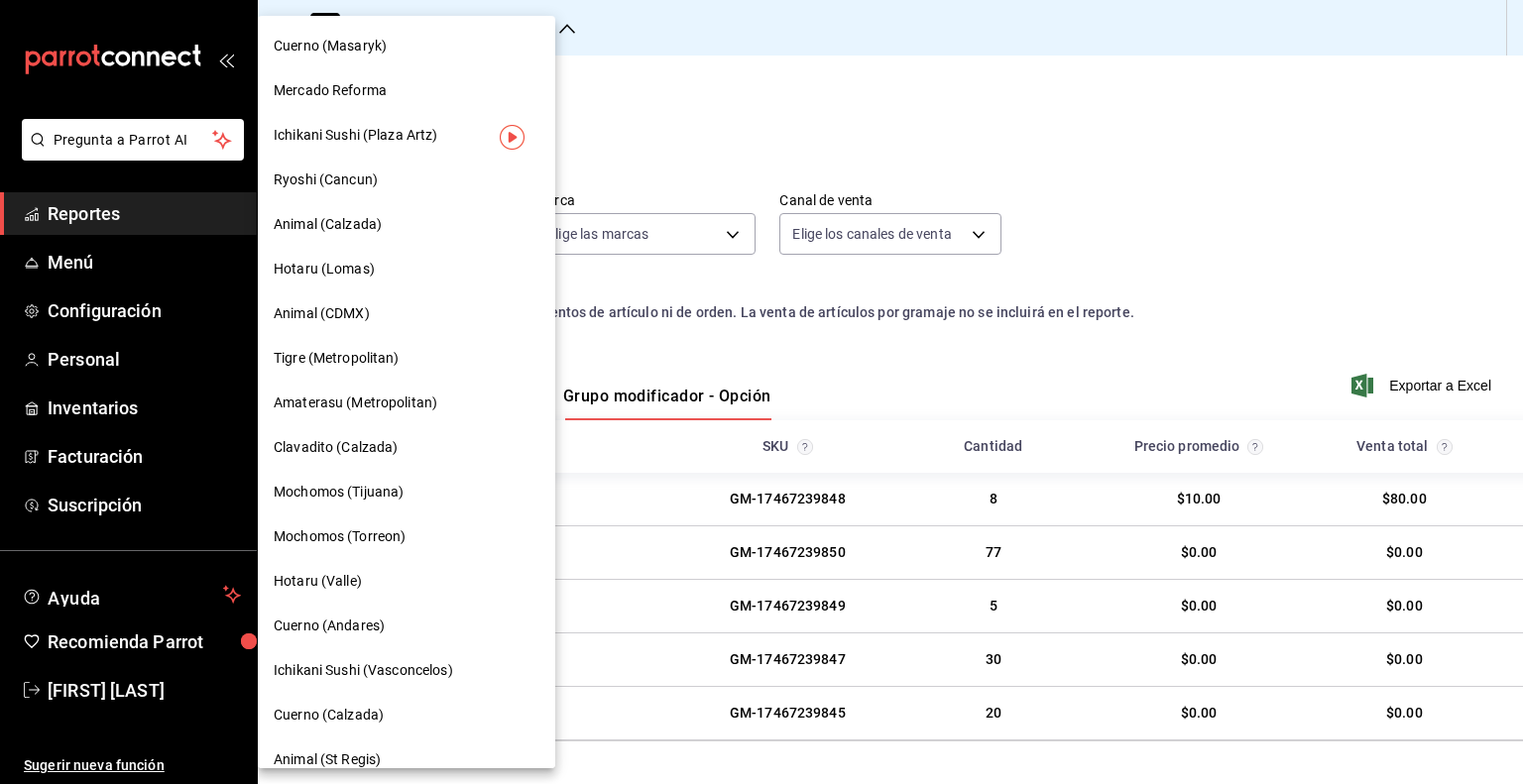 click at bounding box center [762, 392] 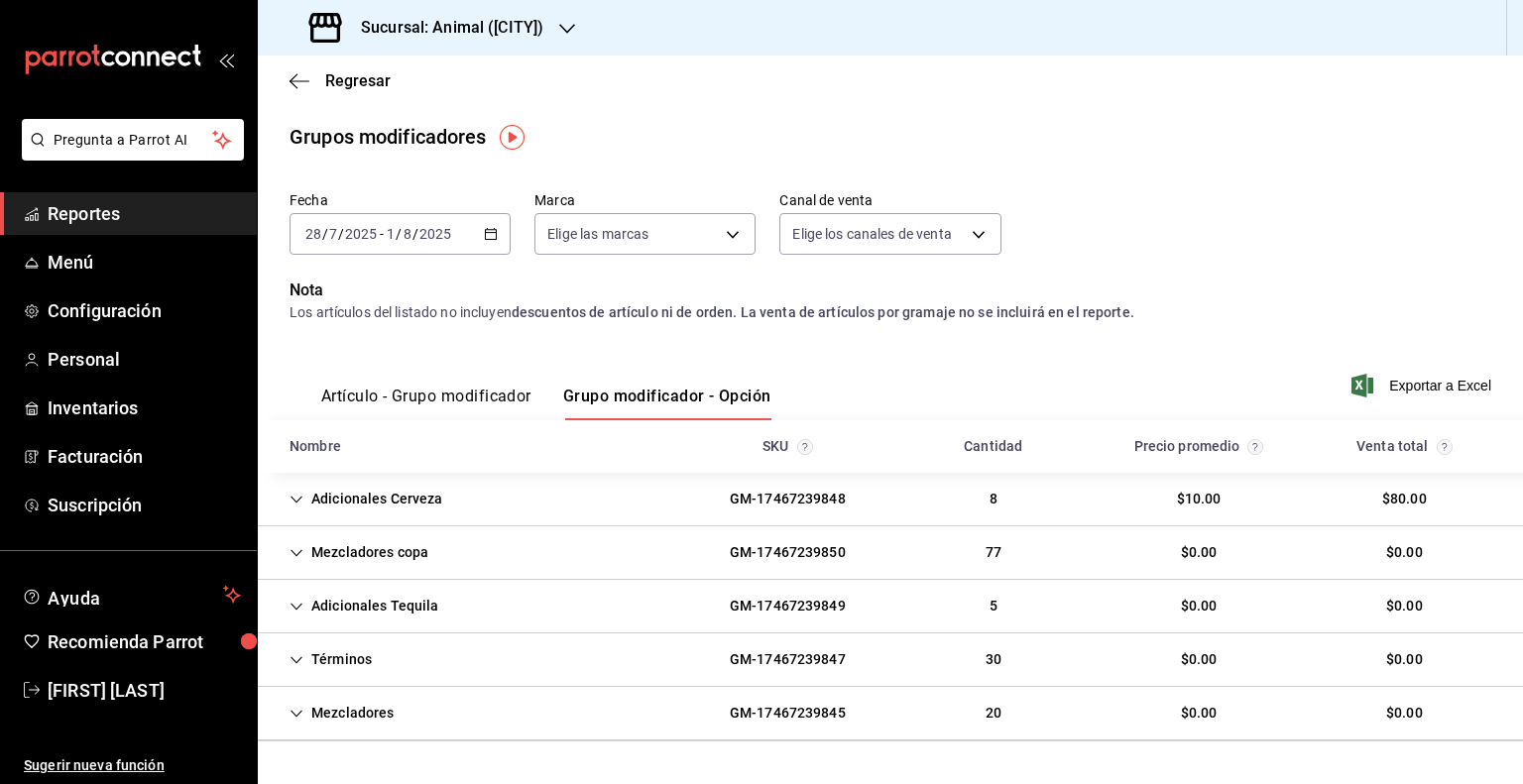 click on "Sucursal: Animal ([CITY])" at bounding box center (428, 28) 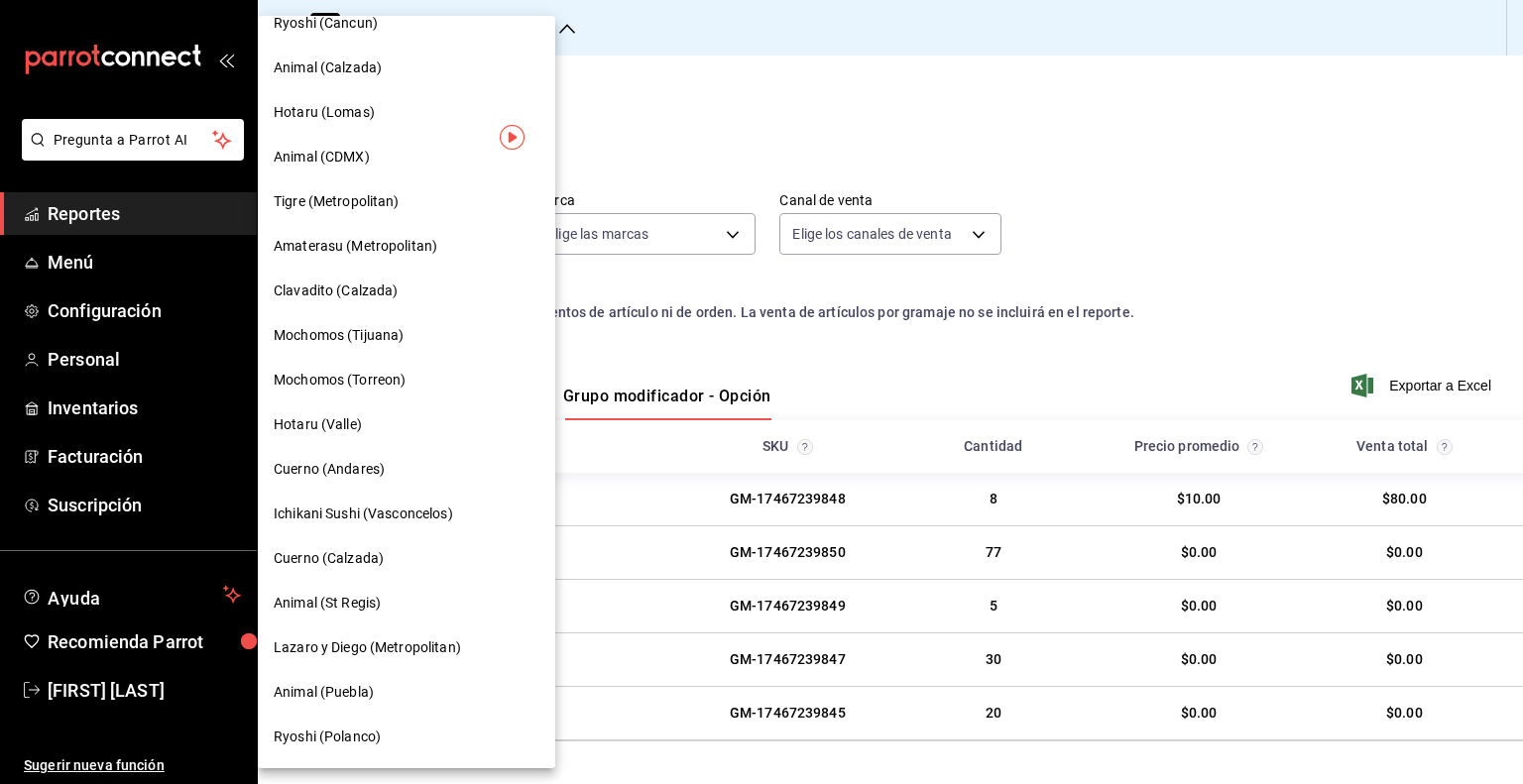 scroll, scrollTop: 198, scrollLeft: 0, axis: vertical 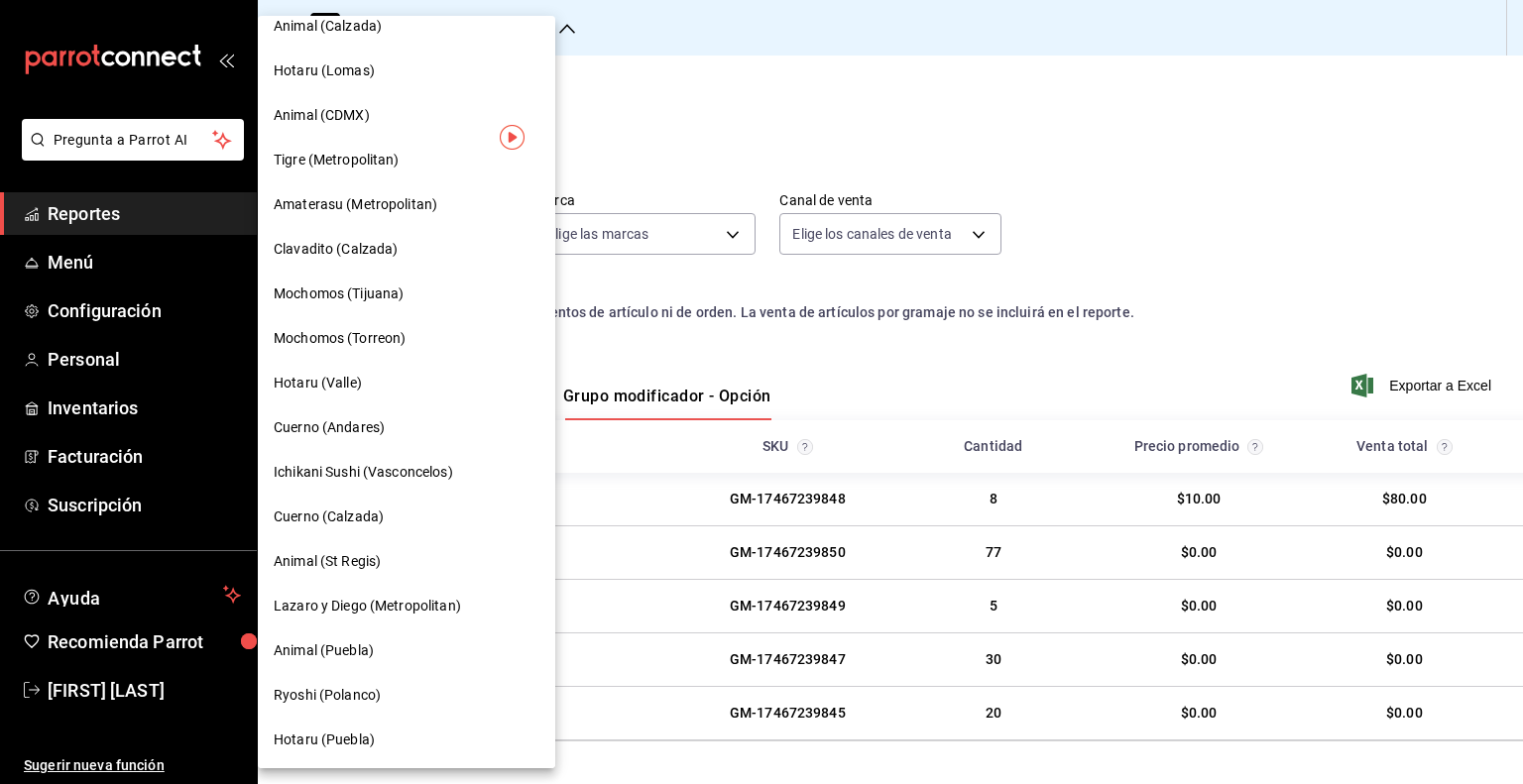 click on "Ryoshi (Polanco)" at bounding box center [407, 695] 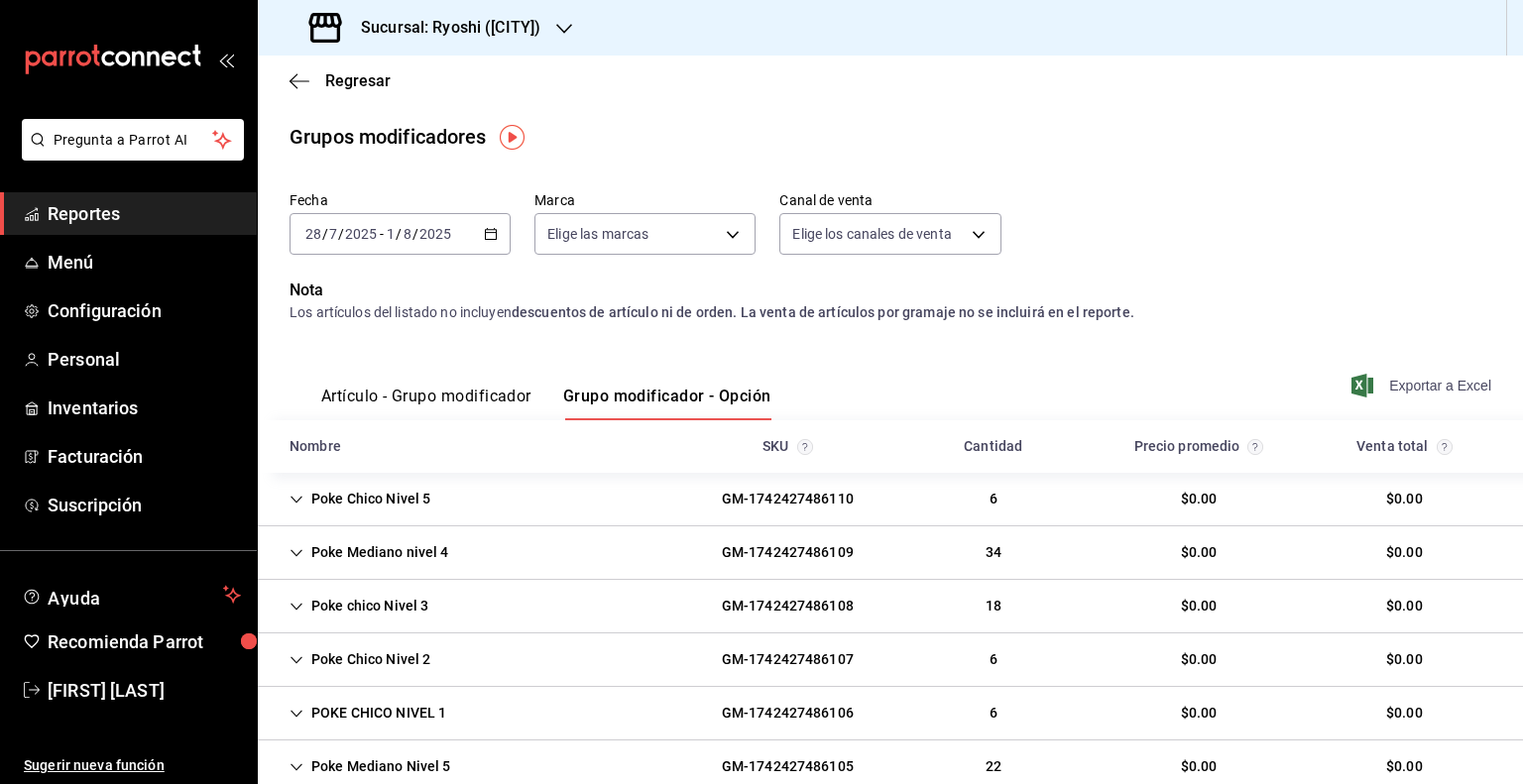click on "Exportar a Excel" at bounding box center (1423, 386) 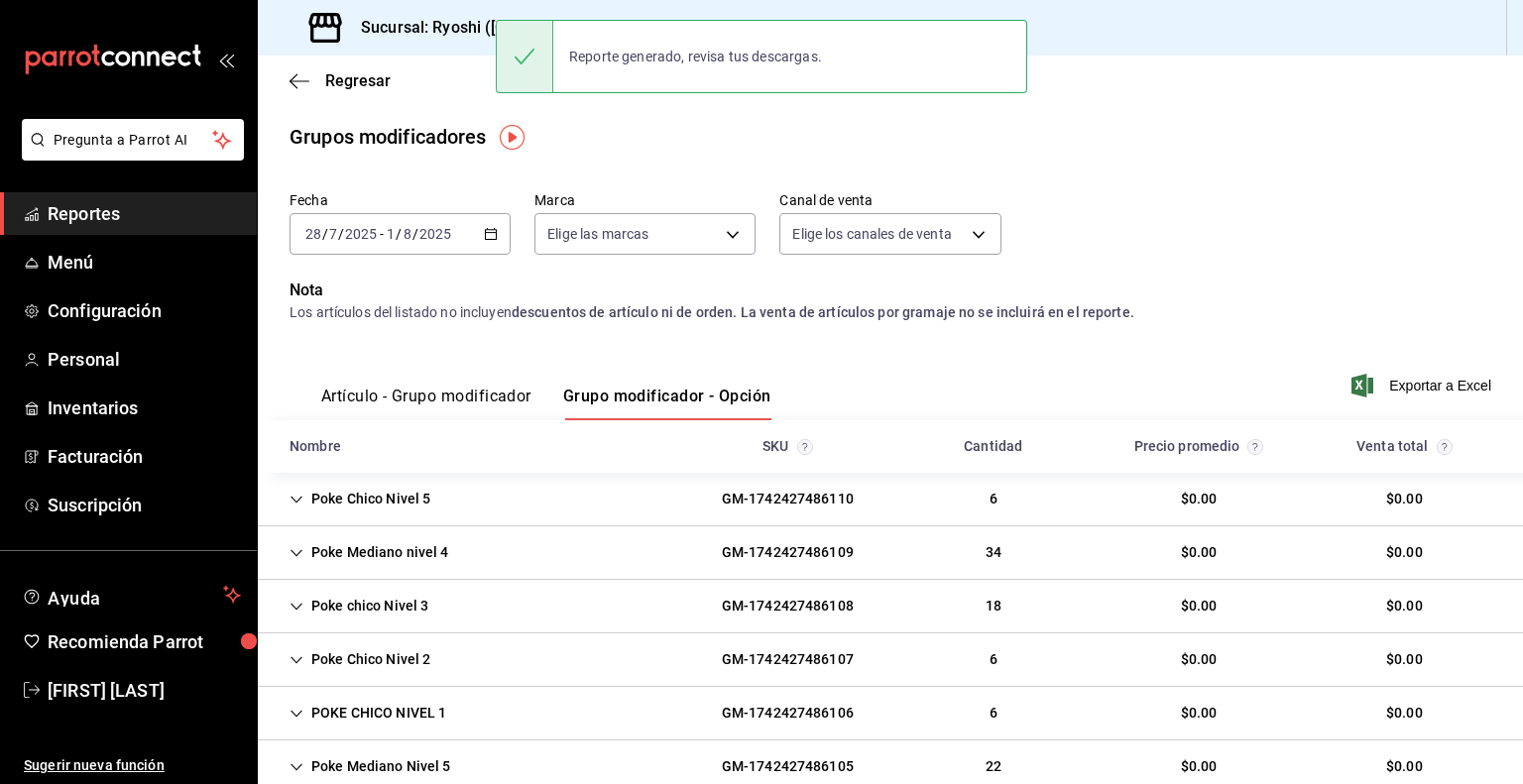 click on "Artículo - Grupo modificador Grupo modificador - Opción Exportar a Excel" at bounding box center (890, 380) 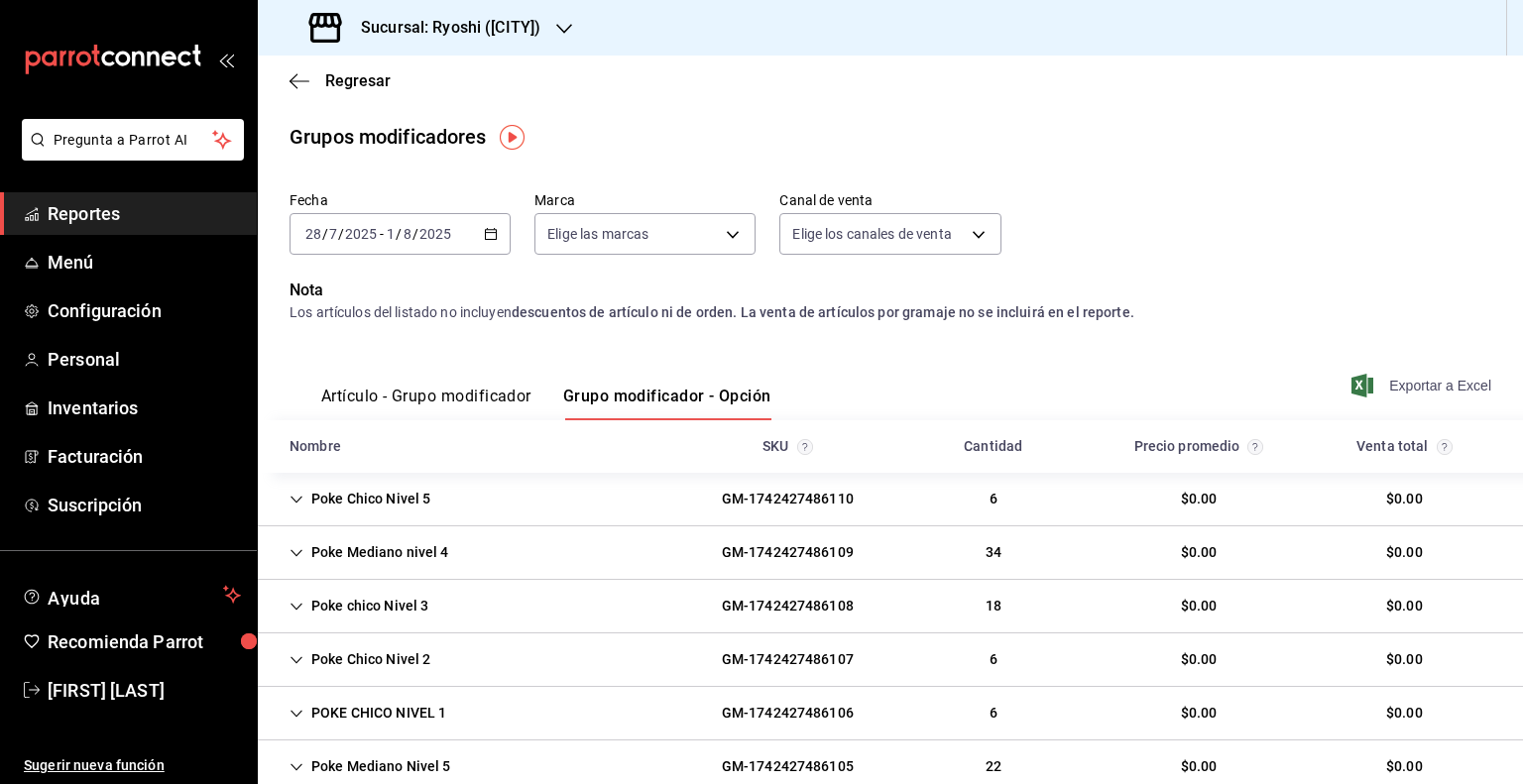 click on "Exportar a Excel" at bounding box center [1423, 386] 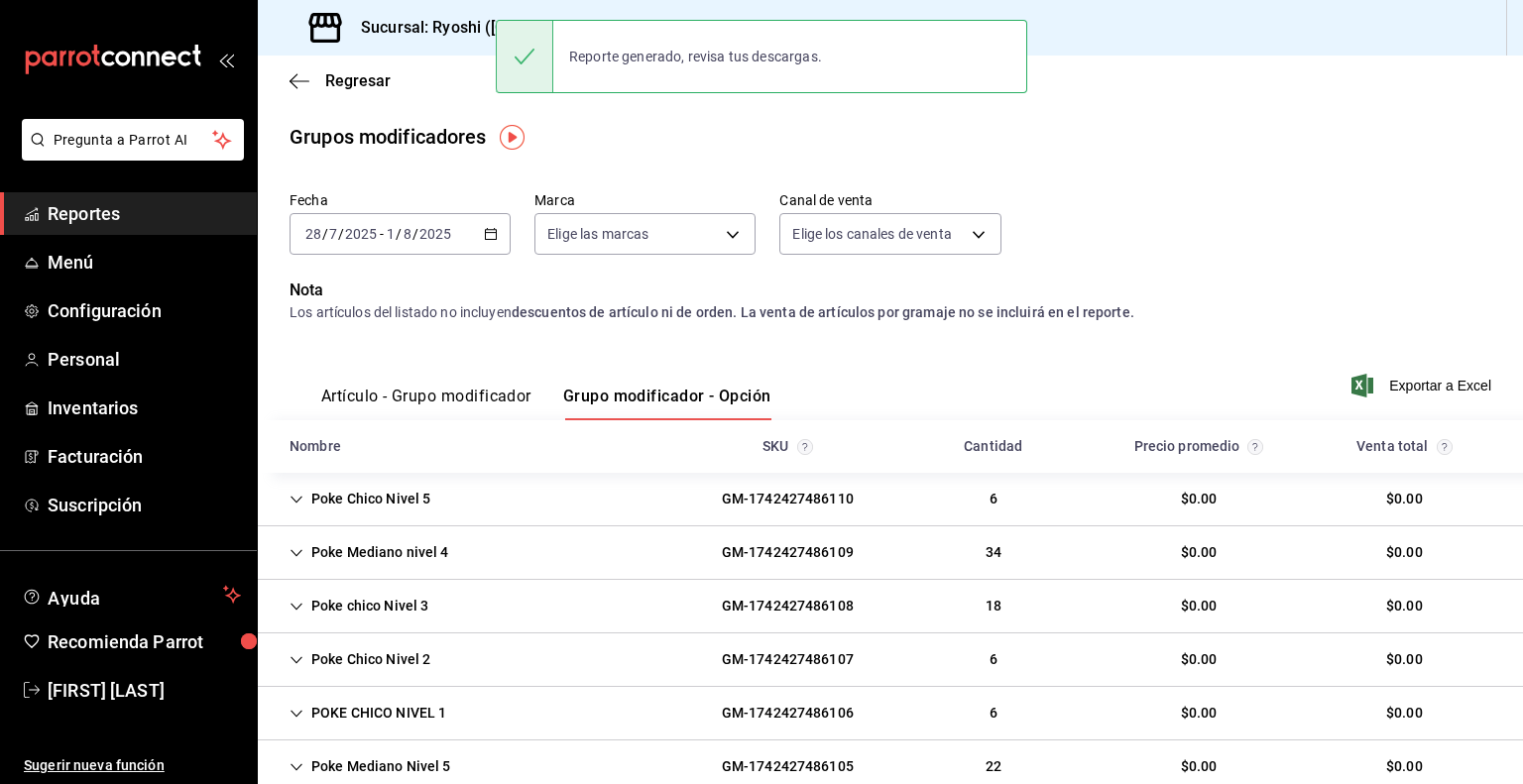 click on "Artículo - Grupo modificador Grupo modificador - Opción Exportar a Excel" at bounding box center (890, 380) 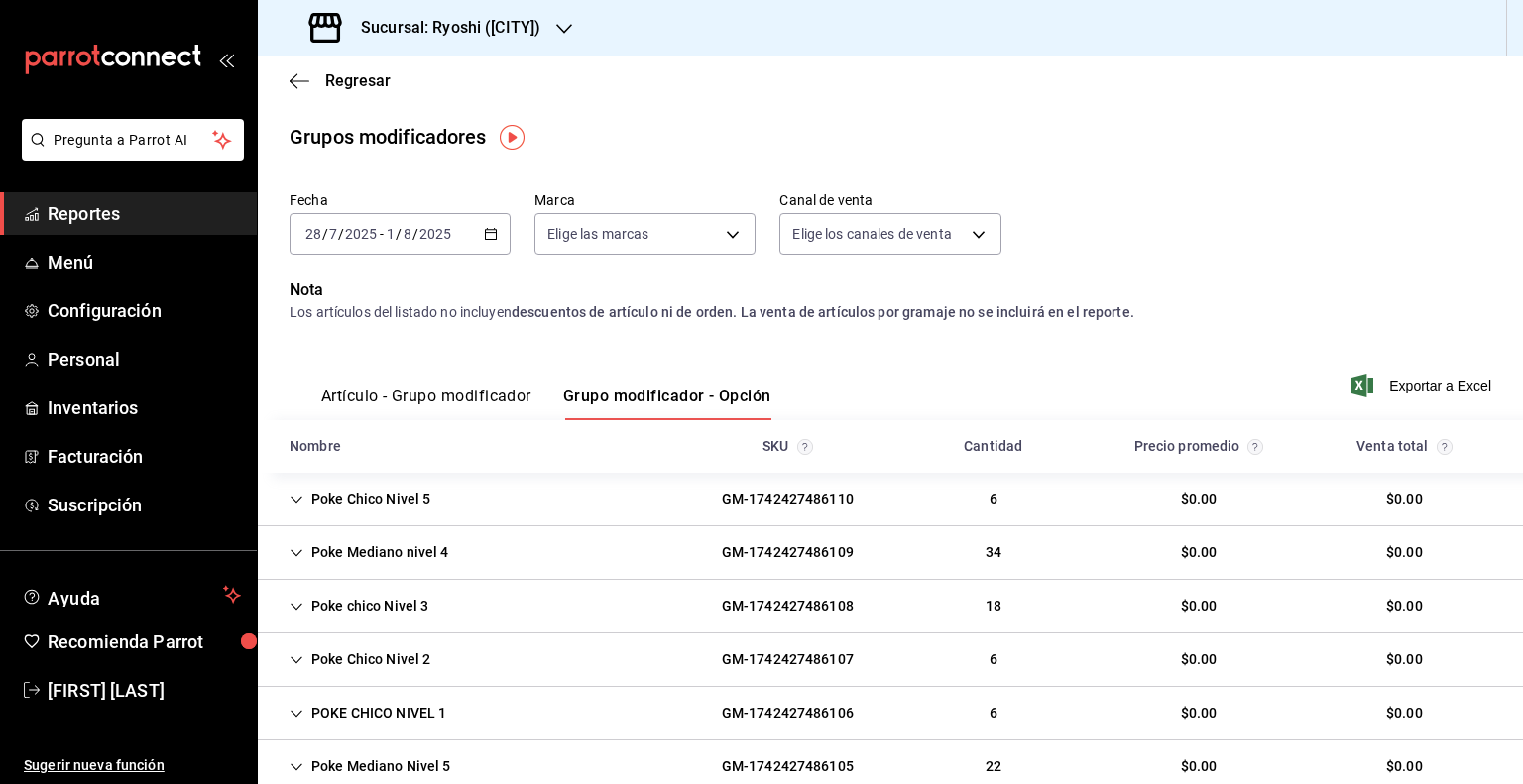 click on "Sucursal: Ryoshi ([CITY])" at bounding box center (442, 28) 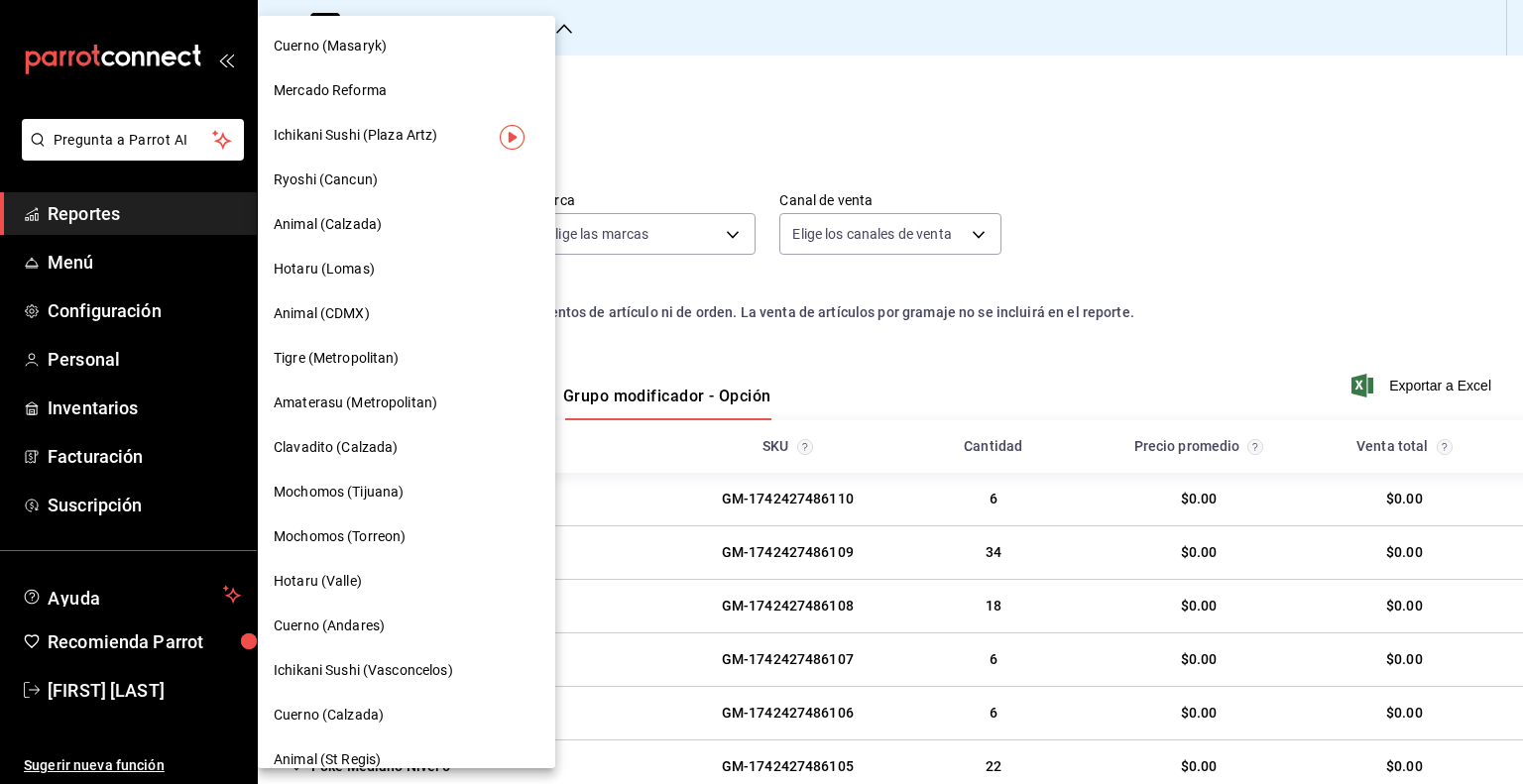 click on "Mochomos (Tijuana)" at bounding box center [407, 492] 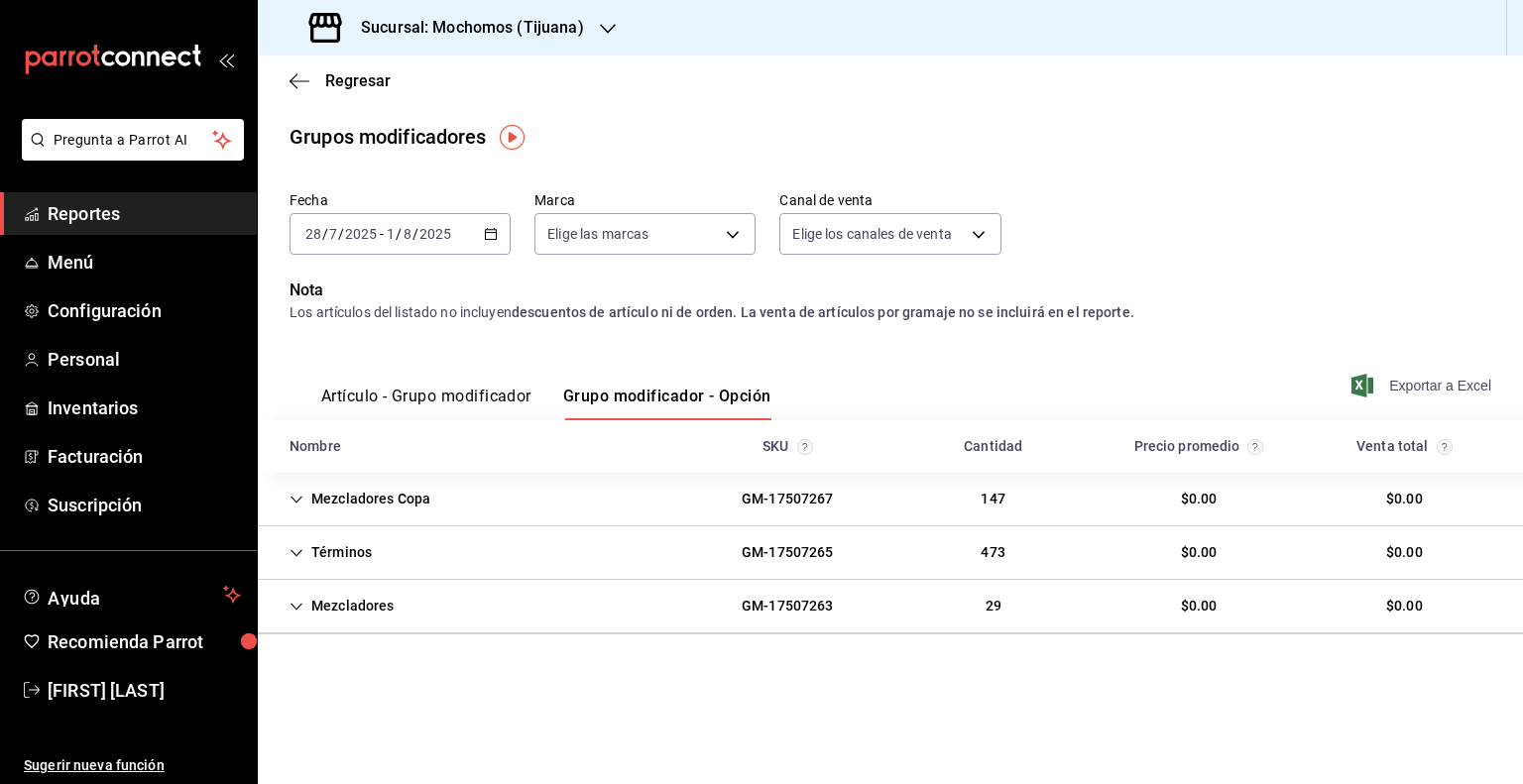 click on "Exportar a Excel" at bounding box center (1423, 386) 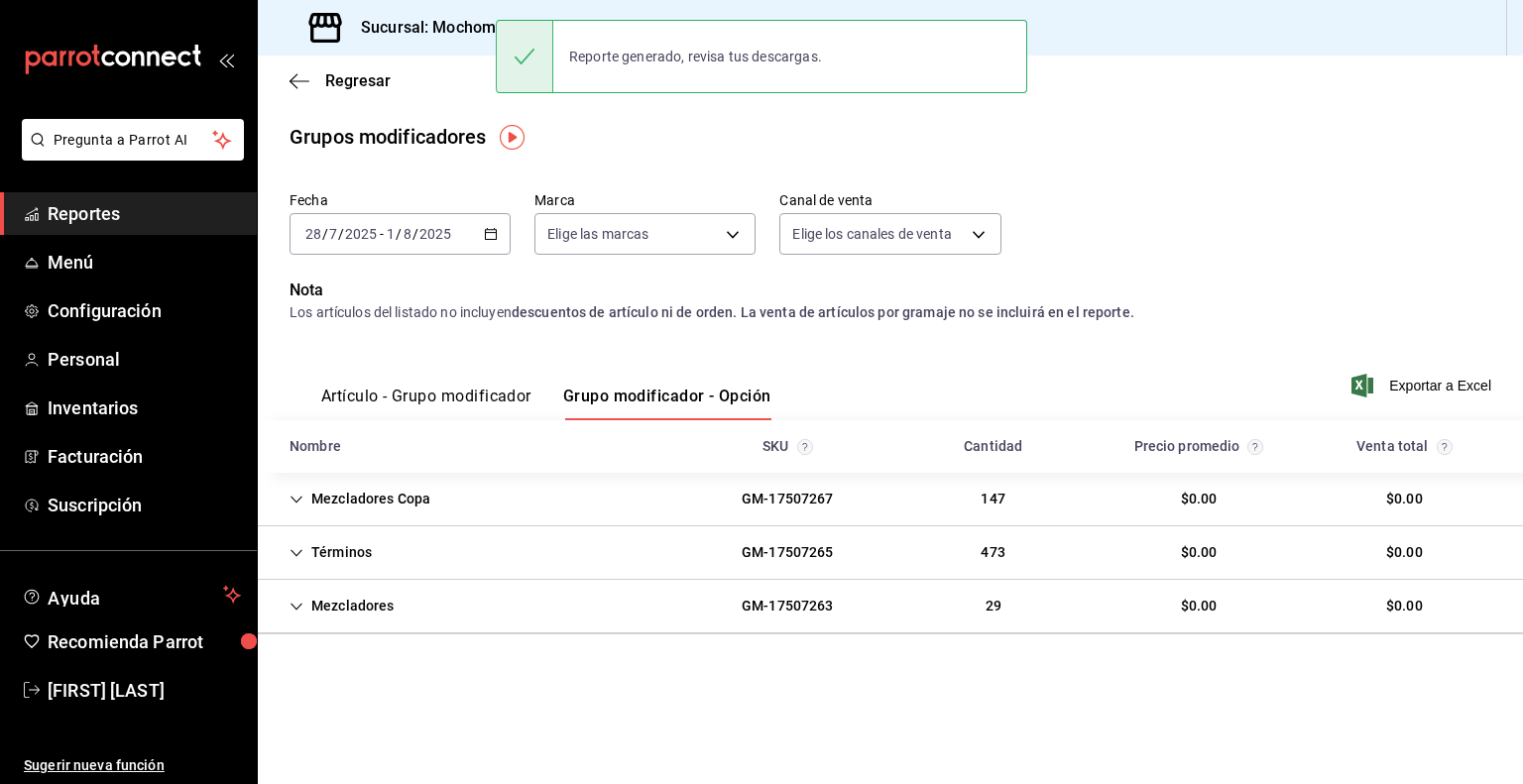 click on "Sucursal: Mochomos (Tijuana)" at bounding box center [464, 28] 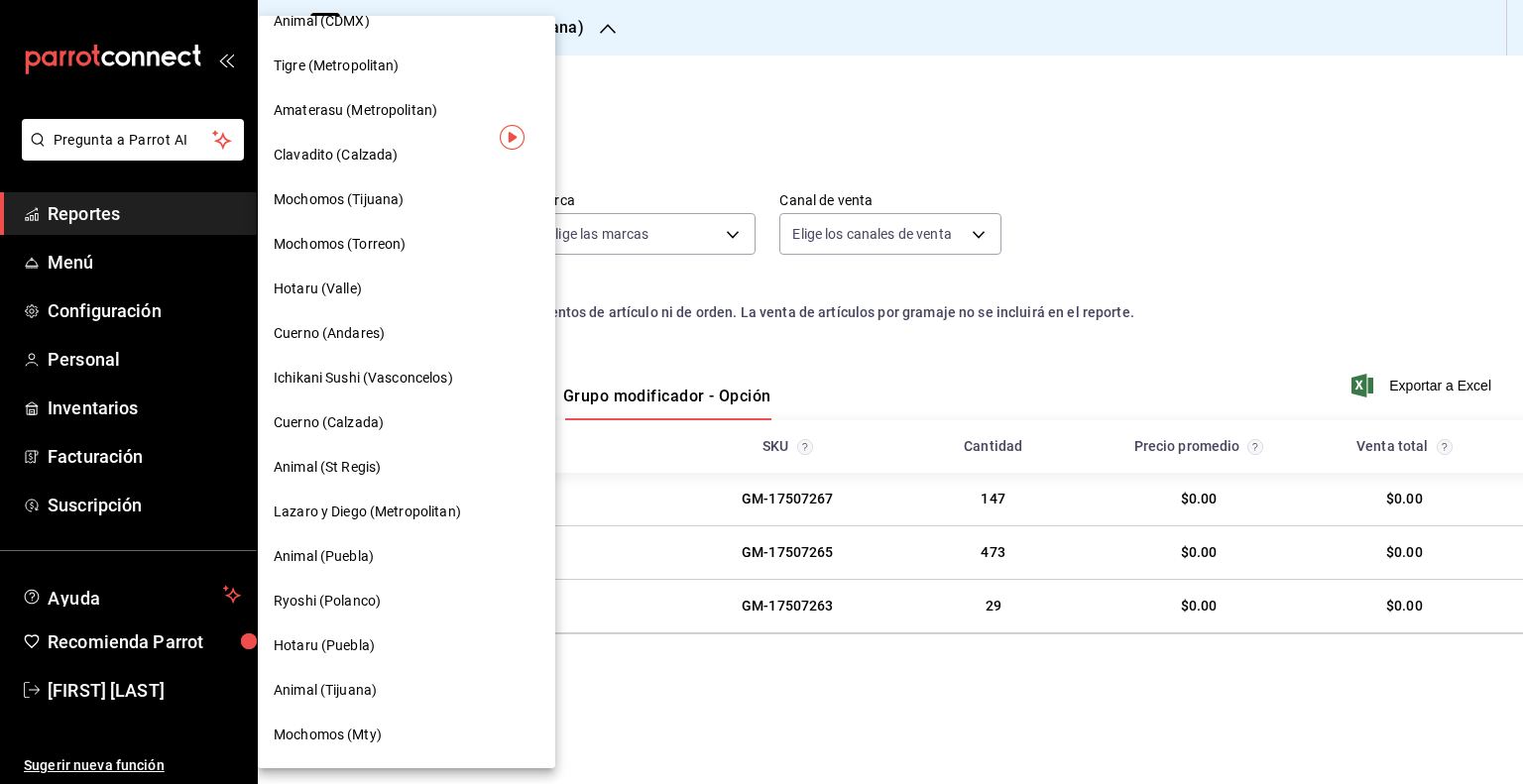 scroll, scrollTop: 297, scrollLeft: 0, axis: vertical 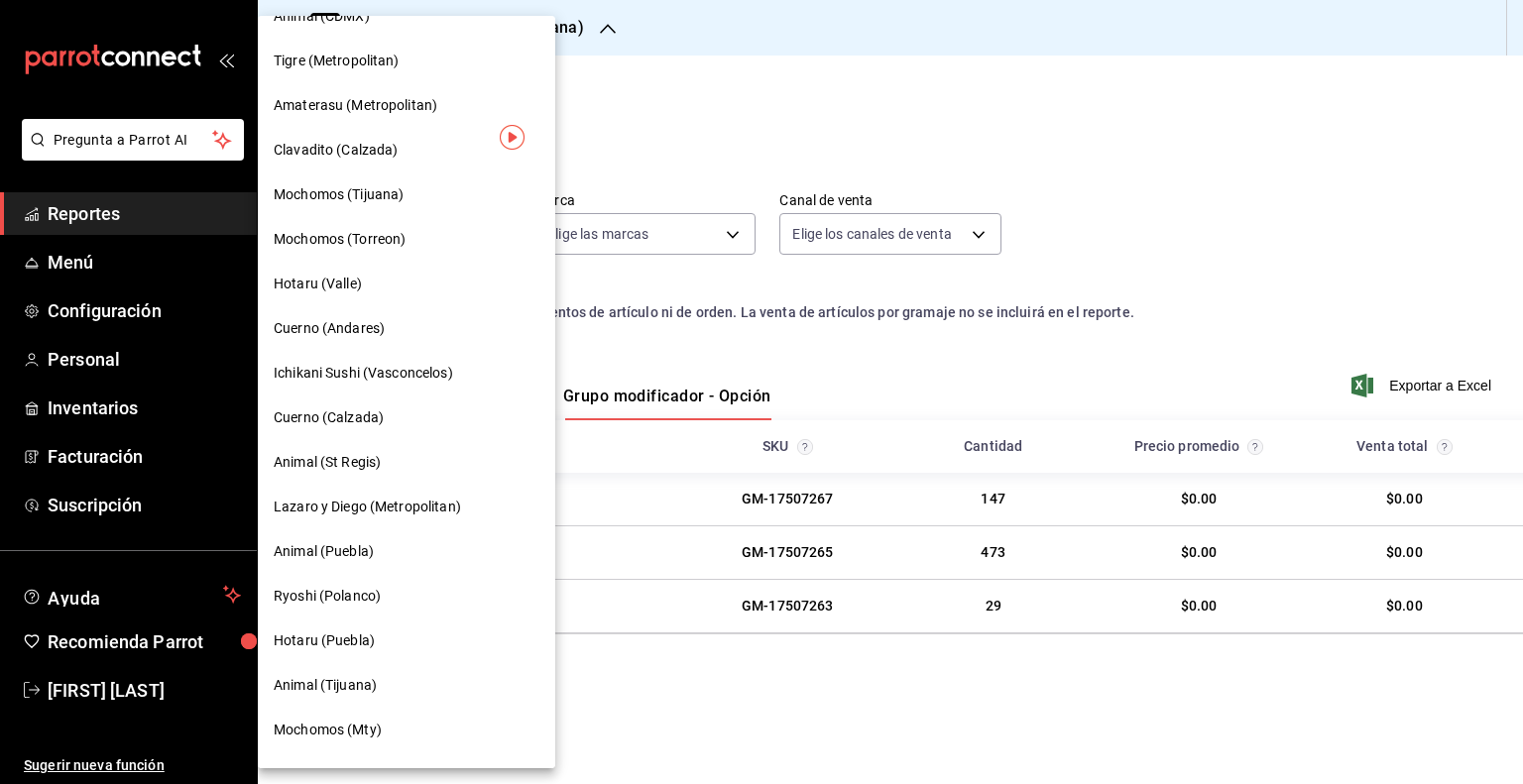 click on "Mochomos (Mty)" at bounding box center (327, 729) 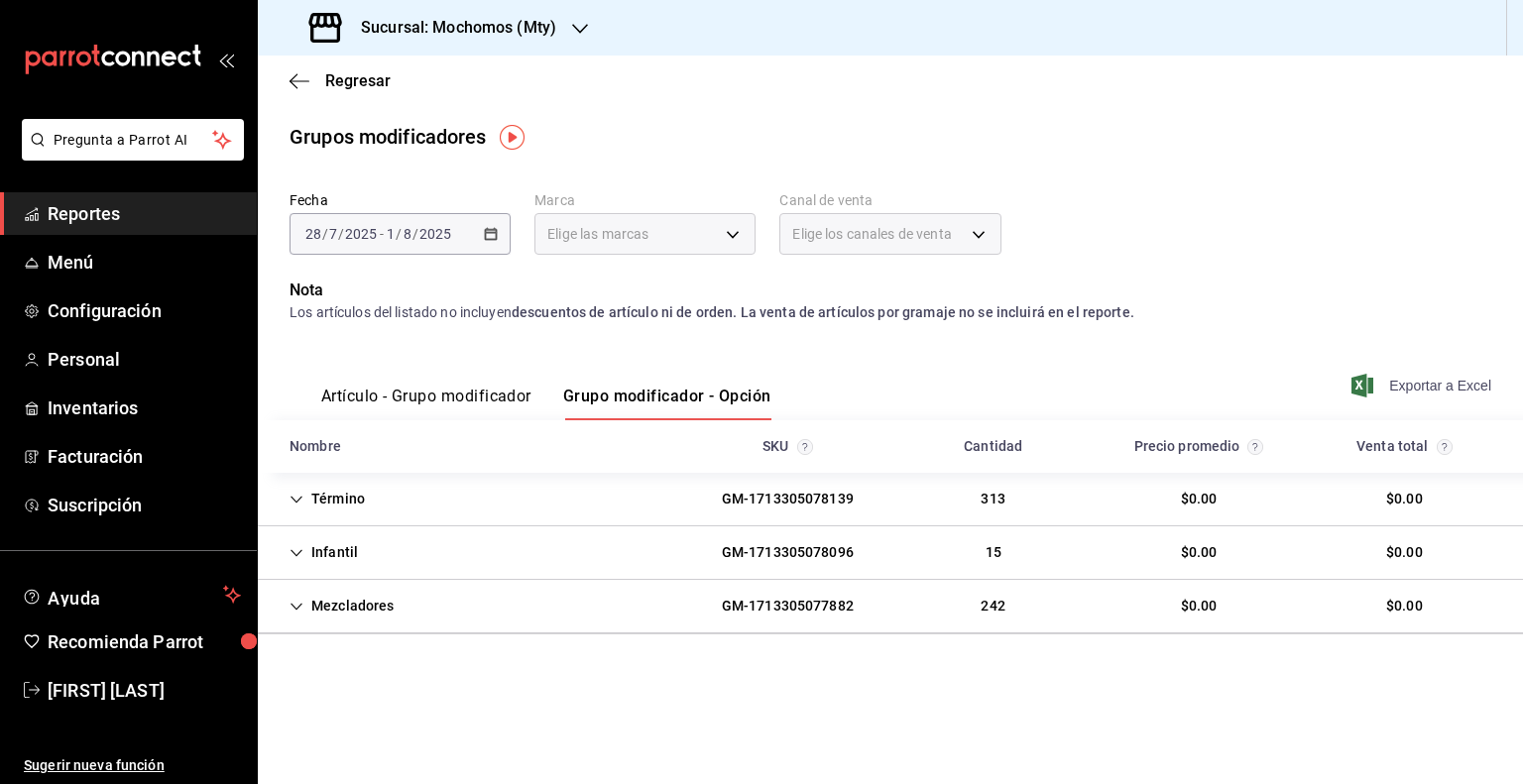 click on "Exportar a Excel" at bounding box center (1423, 386) 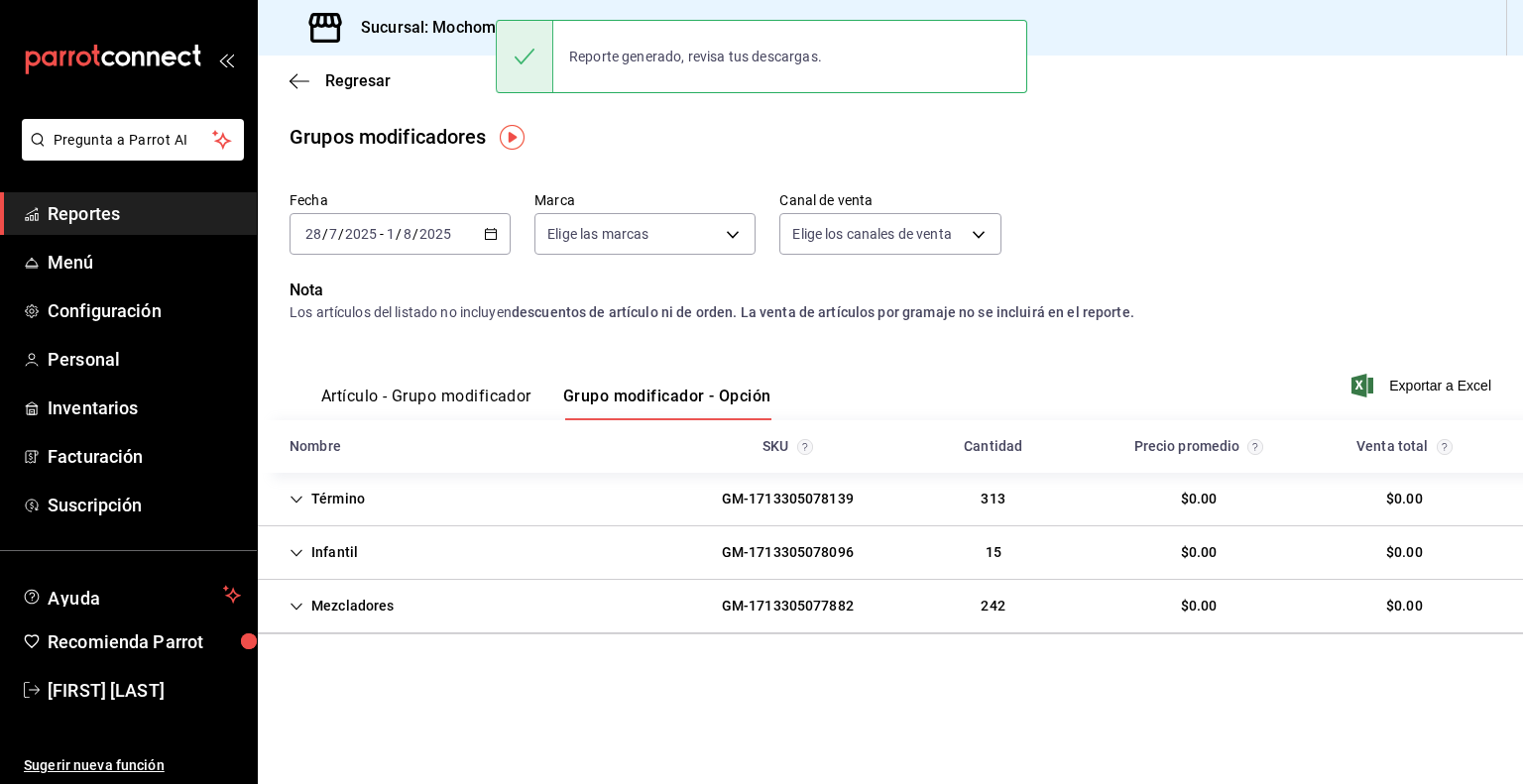 click on "Sucursal: Mochomos (Mty)" at bounding box center [434, 28] 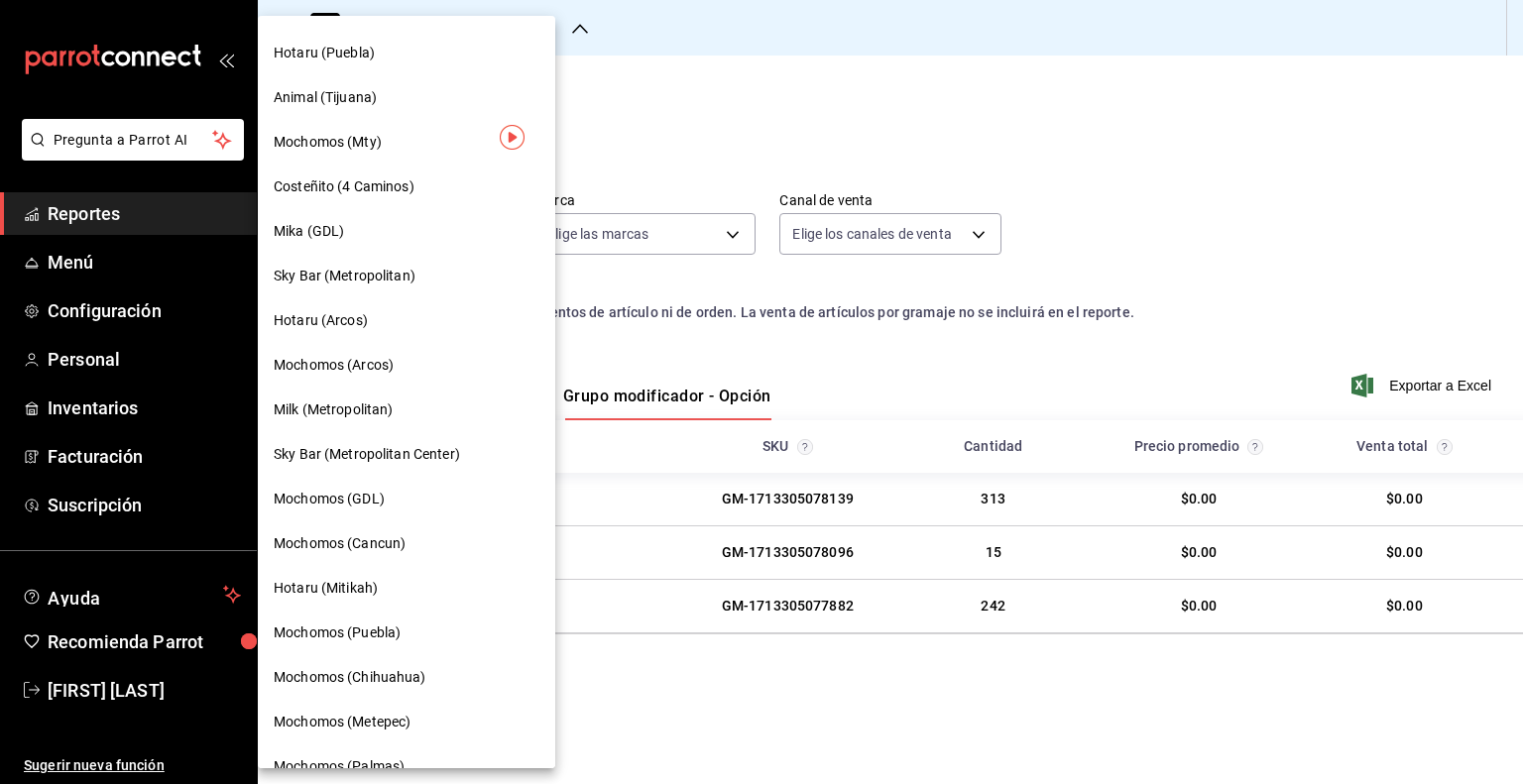 scroll, scrollTop: 884, scrollLeft: 0, axis: vertical 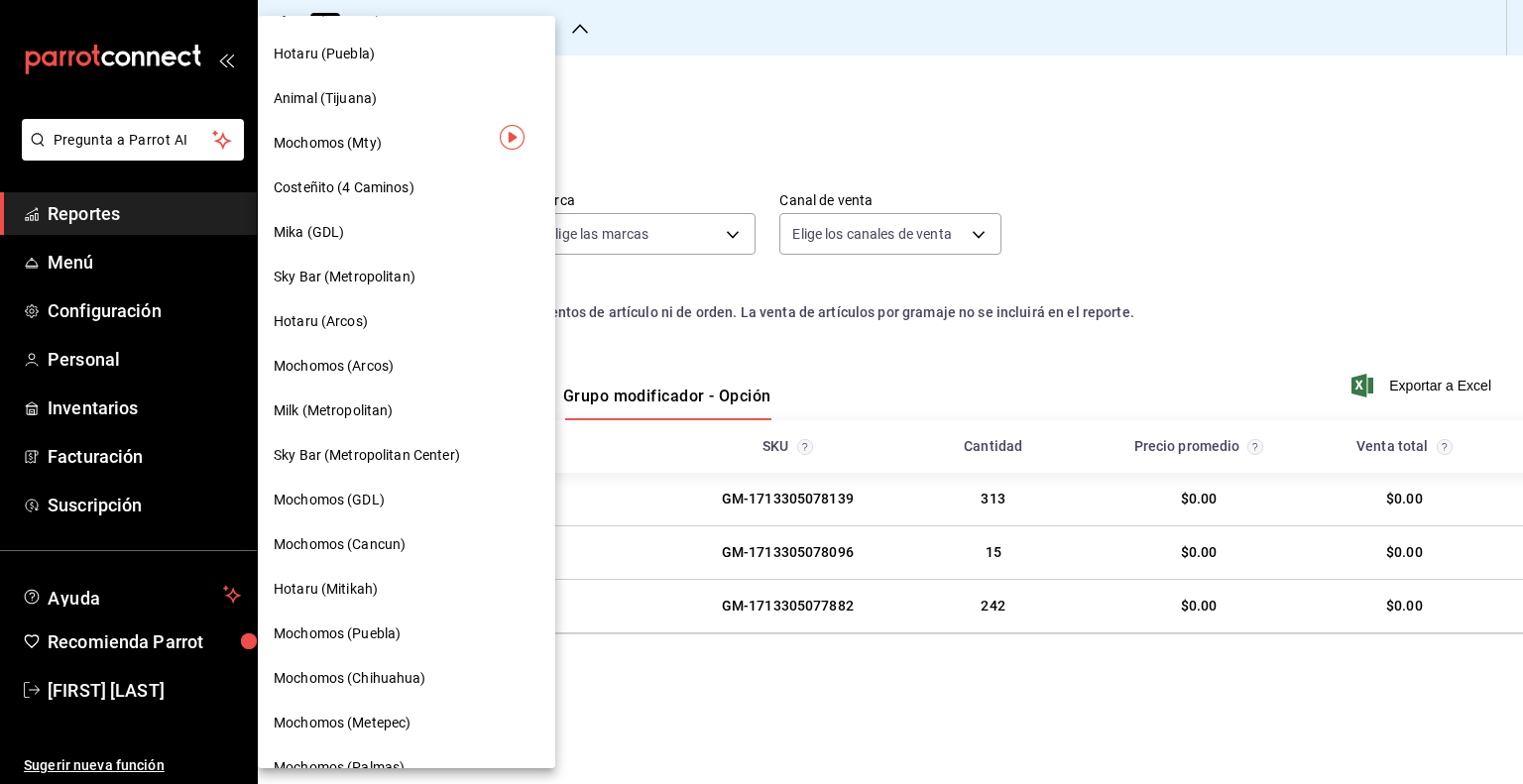 click on "Mochomos (Arcos)" at bounding box center (407, 366) 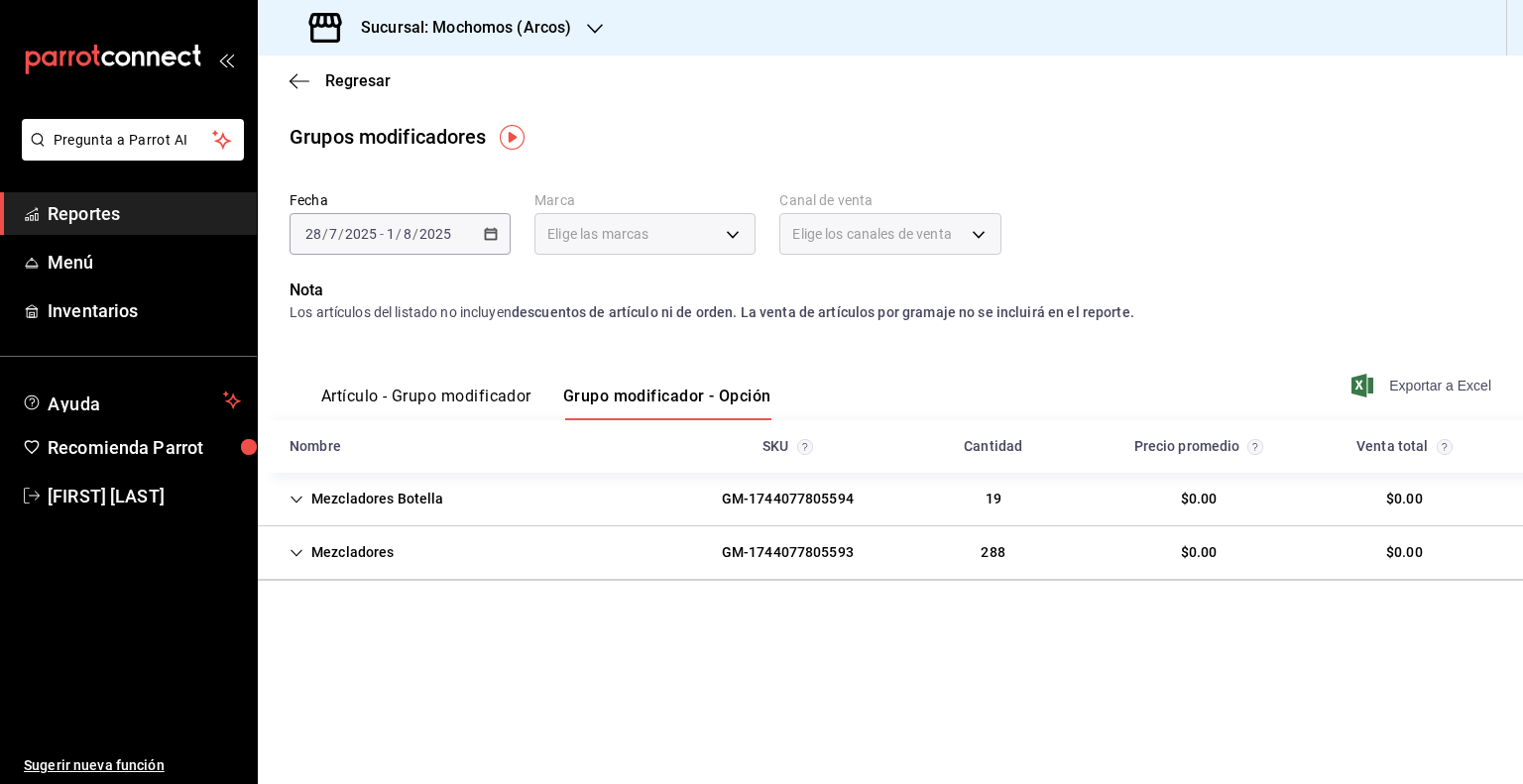 click on "Exportar a Excel" at bounding box center (1423, 386) 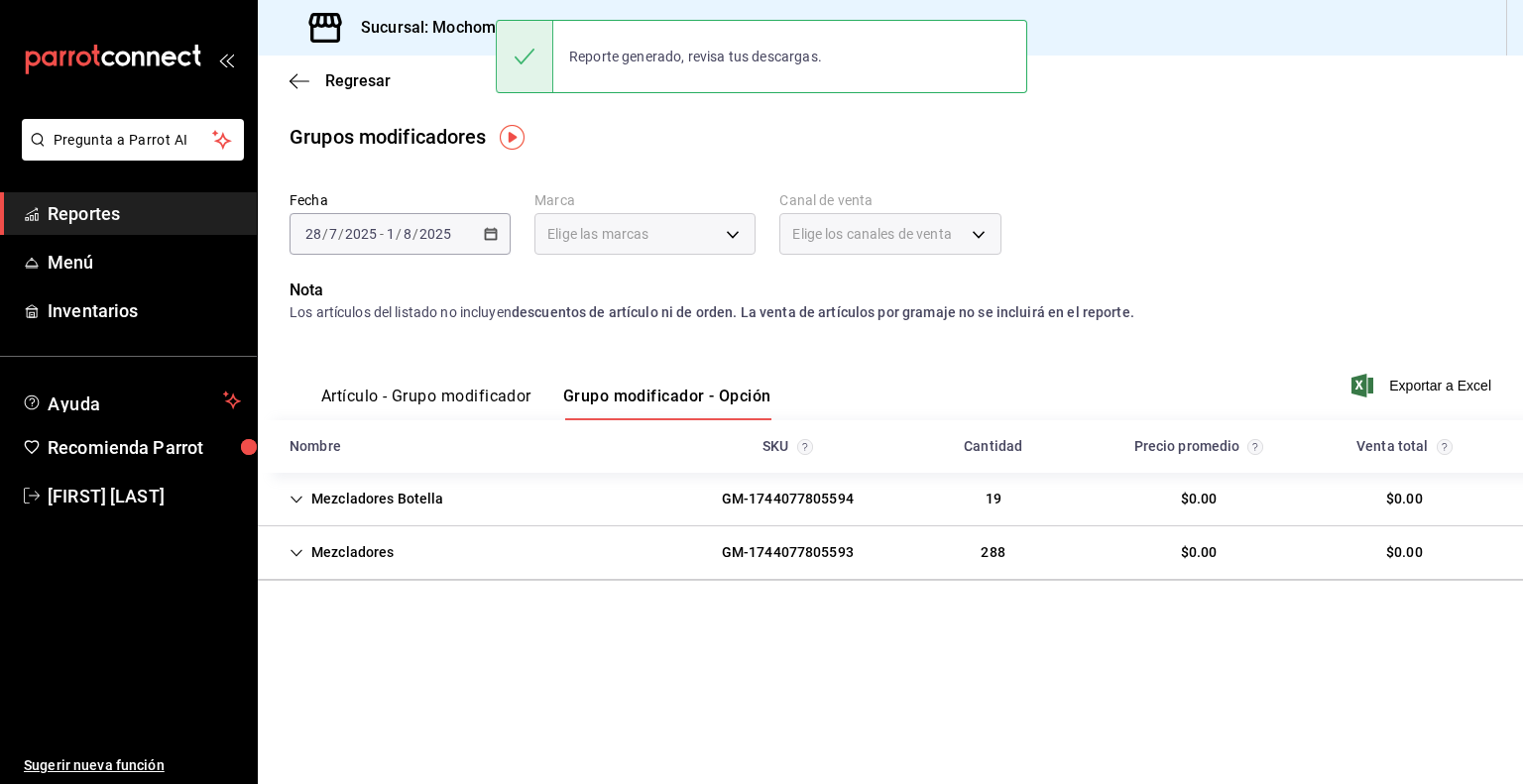 click on "Sucursal: Mochomos (Arcos)" at bounding box center [442, 28] 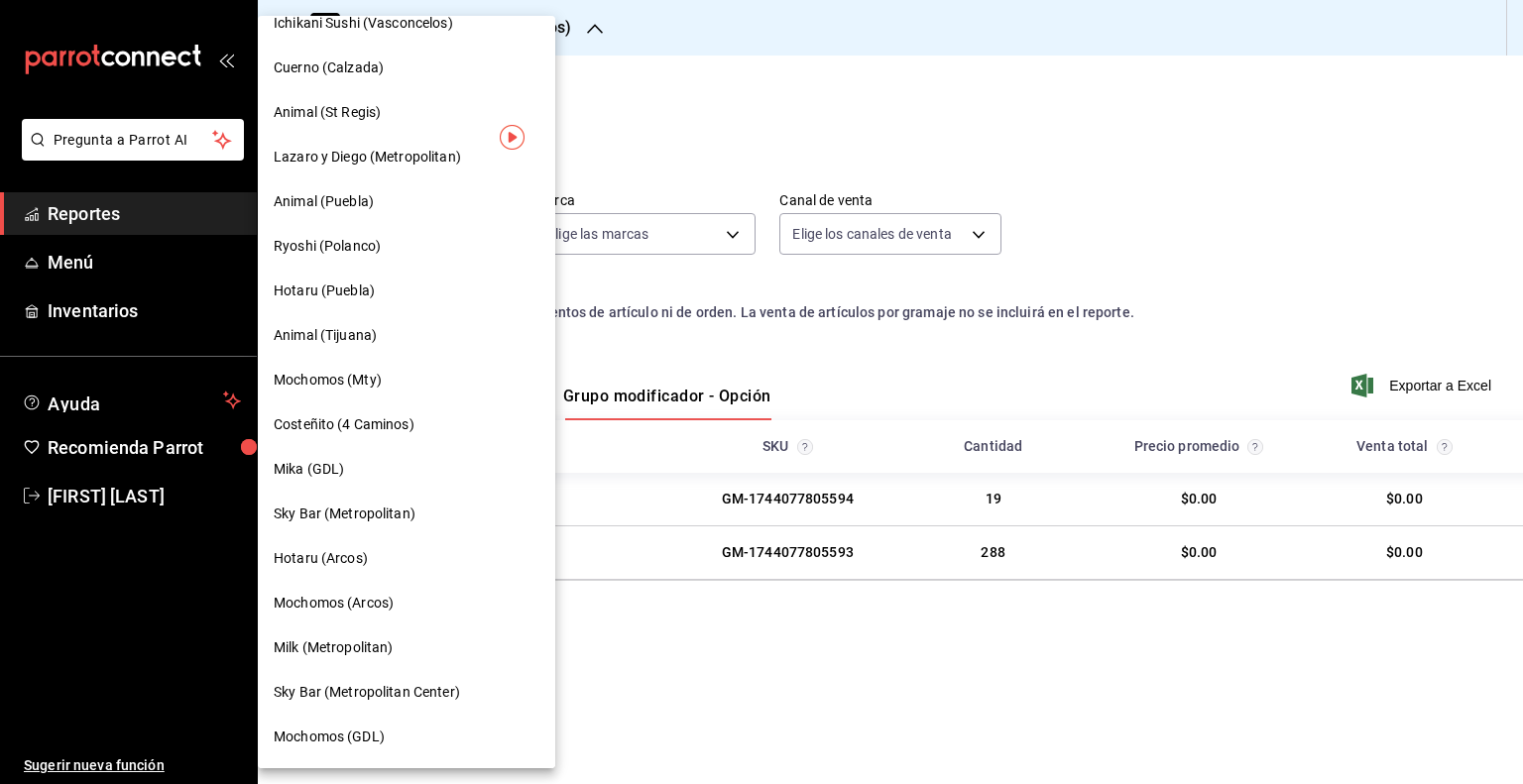 scroll, scrollTop: 694, scrollLeft: 0, axis: vertical 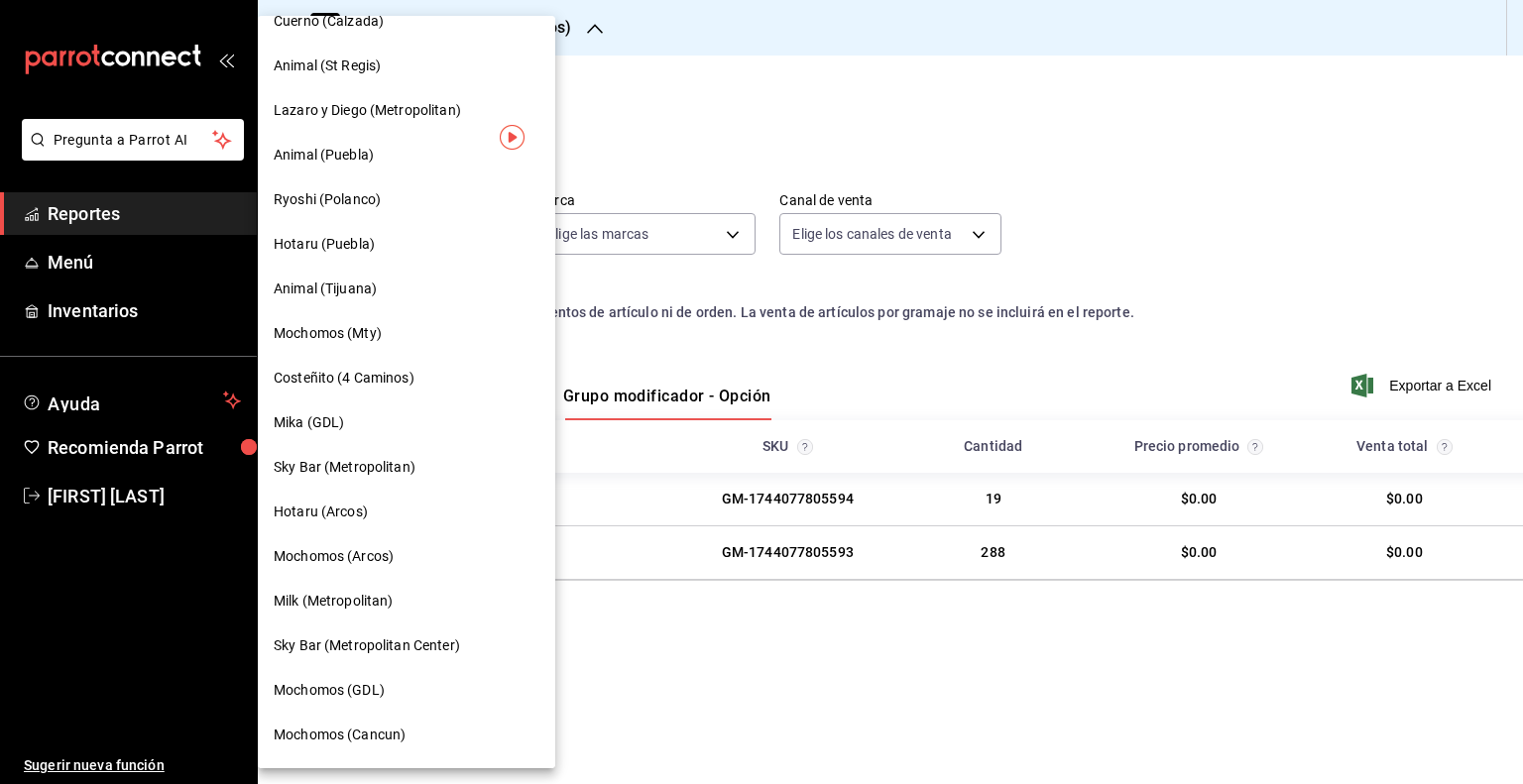 click on "Milk (Metropolitan)" at bounding box center [407, 601] 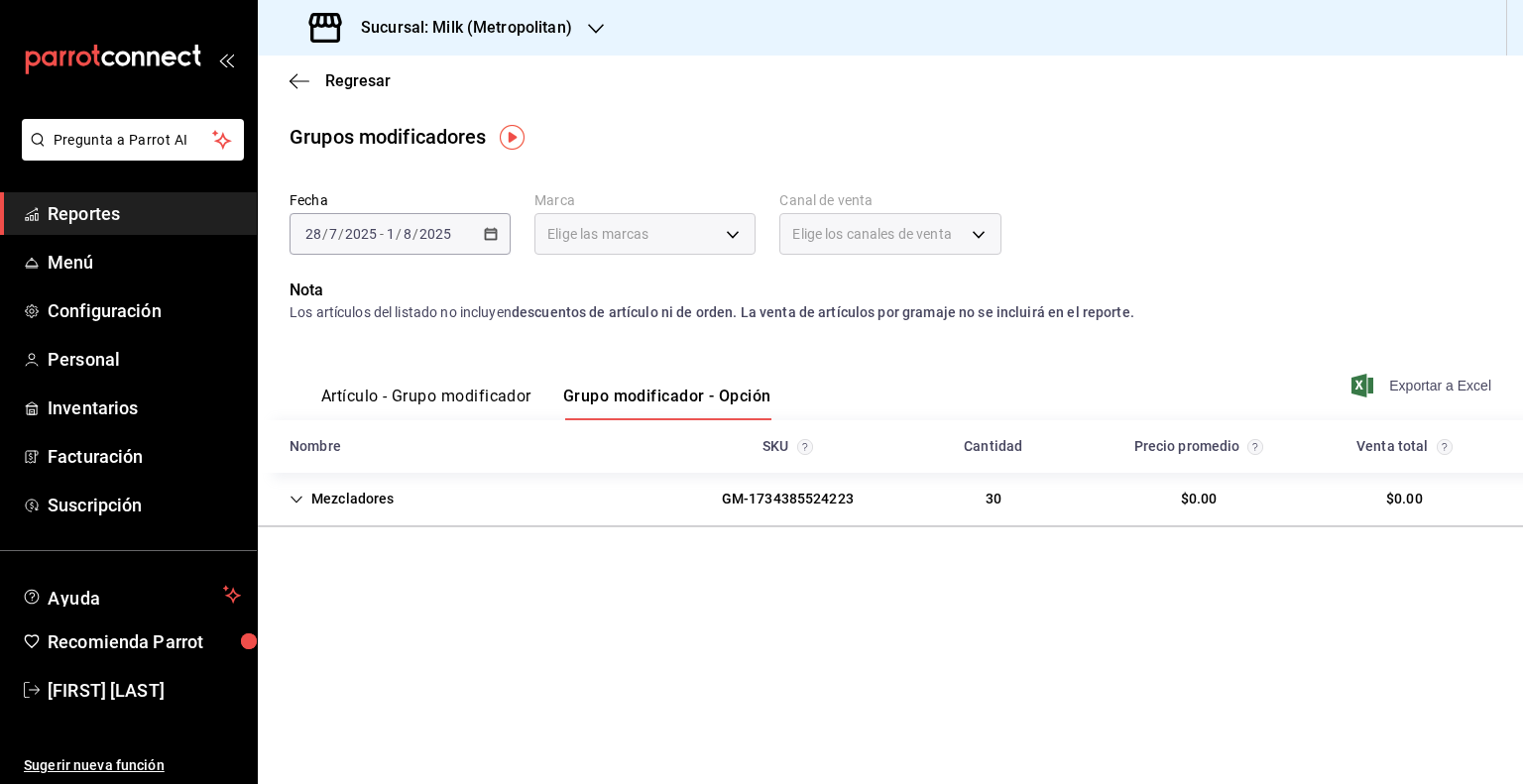 click on "Exportar a Excel" at bounding box center (1423, 386) 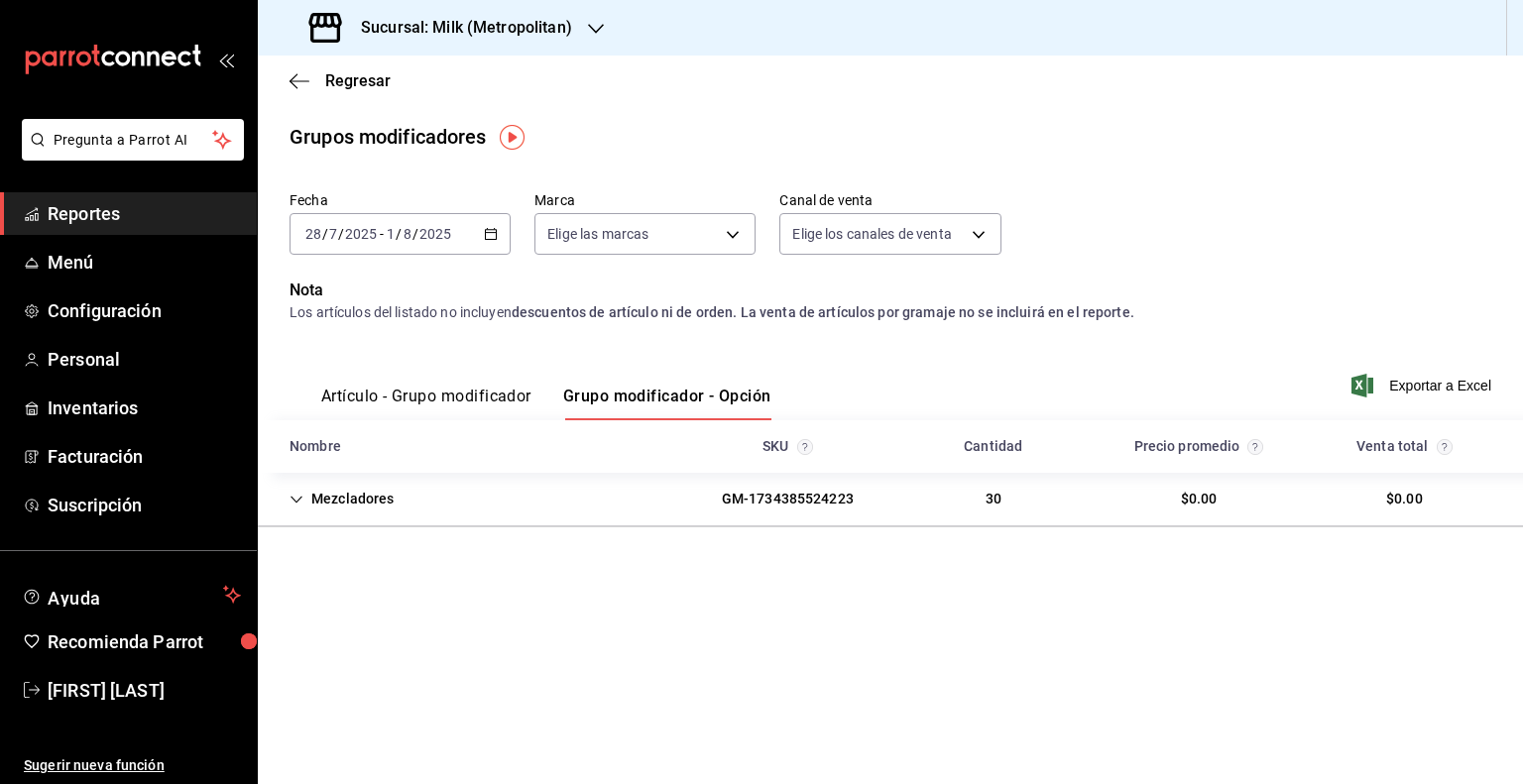 click on "Sucursal: Milk (Metropolitan)" at bounding box center [458, 28] 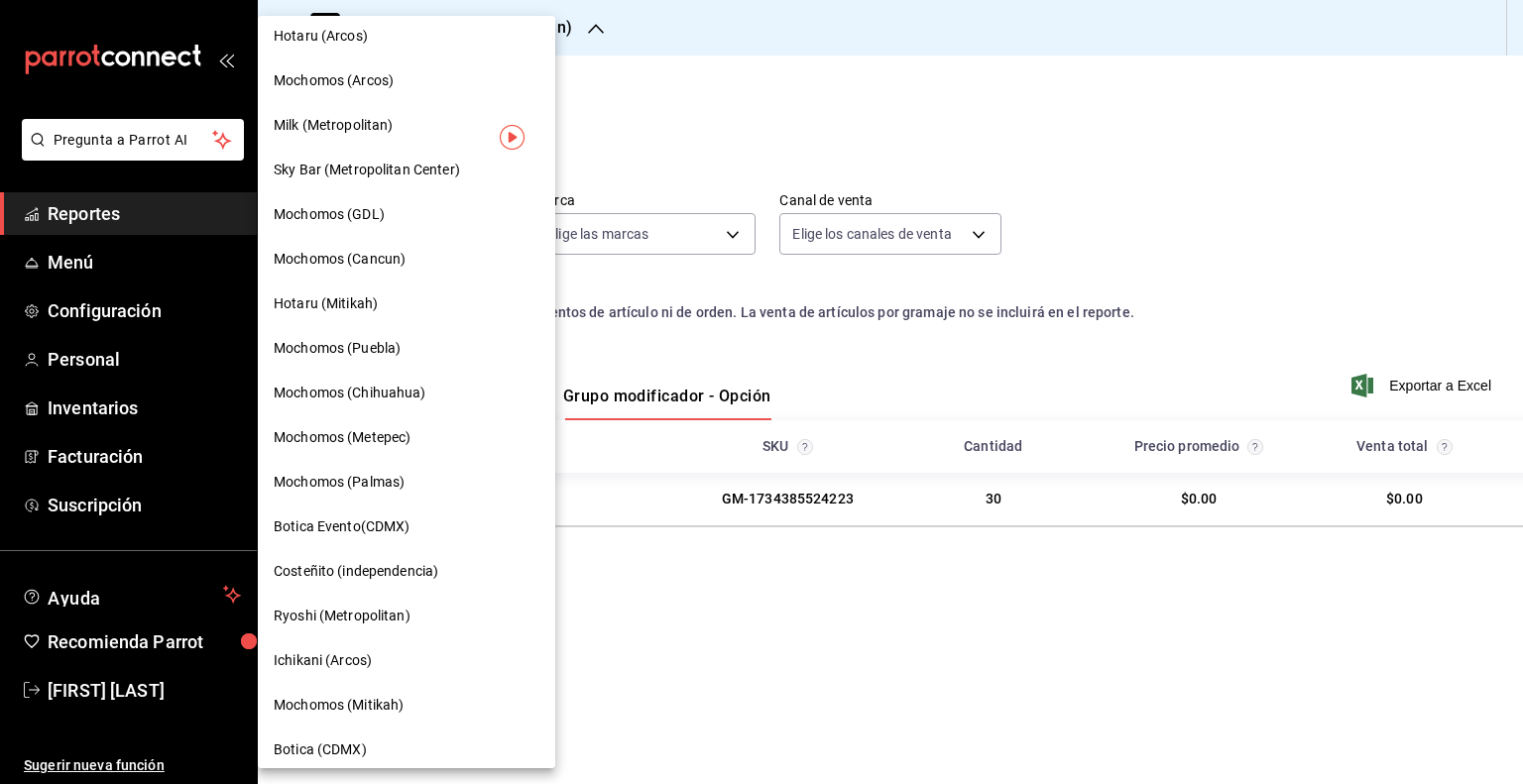 scroll, scrollTop: 1181, scrollLeft: 0, axis: vertical 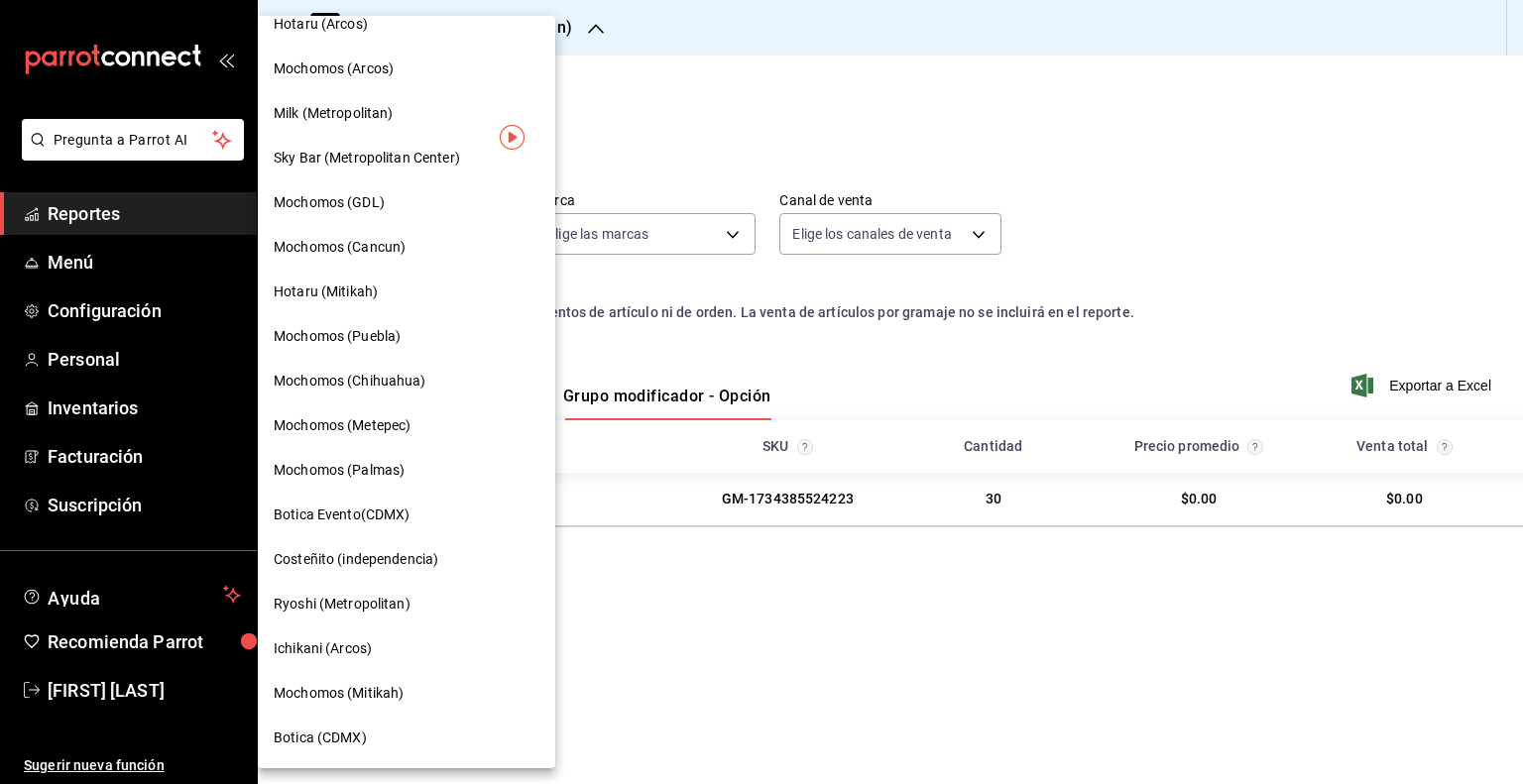 click on "Mochomos (GDL)" at bounding box center (407, 202) 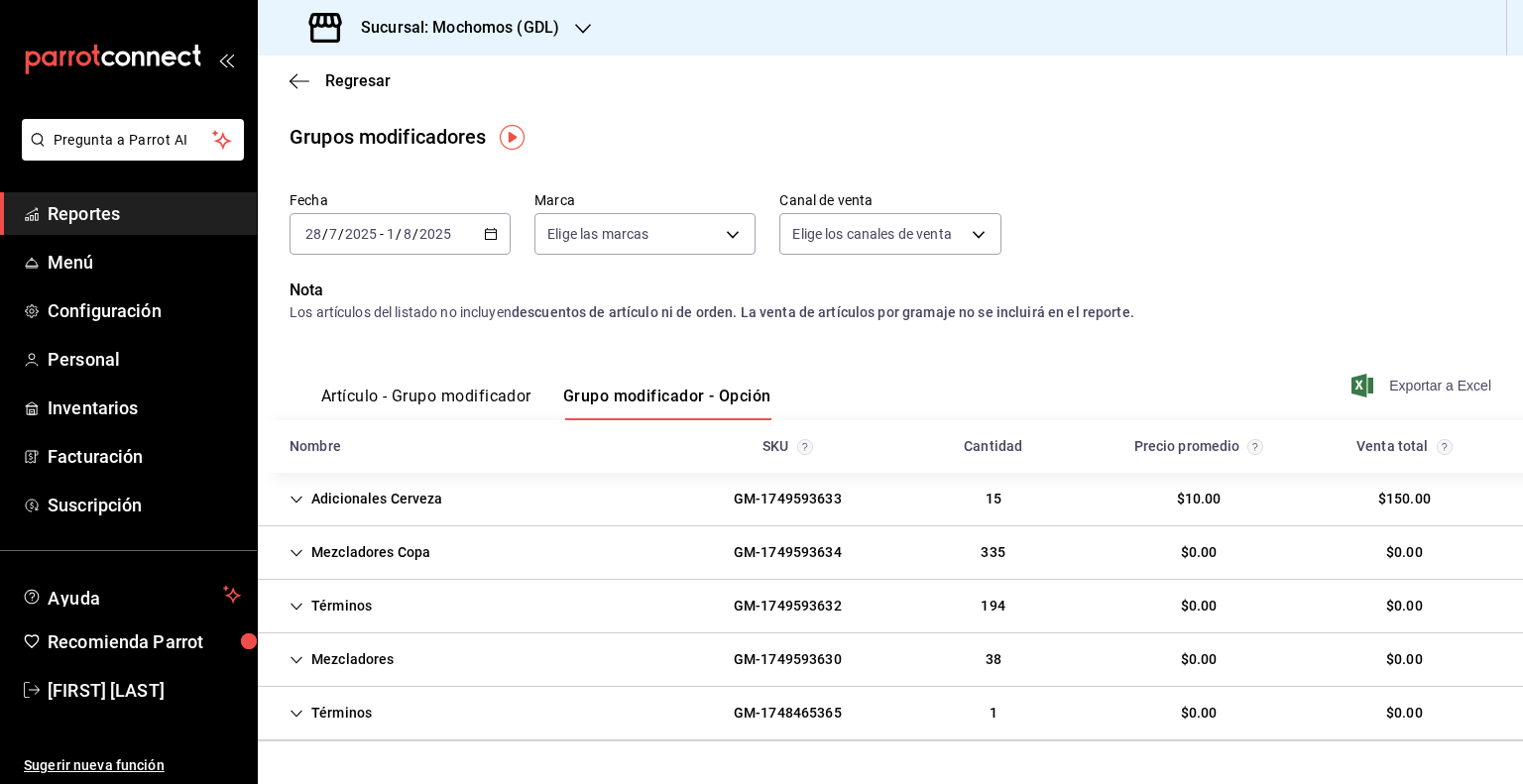 click on "Exportar a Excel" at bounding box center (1423, 386) 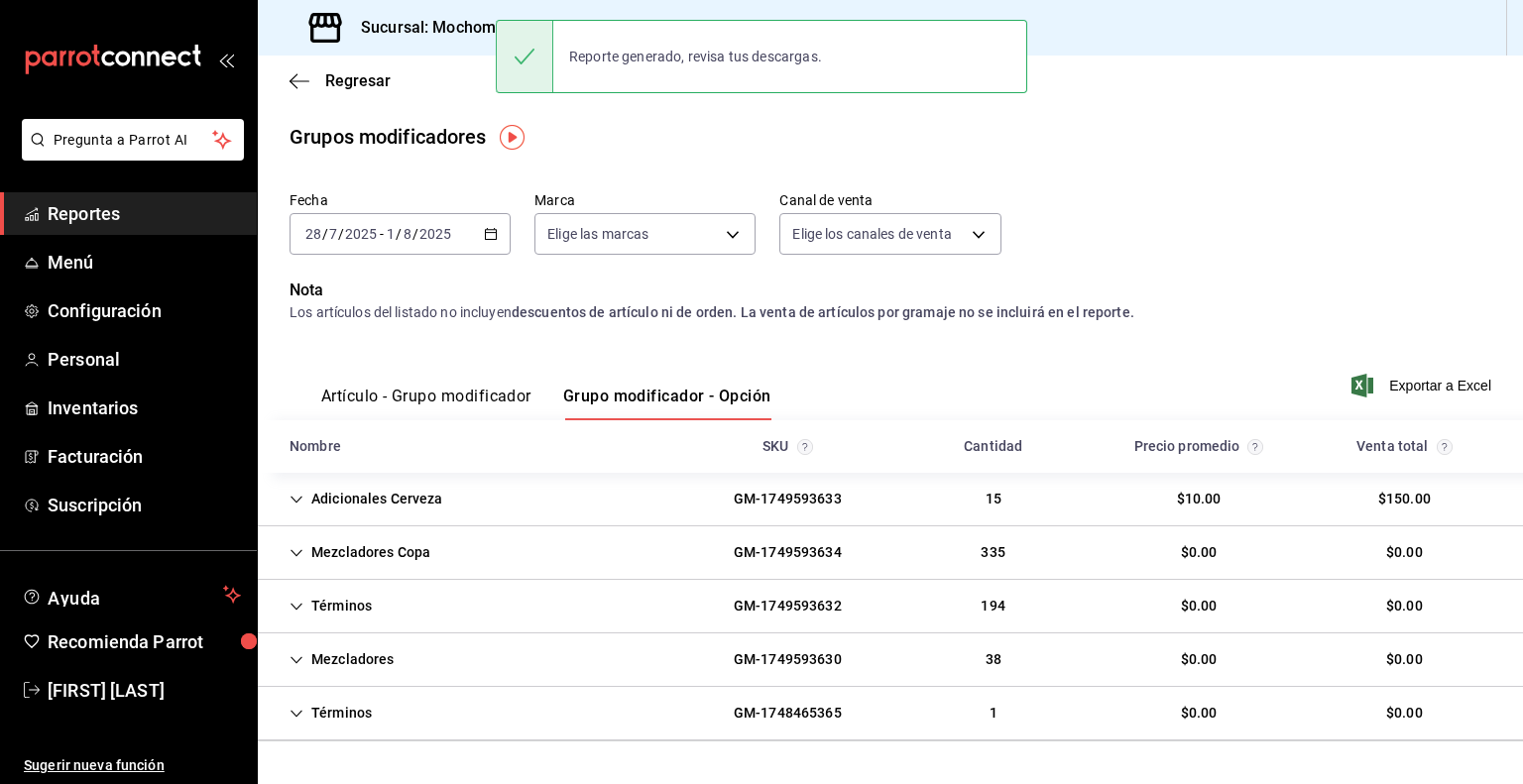 click on "Sucursal: Mochomos (GDL)" at bounding box center [452, 28] 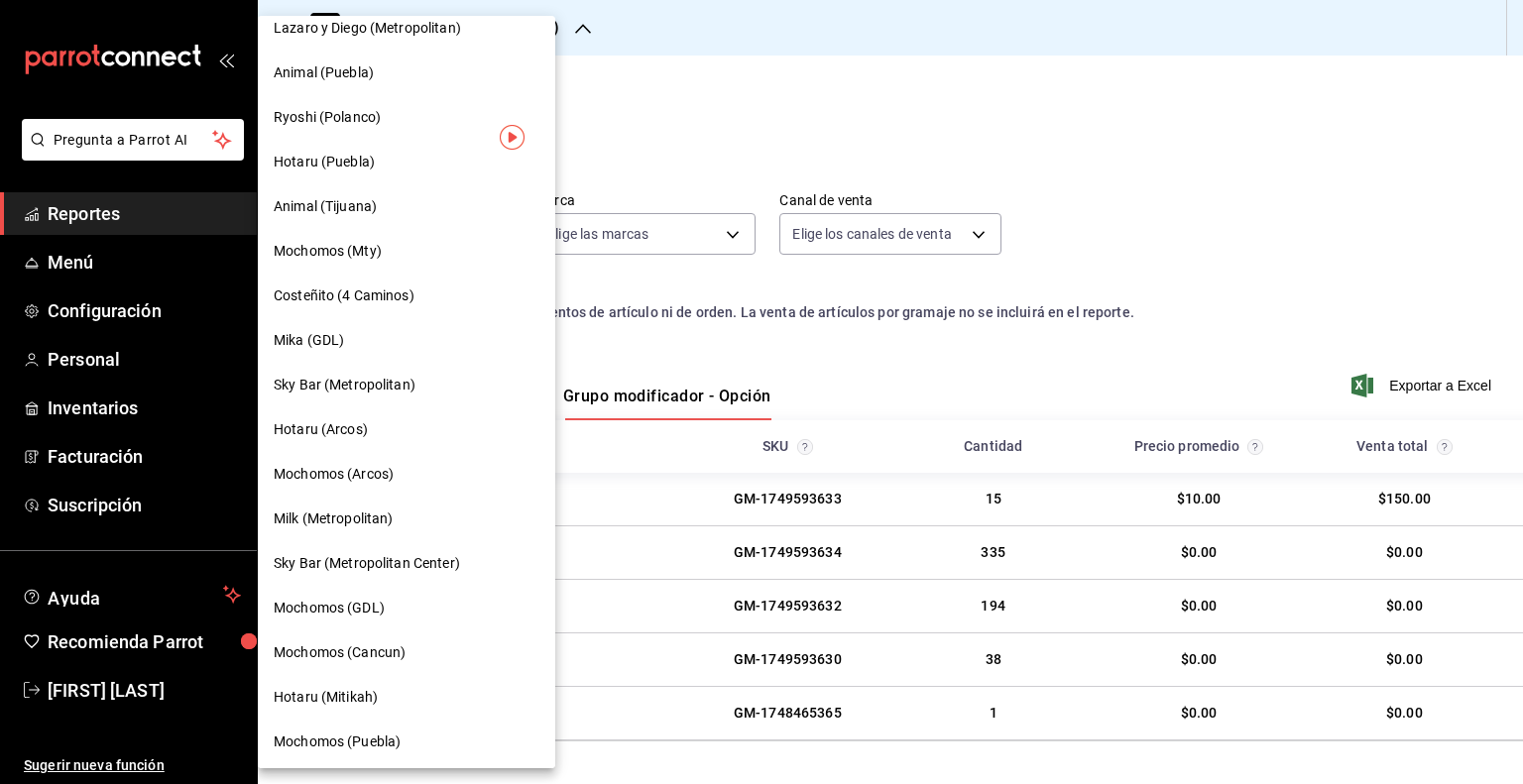 scroll, scrollTop: 1181, scrollLeft: 0, axis: vertical 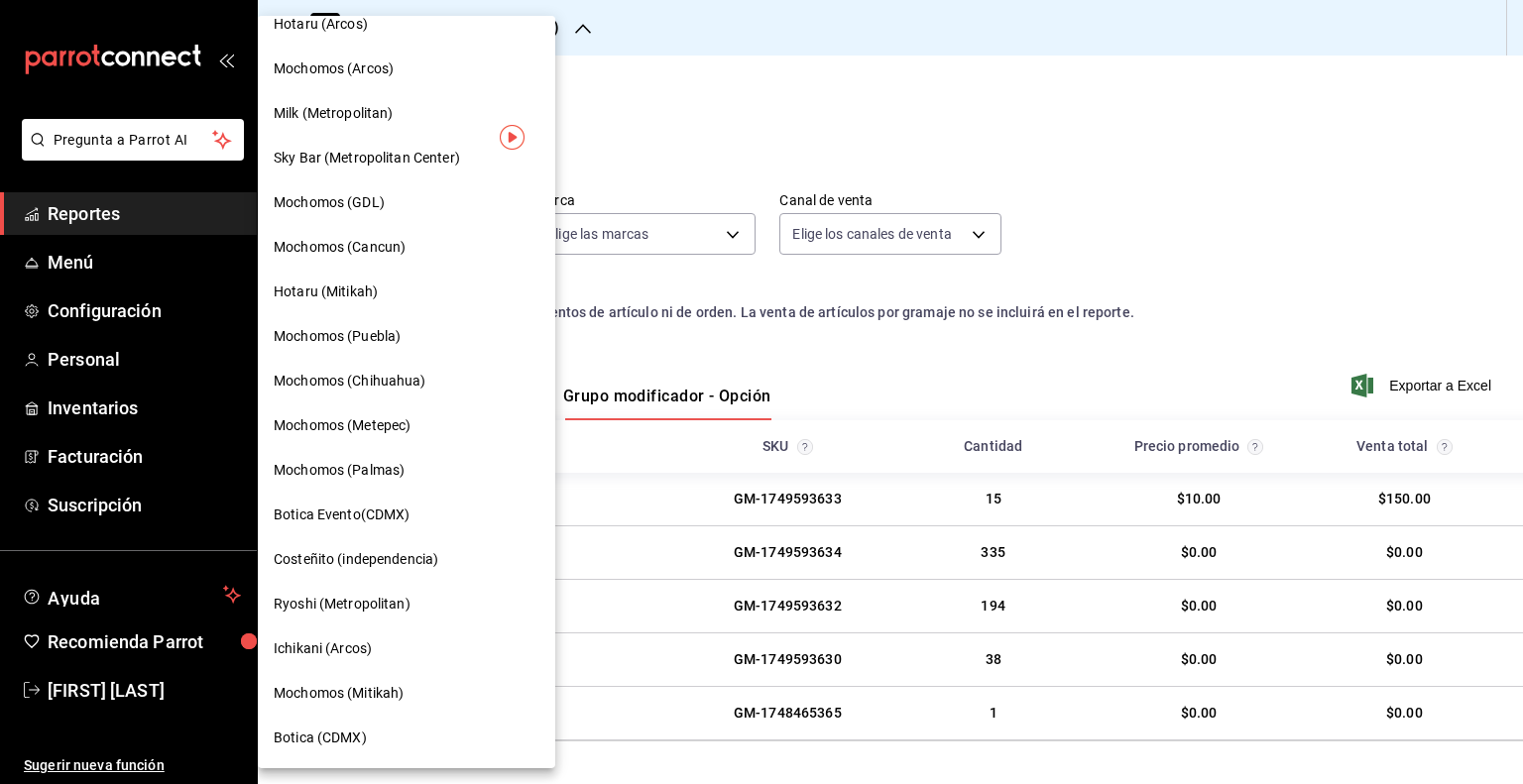 click on "Mochomos (Cancun)" at bounding box center (339, 247) 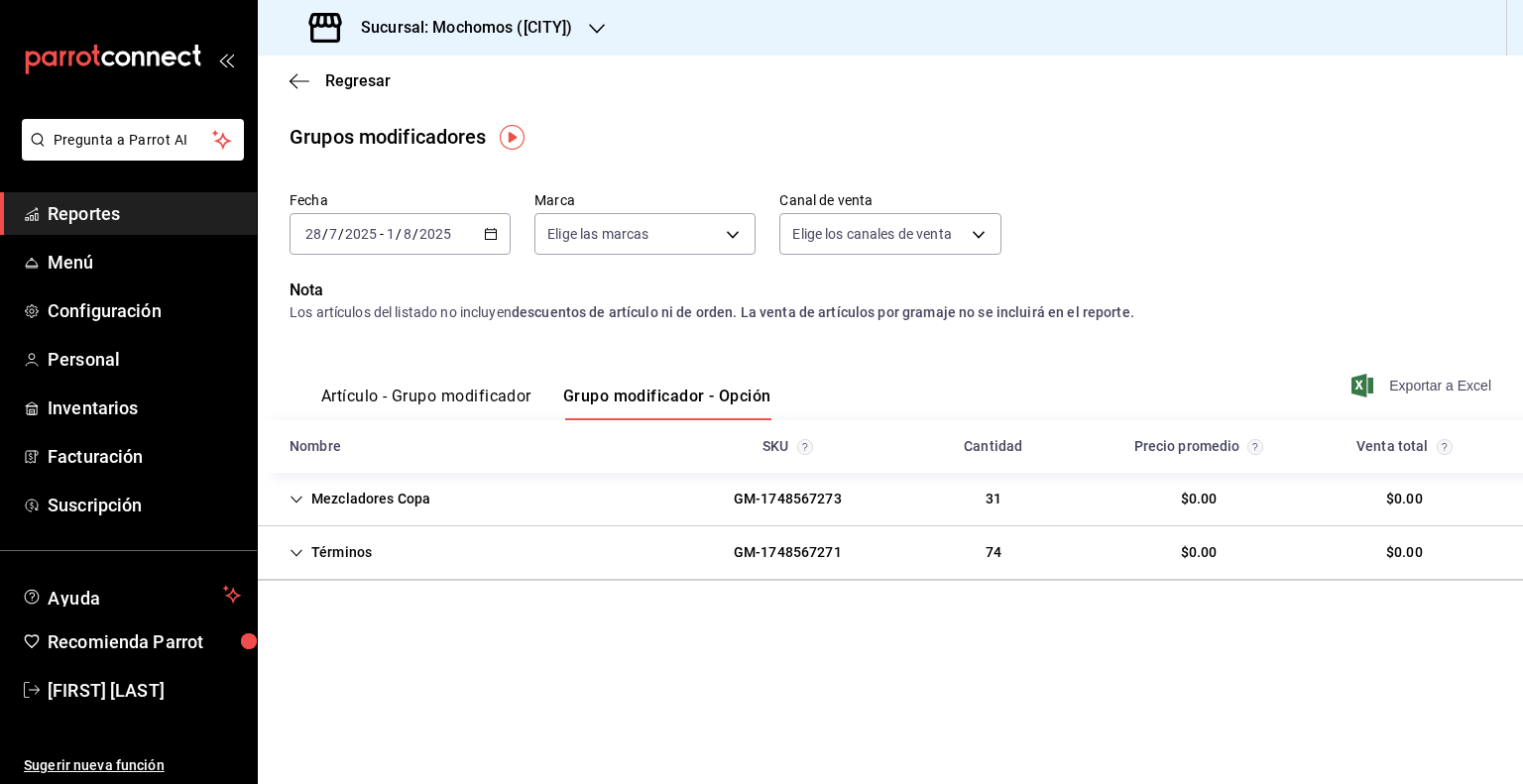 click on "Exportar a Excel" at bounding box center [1423, 386] 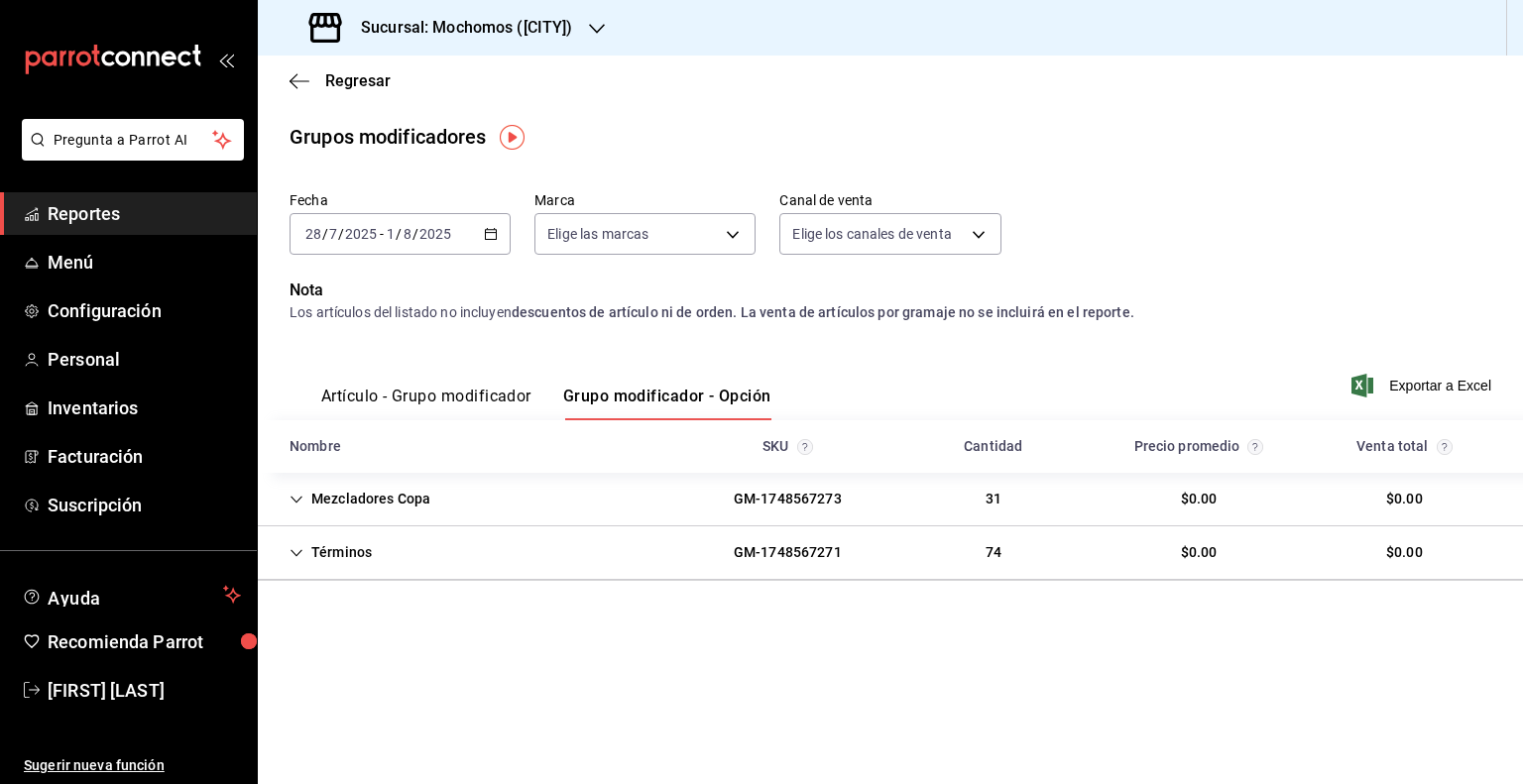 click on "Sucursal: Mochomos ([CITY])" at bounding box center (459, 28) 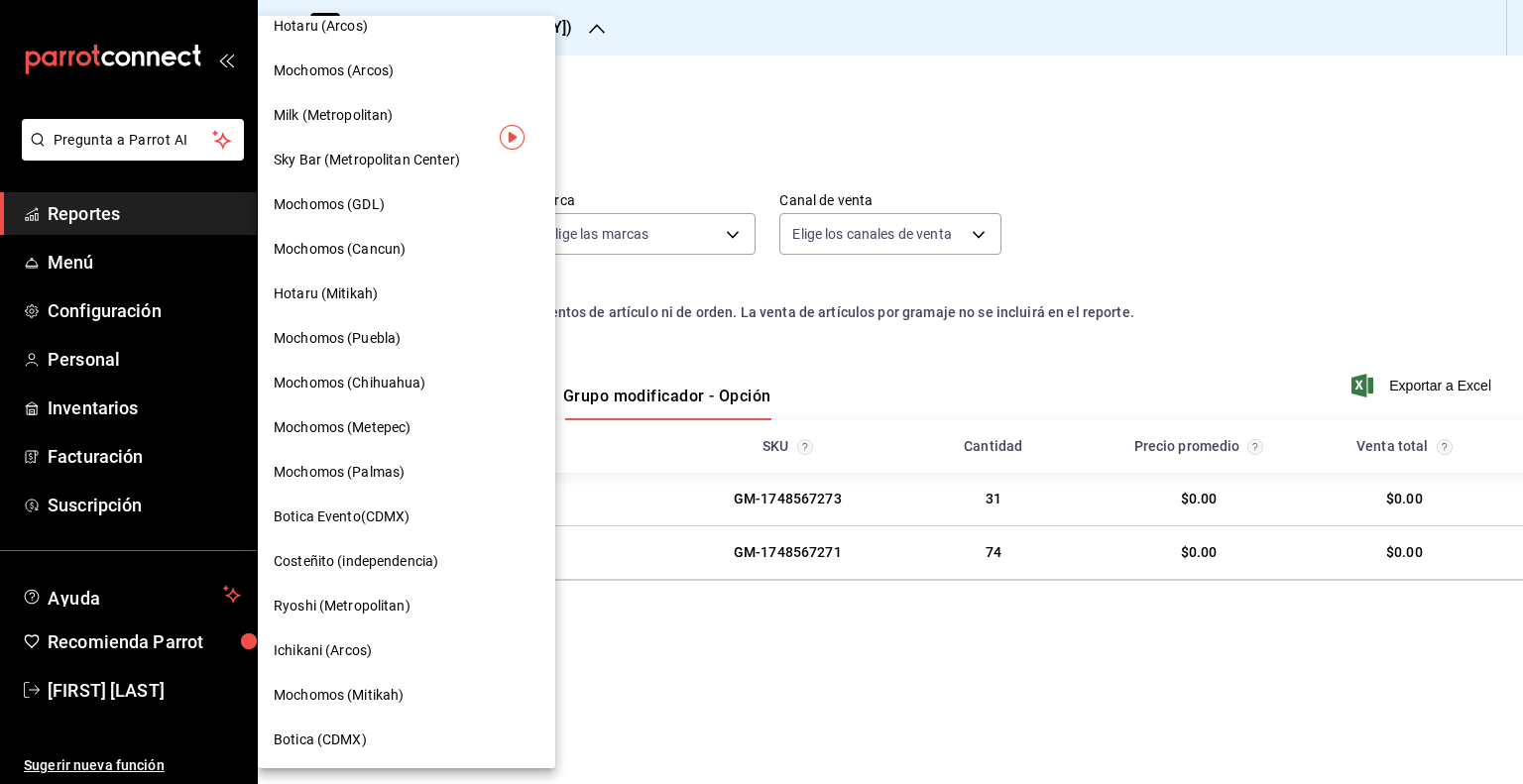 scroll, scrollTop: 1181, scrollLeft: 0, axis: vertical 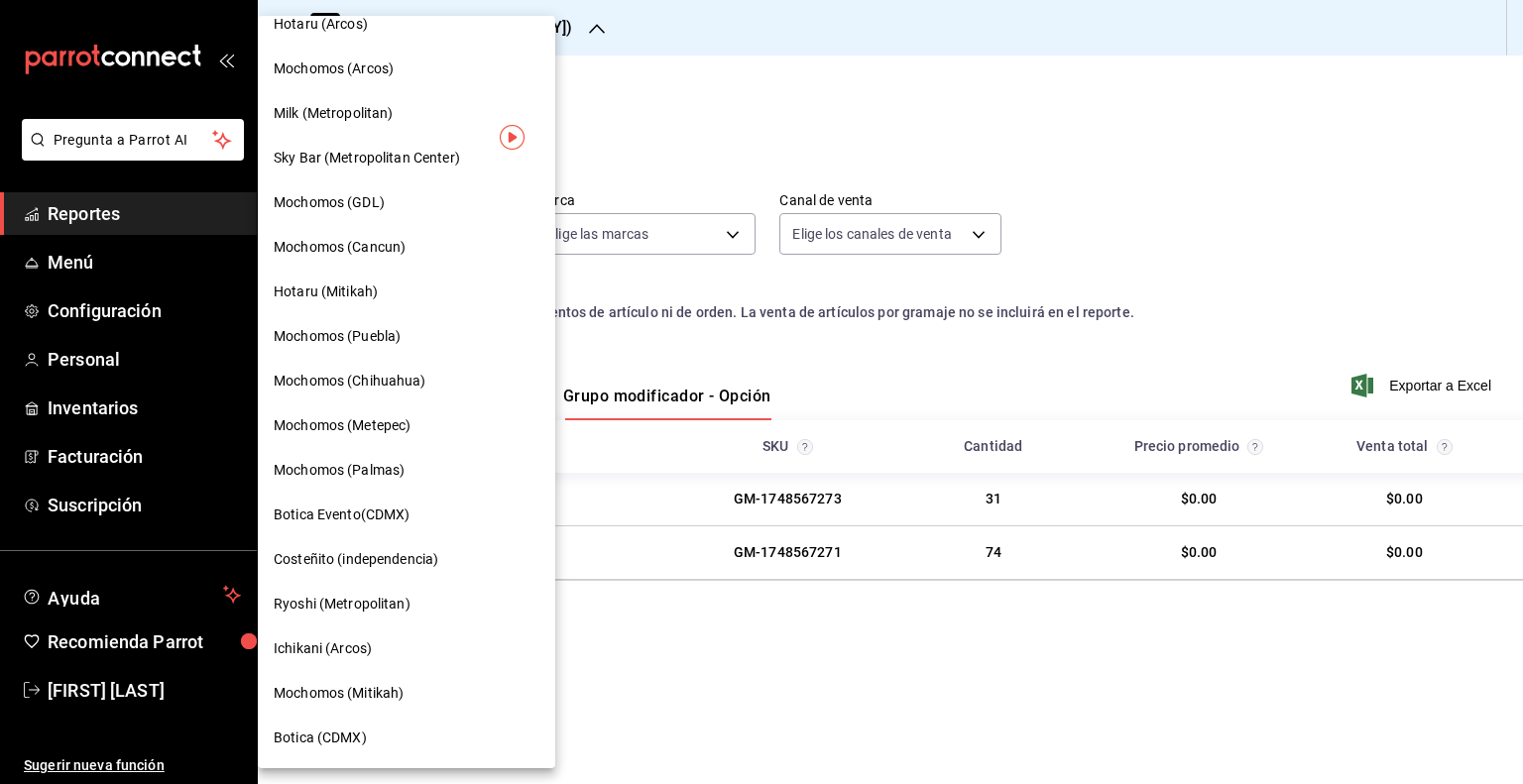 click on "Mochomos (Puebla)" at bounding box center [407, 336] 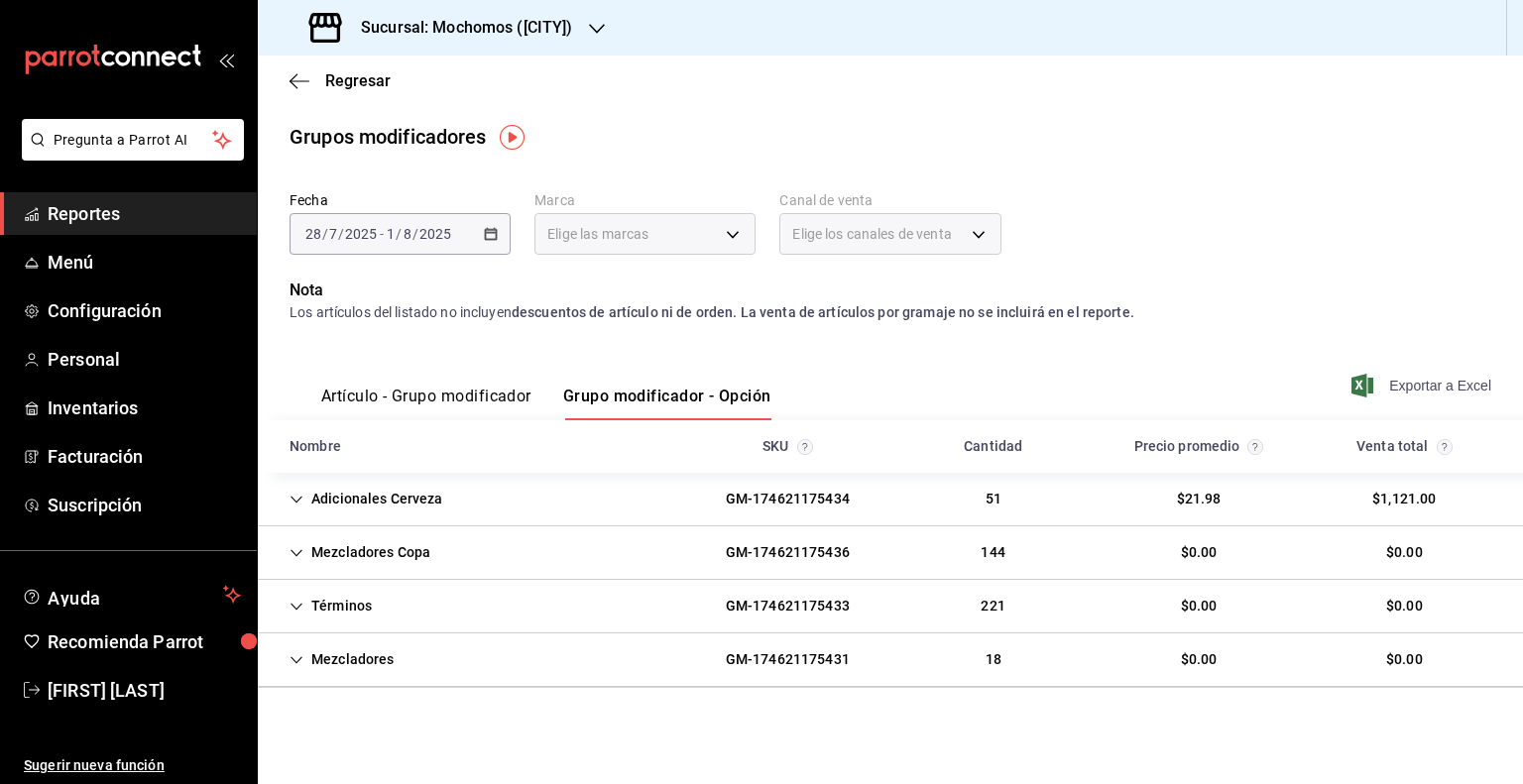 click on "Exportar a Excel" at bounding box center [1423, 386] 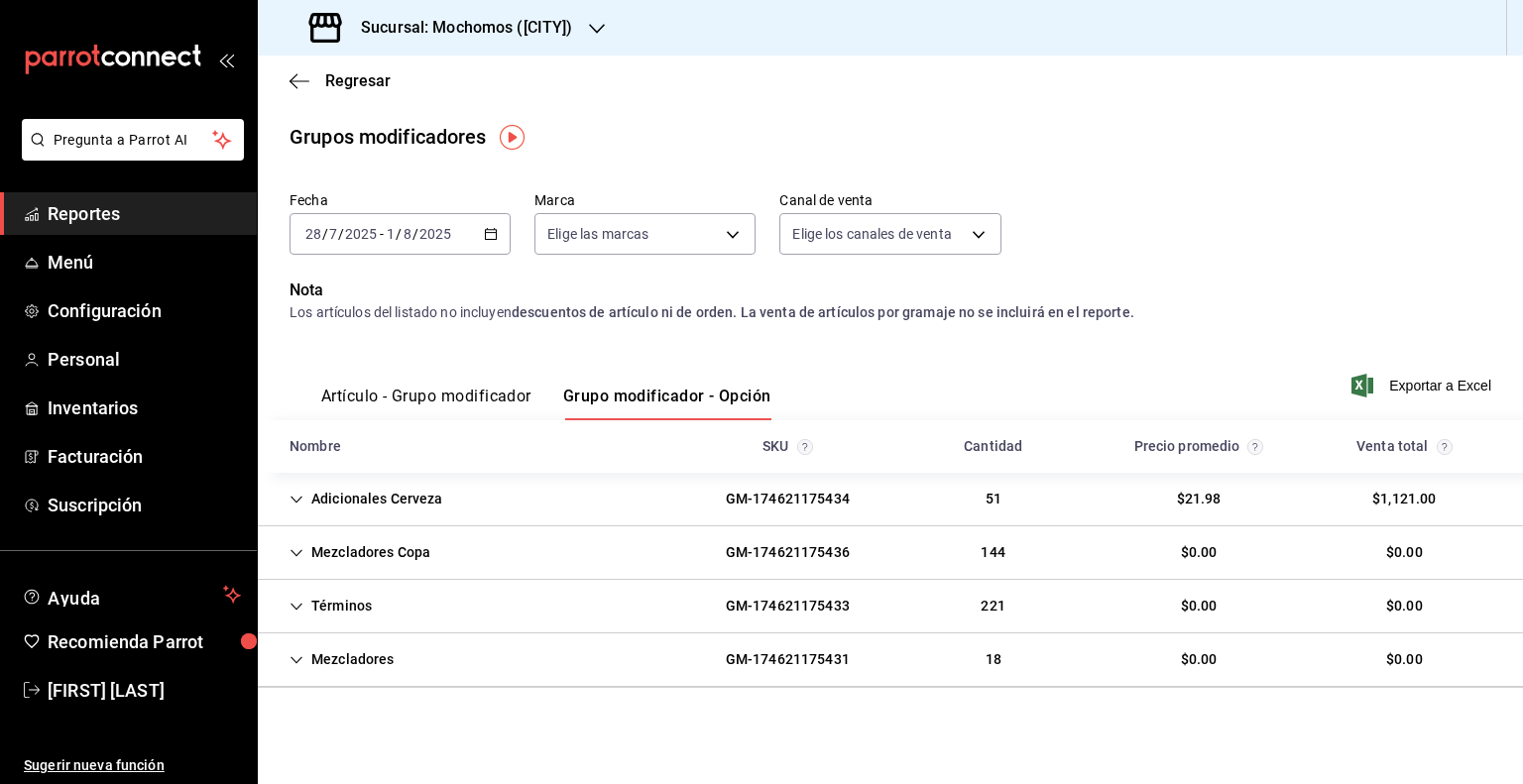 click on "Sucursal: Mochomos ([CITY])" at bounding box center [459, 28] 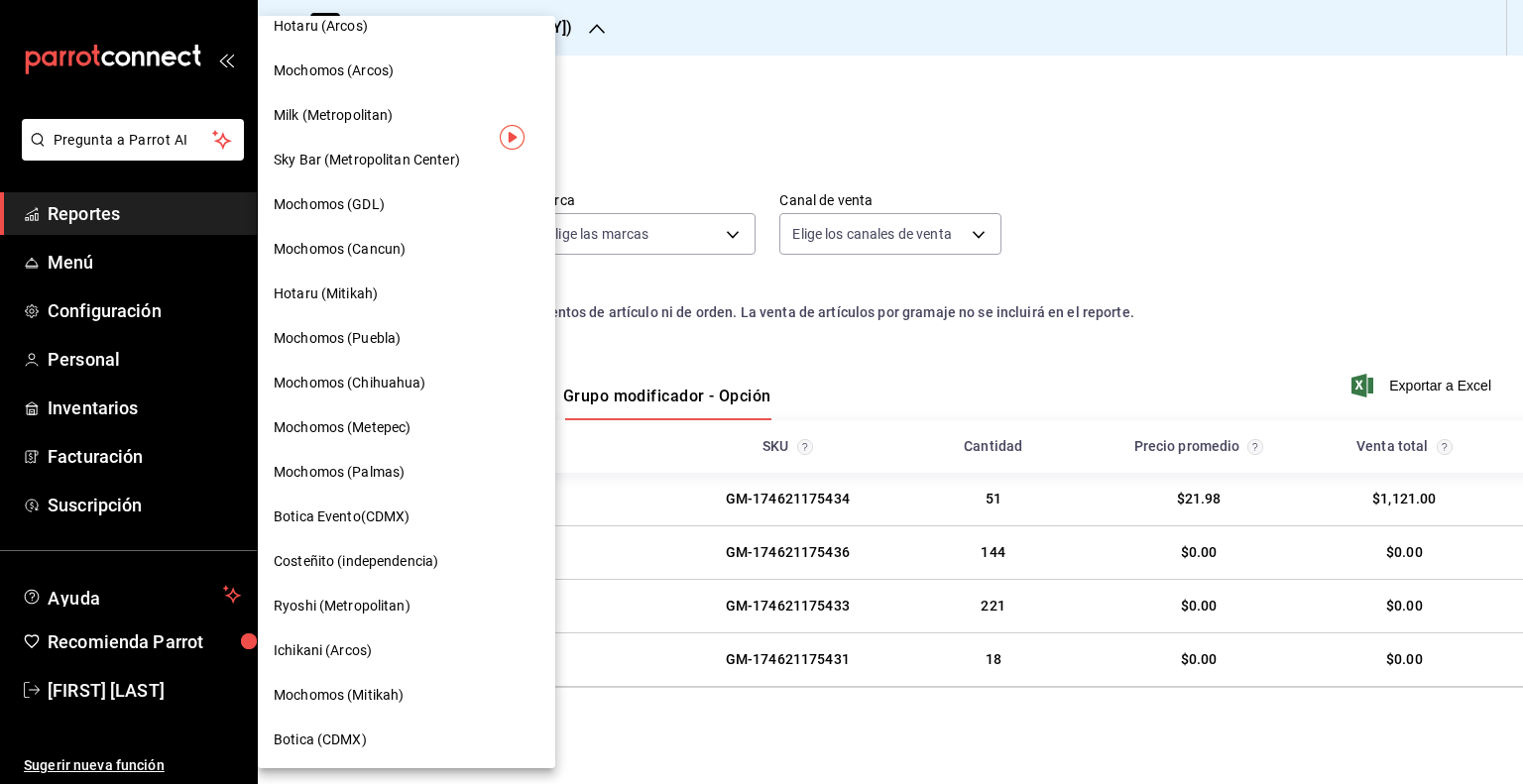 scroll, scrollTop: 1181, scrollLeft: 0, axis: vertical 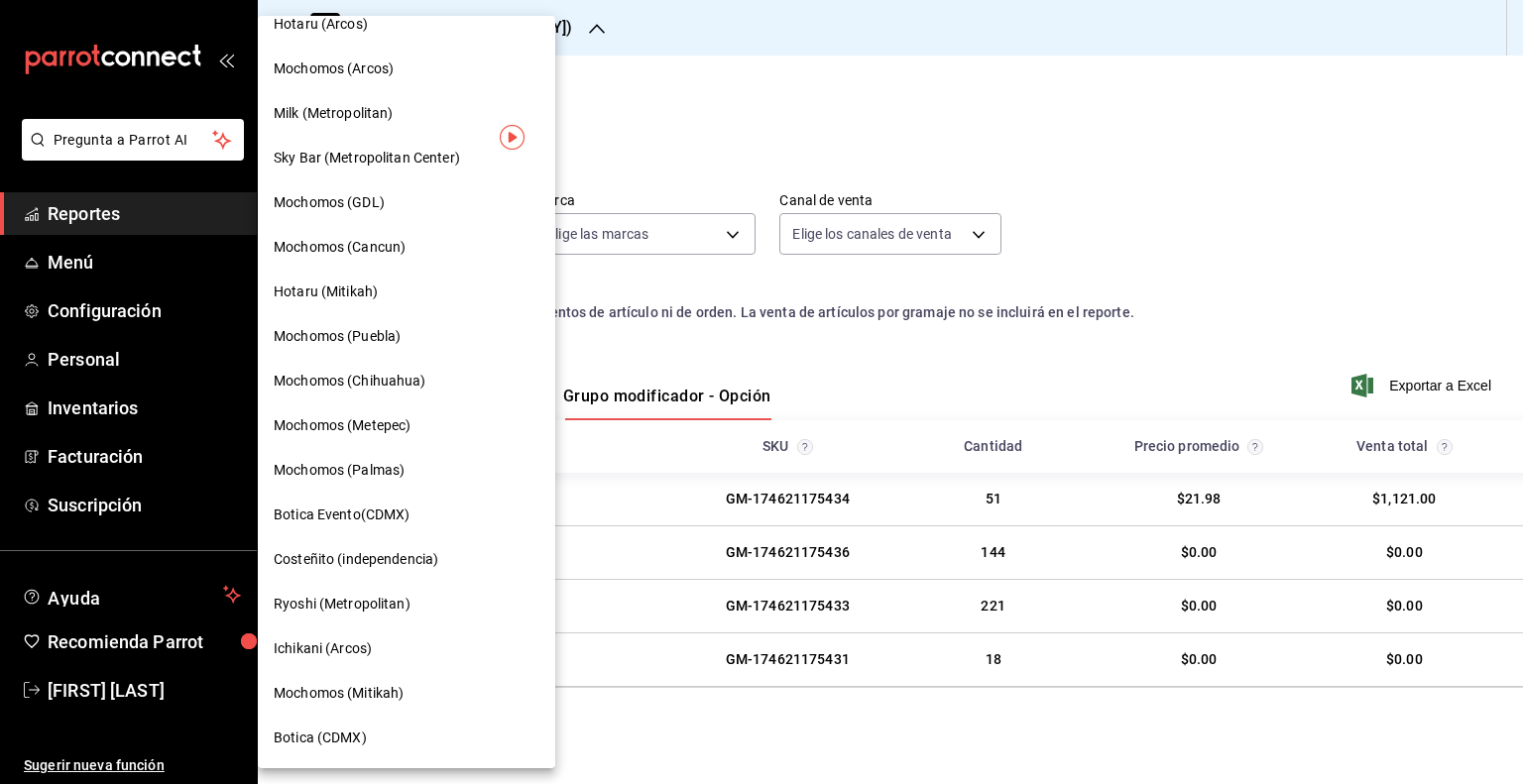 click on "Mochomos (Chihuahua)" at bounding box center (350, 381) 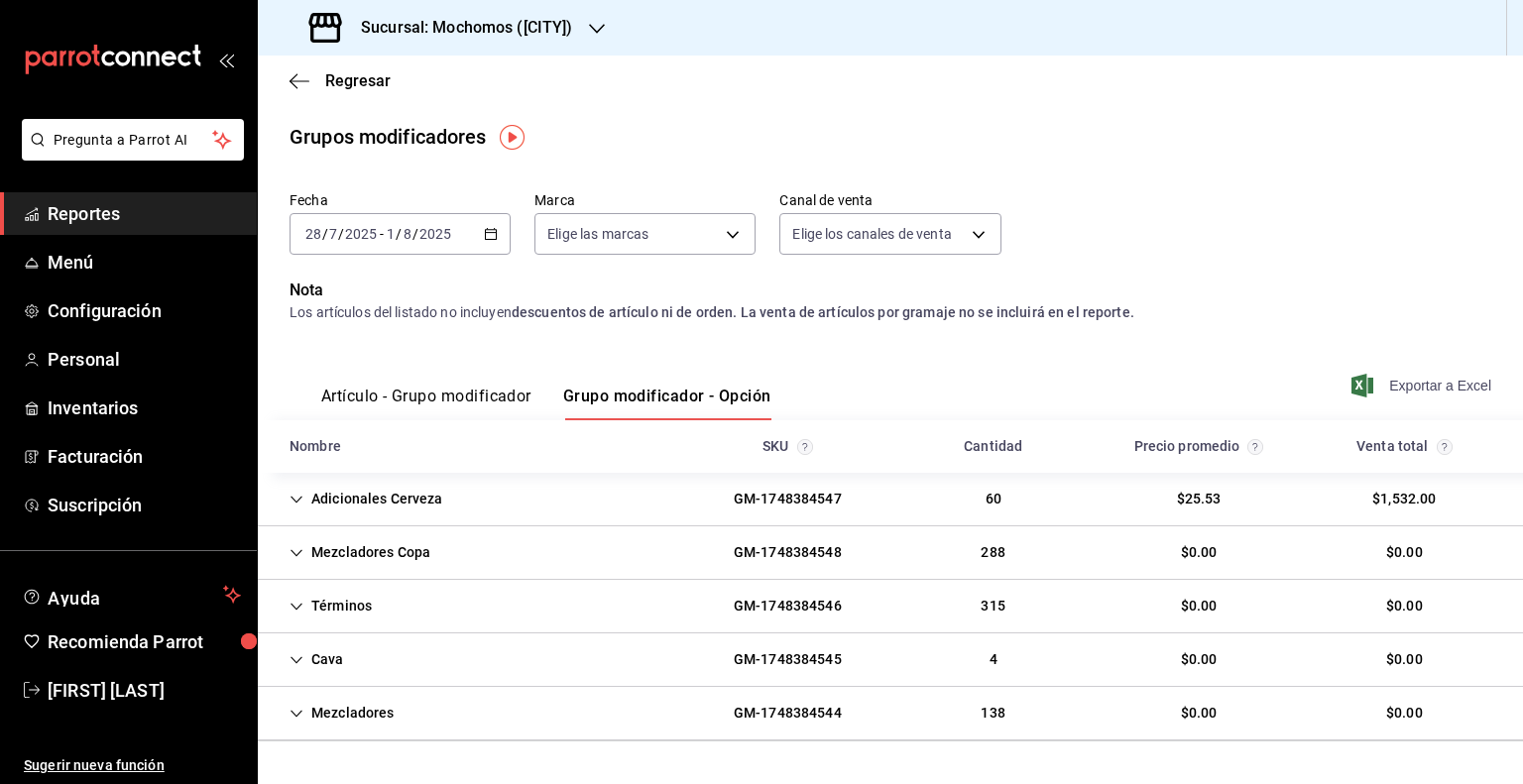 click on "Exportar a Excel" at bounding box center (1423, 386) 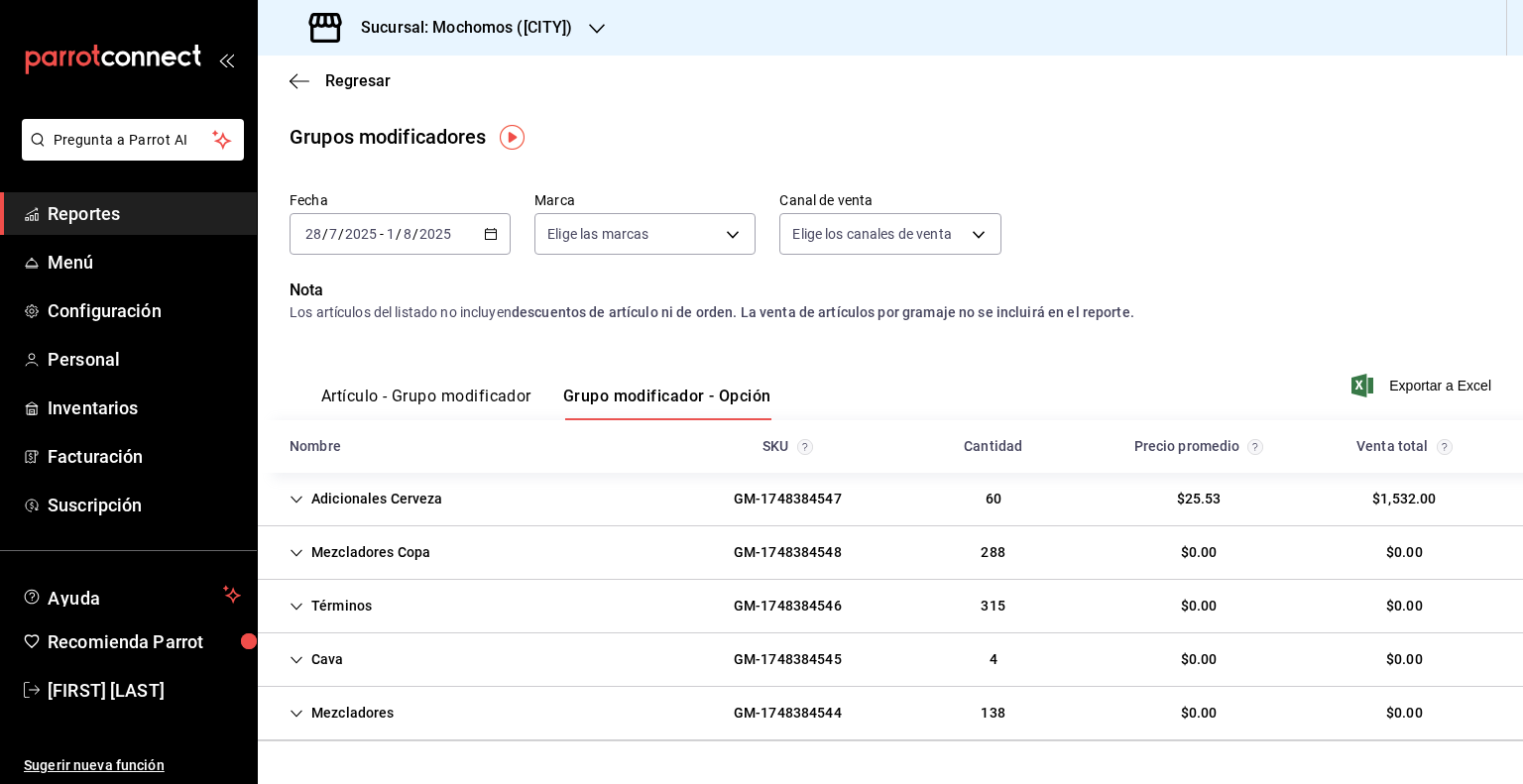 click on "Sucursal: Mochomos ([CITY])" at bounding box center [443, 28] 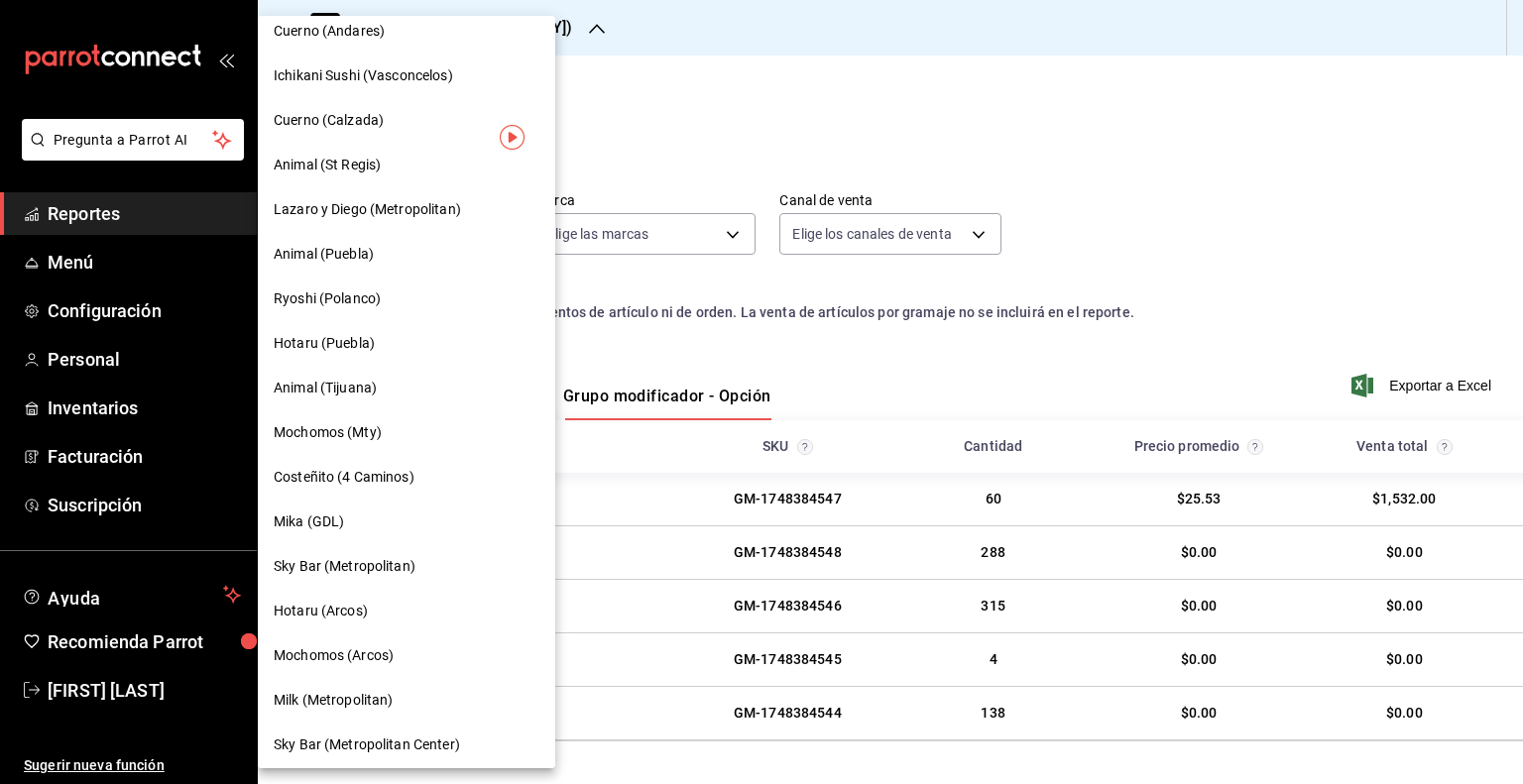 scroll, scrollTop: 1181, scrollLeft: 0, axis: vertical 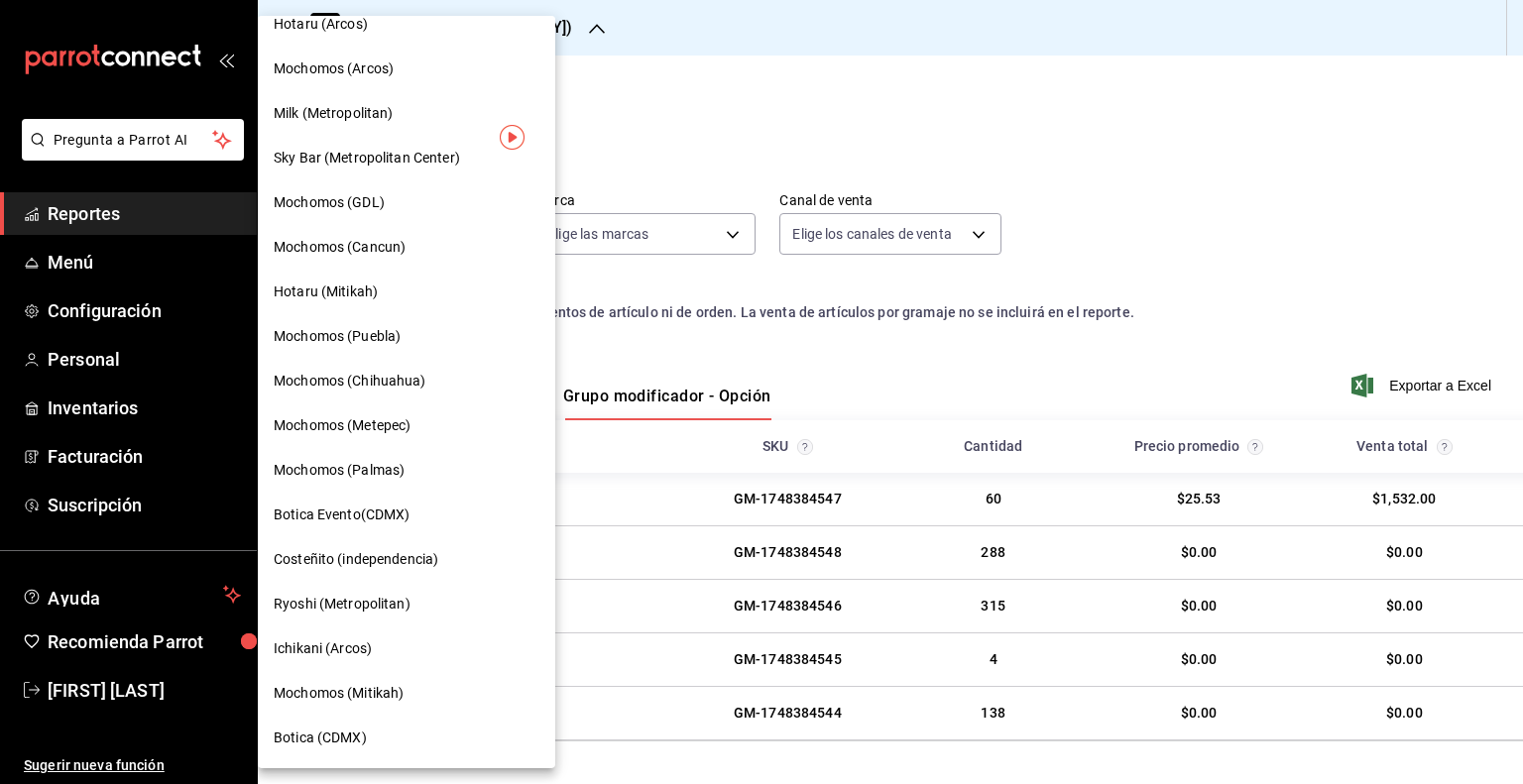 click on "Mochomos (Metepec)" at bounding box center (407, 425) 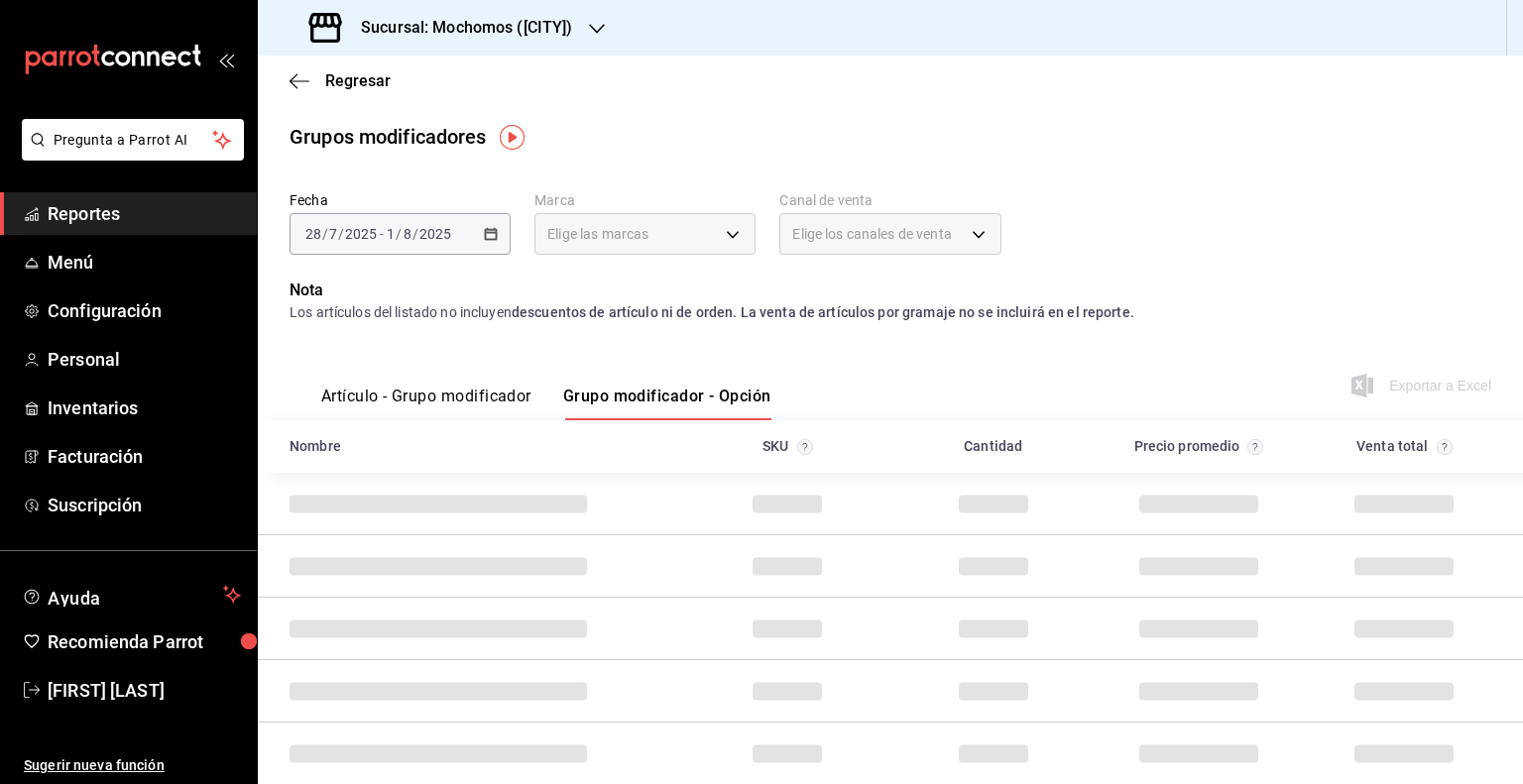 click on "Exportar a Excel" at bounding box center [1423, 386] 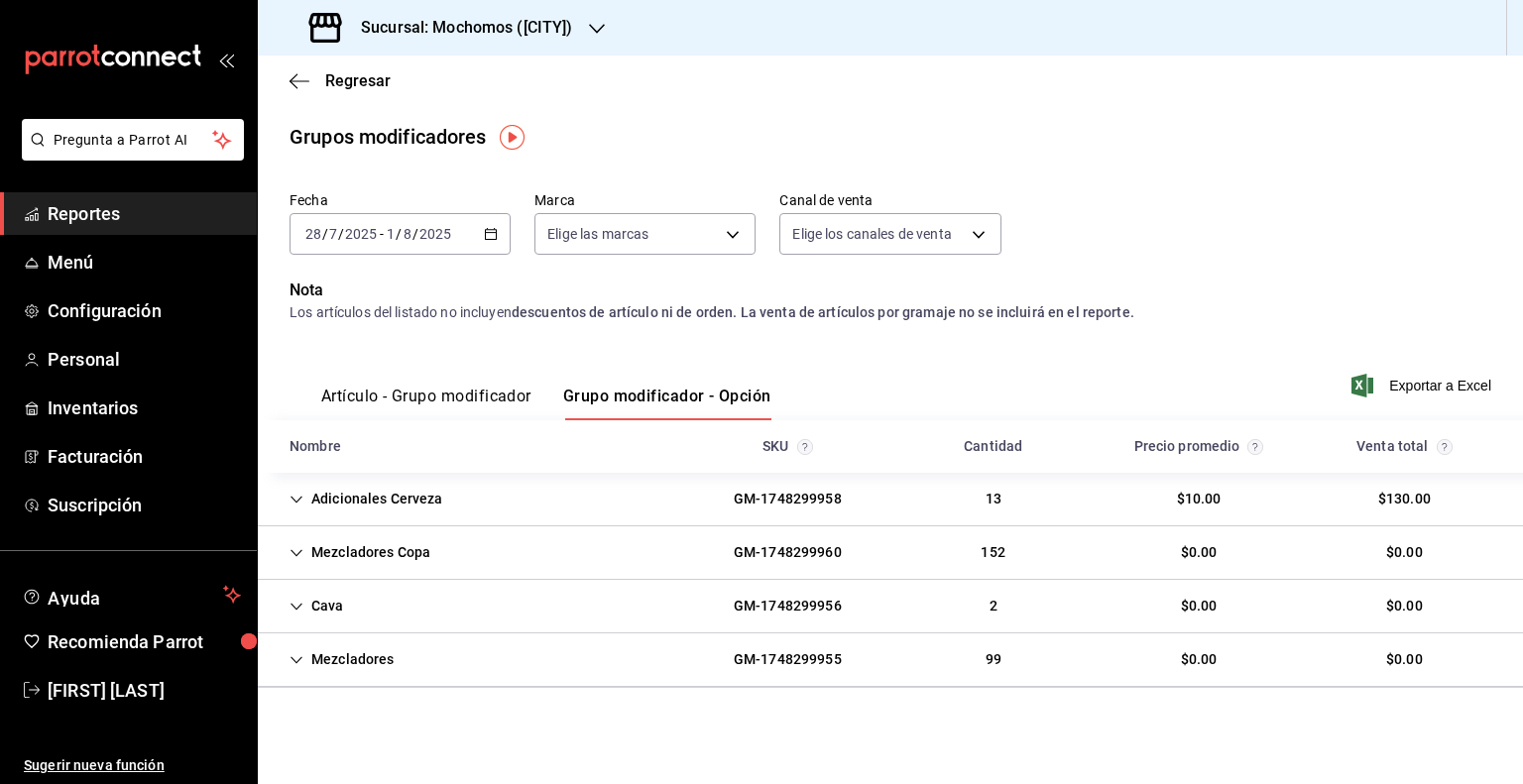 click on "Sucursal: Mochomos ([CITY])" at bounding box center [459, 28] 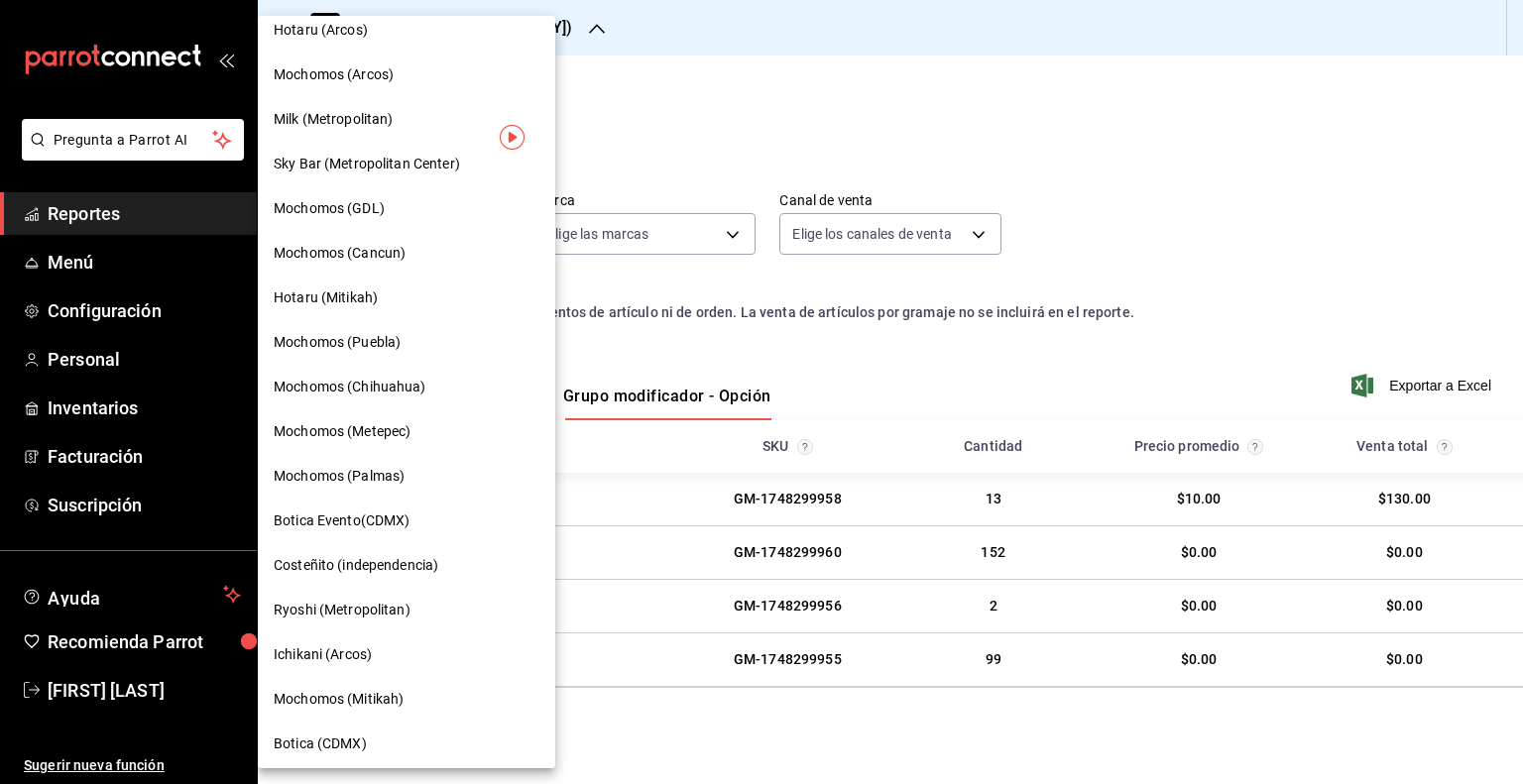 scroll, scrollTop: 1181, scrollLeft: 0, axis: vertical 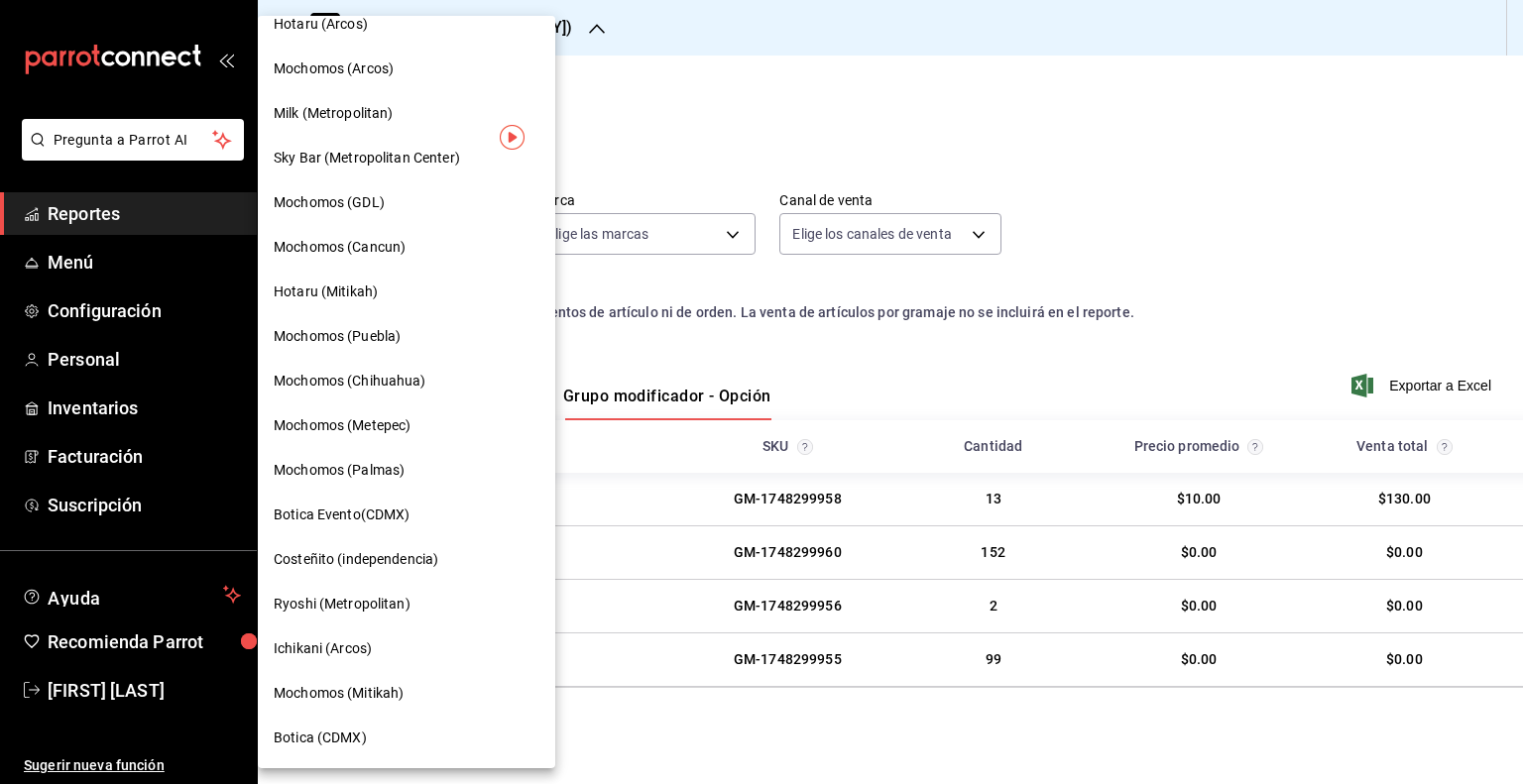 click on "Mochomos (Palmas)" at bounding box center [407, 470] 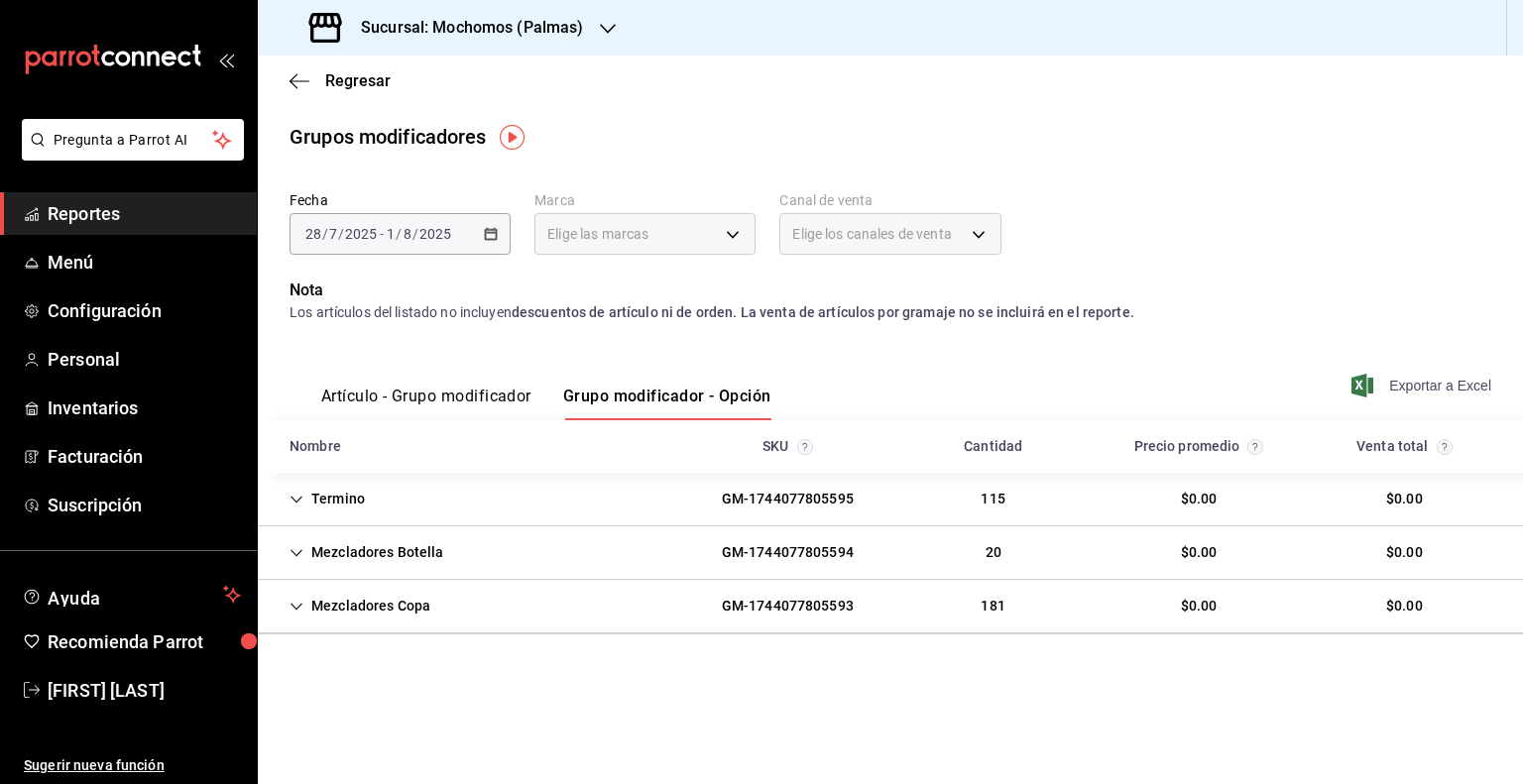 click on "Exportar a Excel" at bounding box center (1423, 386) 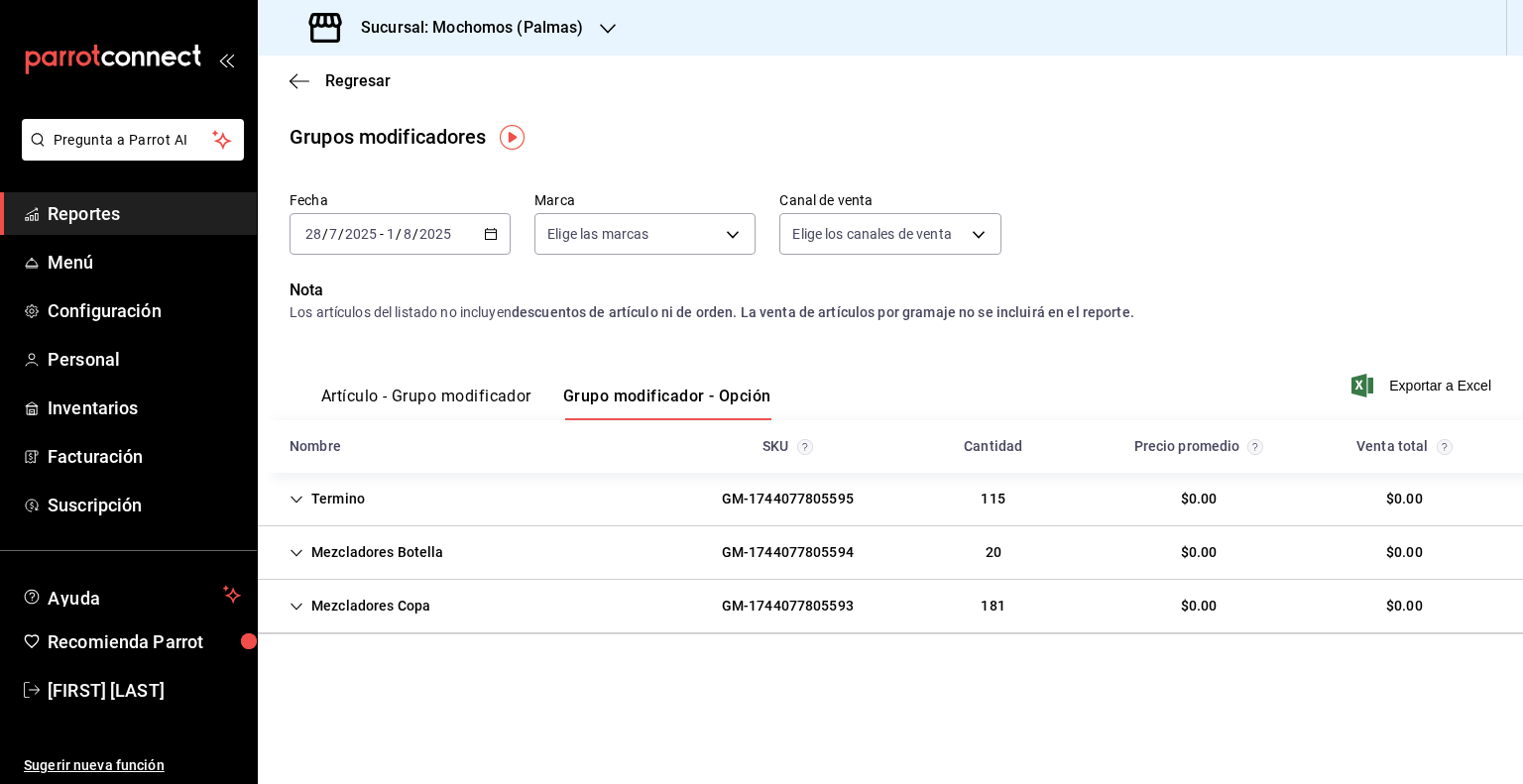click on "Sucursal: Mochomos (Palmas)" at bounding box center [464, 28] 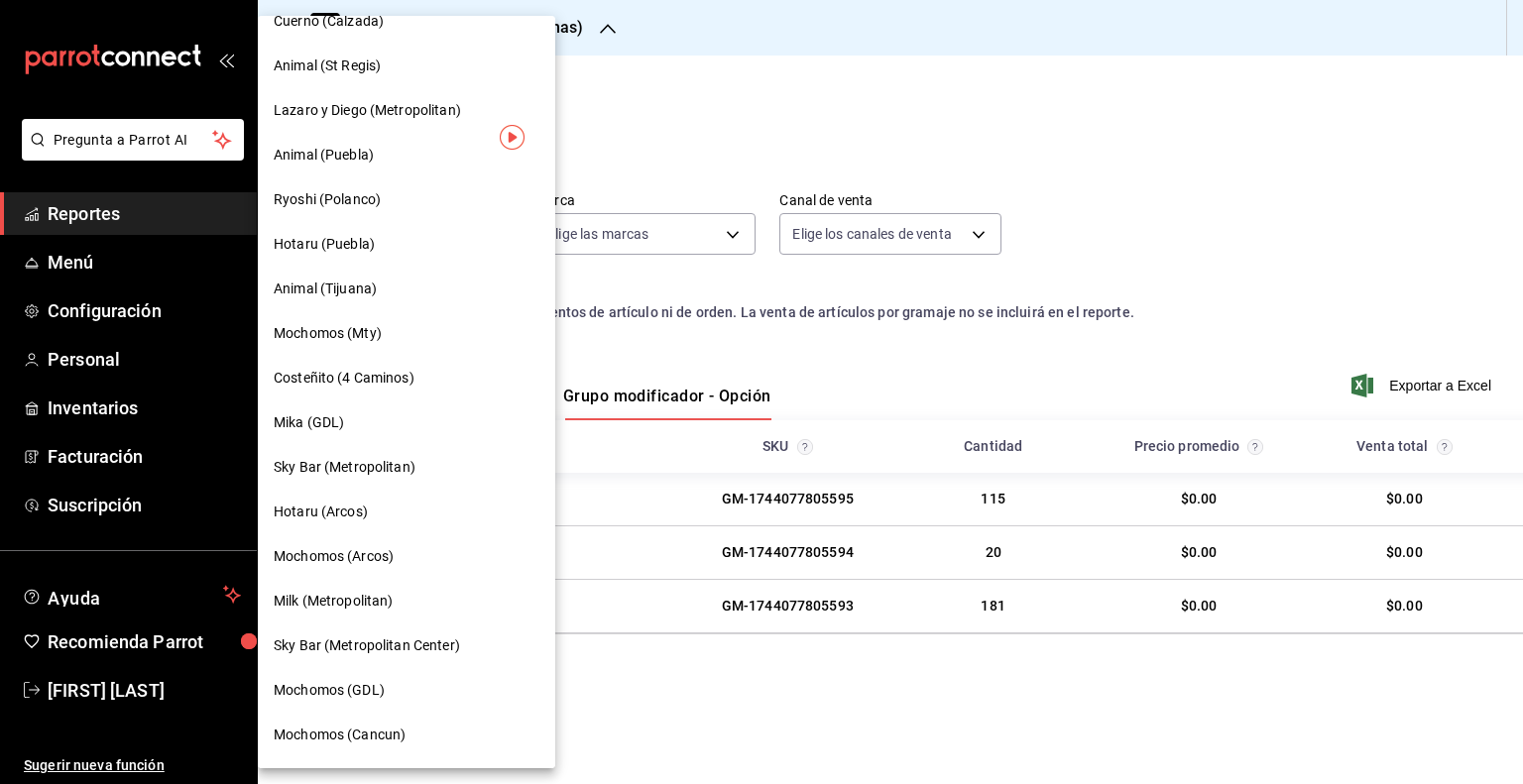 scroll, scrollTop: 1181, scrollLeft: 0, axis: vertical 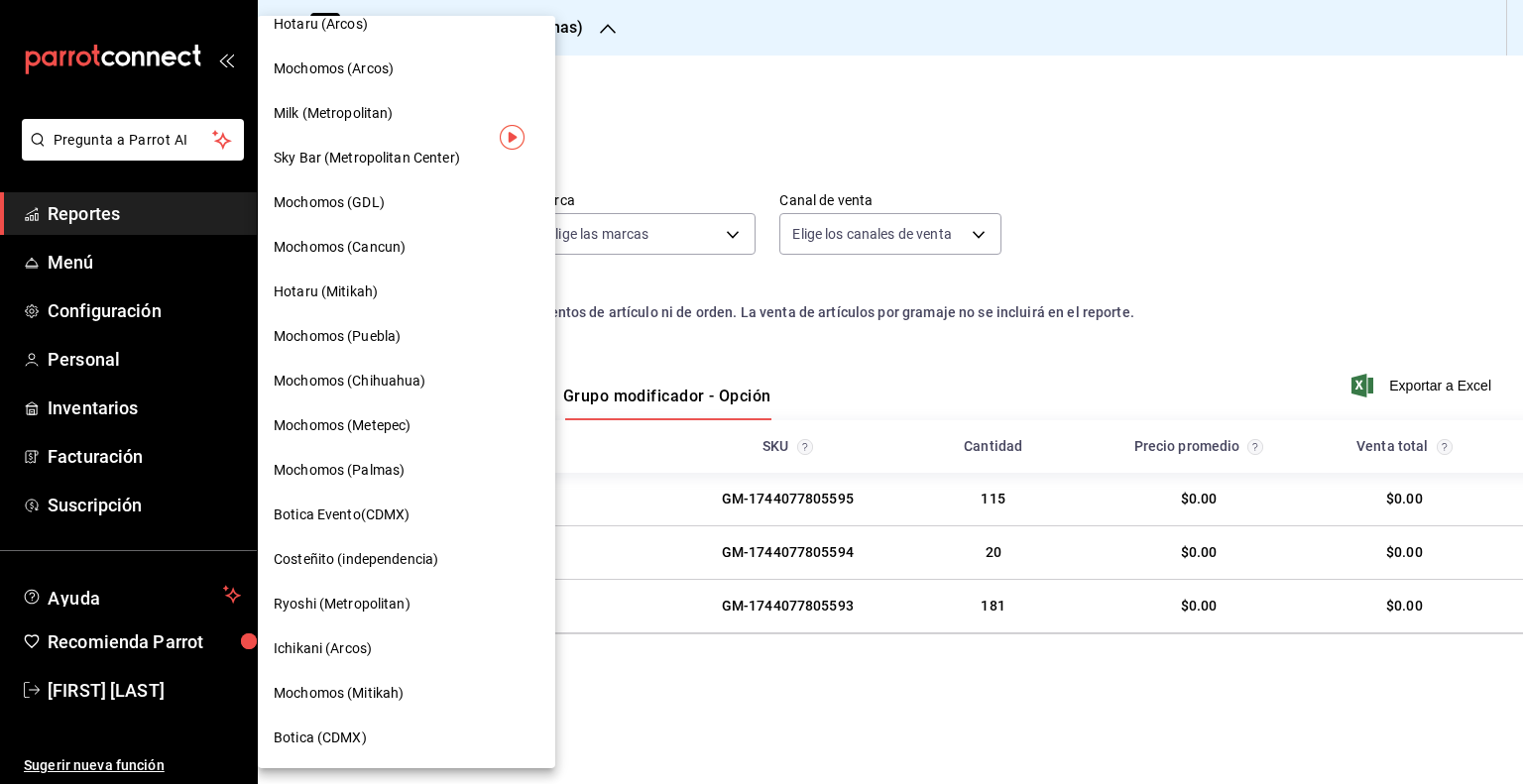 click on "Ryoshi (Metropolitan)" at bounding box center [342, 604] 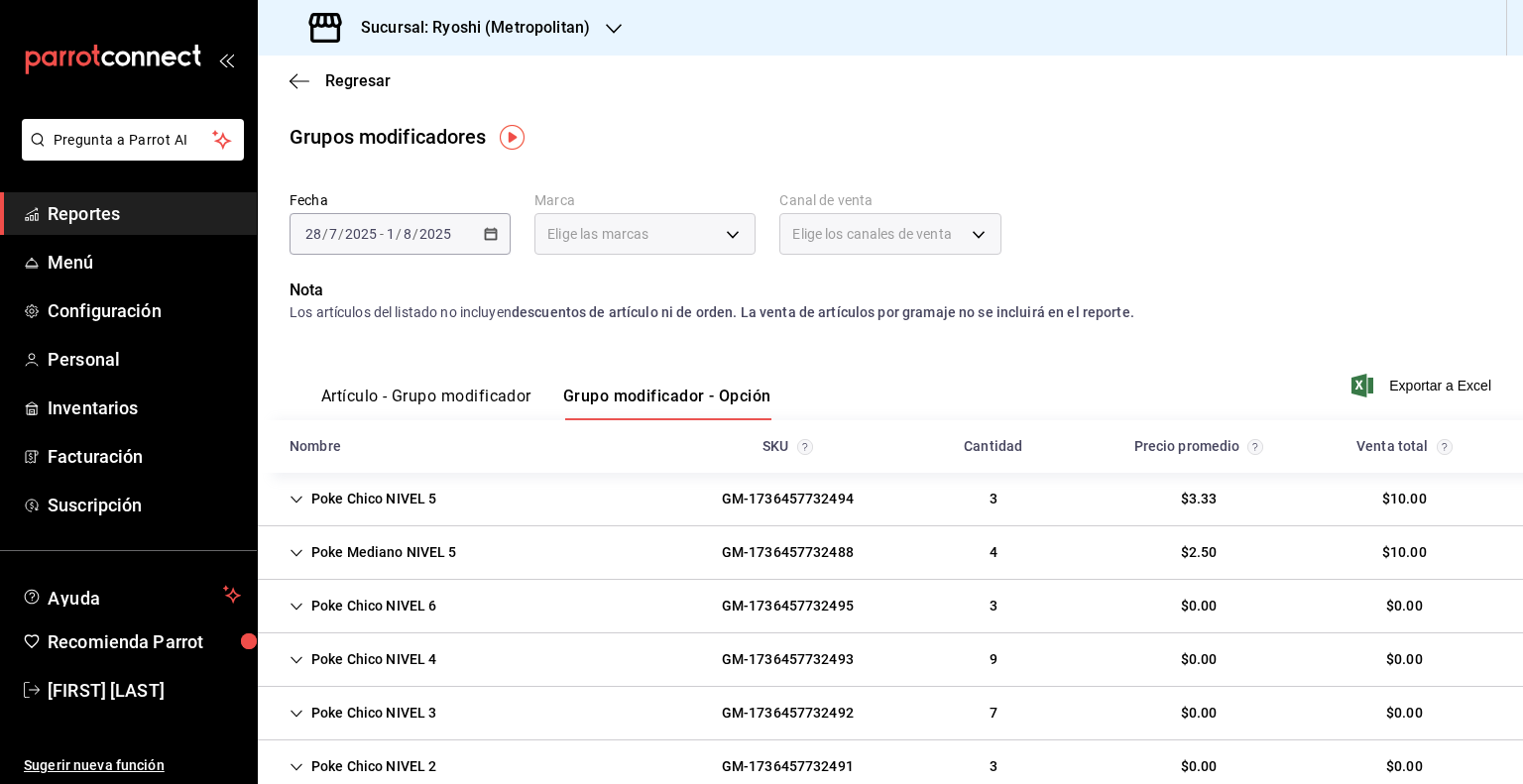 click on "Exportar a Excel" at bounding box center [1423, 386] 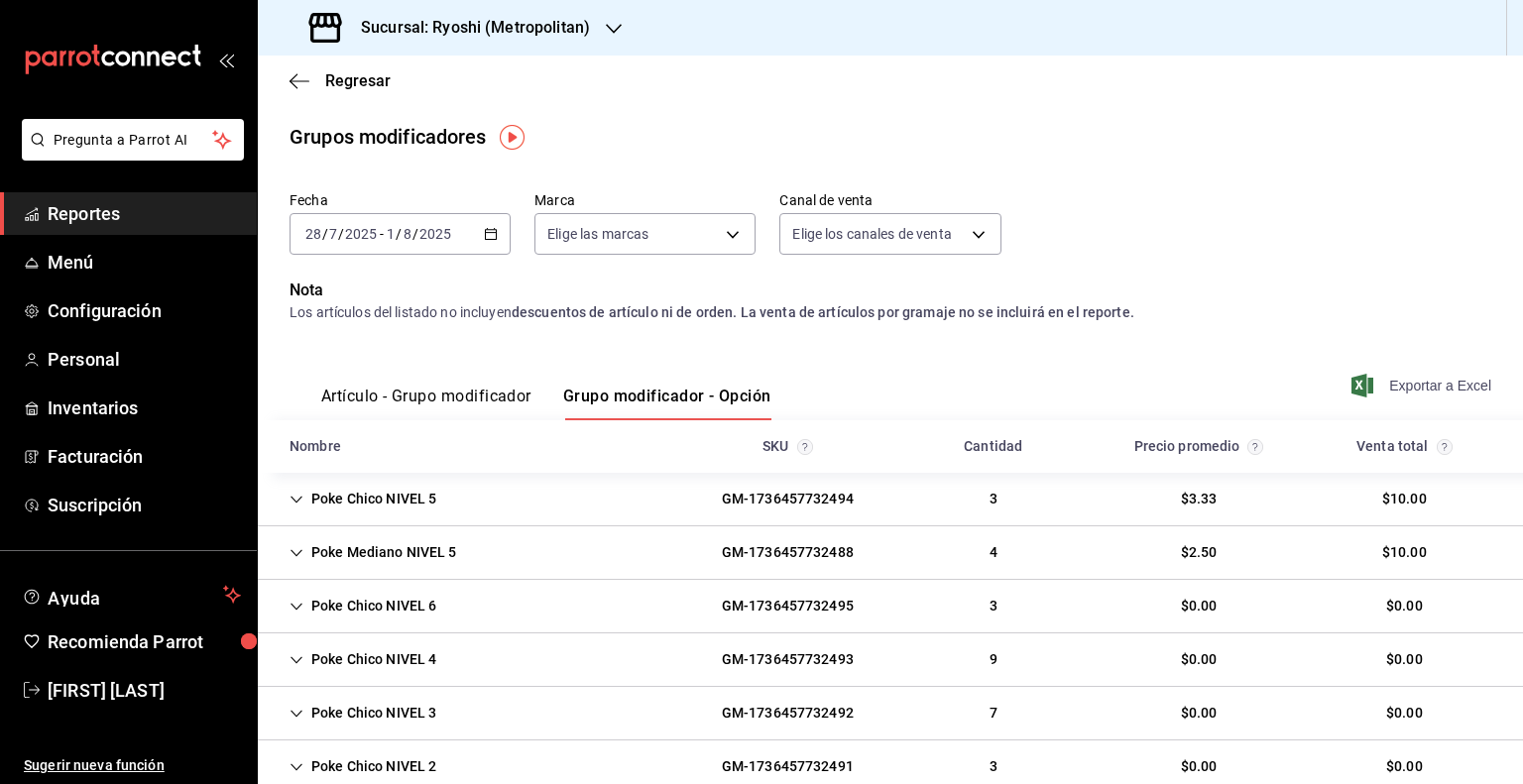 click on "Exportar a Excel" at bounding box center [1423, 386] 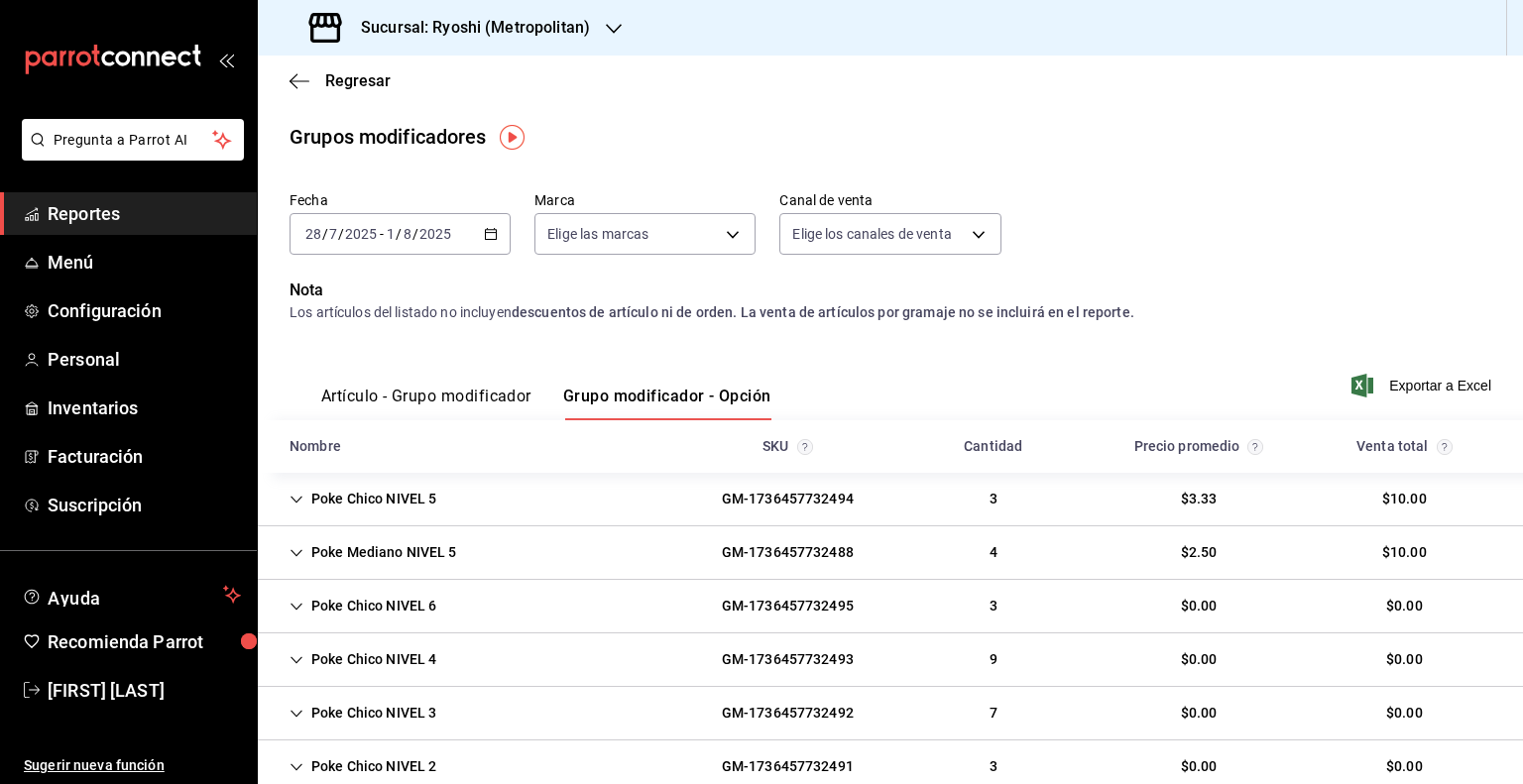 click on "Sucursal: Ryoshi (Metropolitan)" at bounding box center (467, 28) 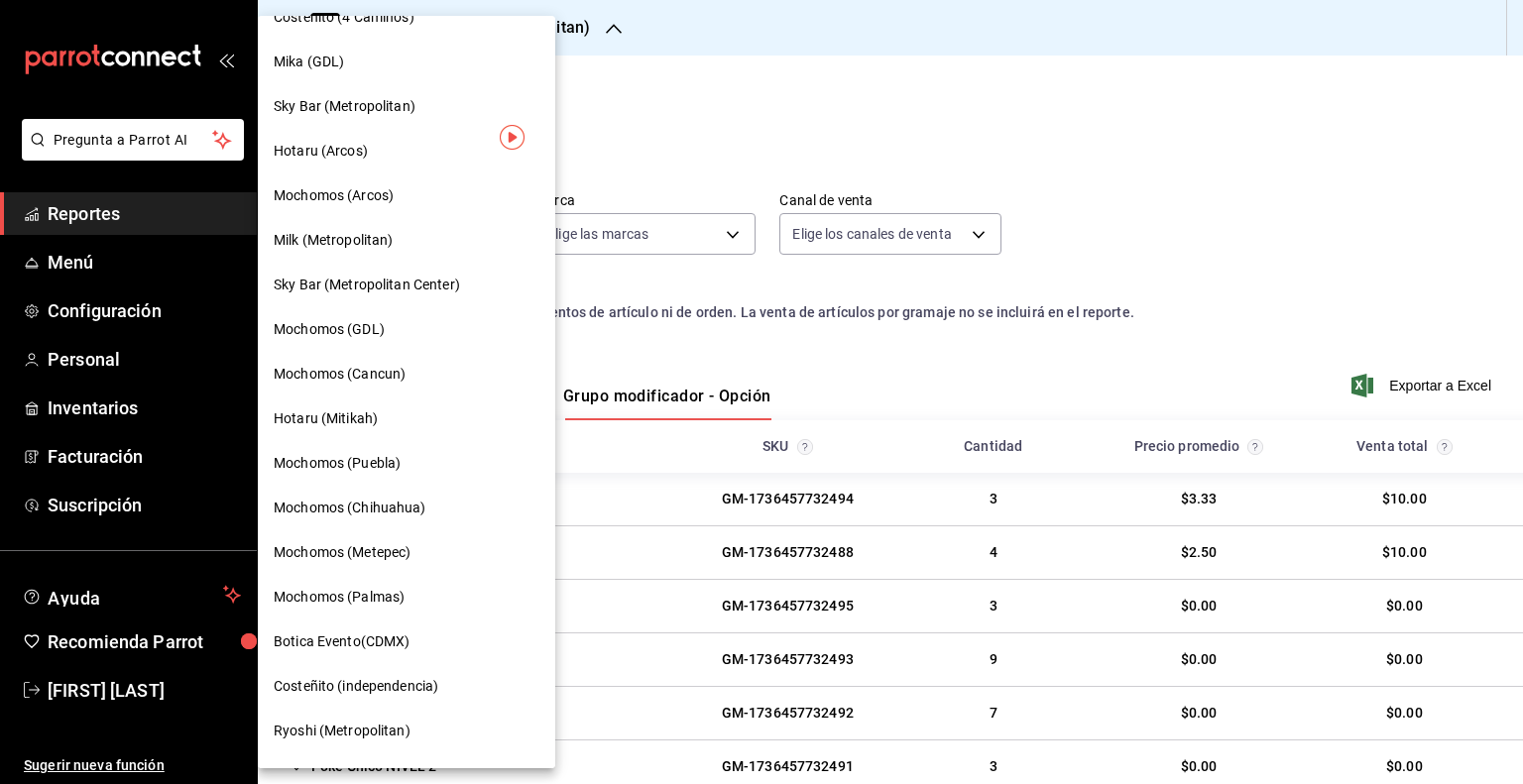 scroll, scrollTop: 1181, scrollLeft: 0, axis: vertical 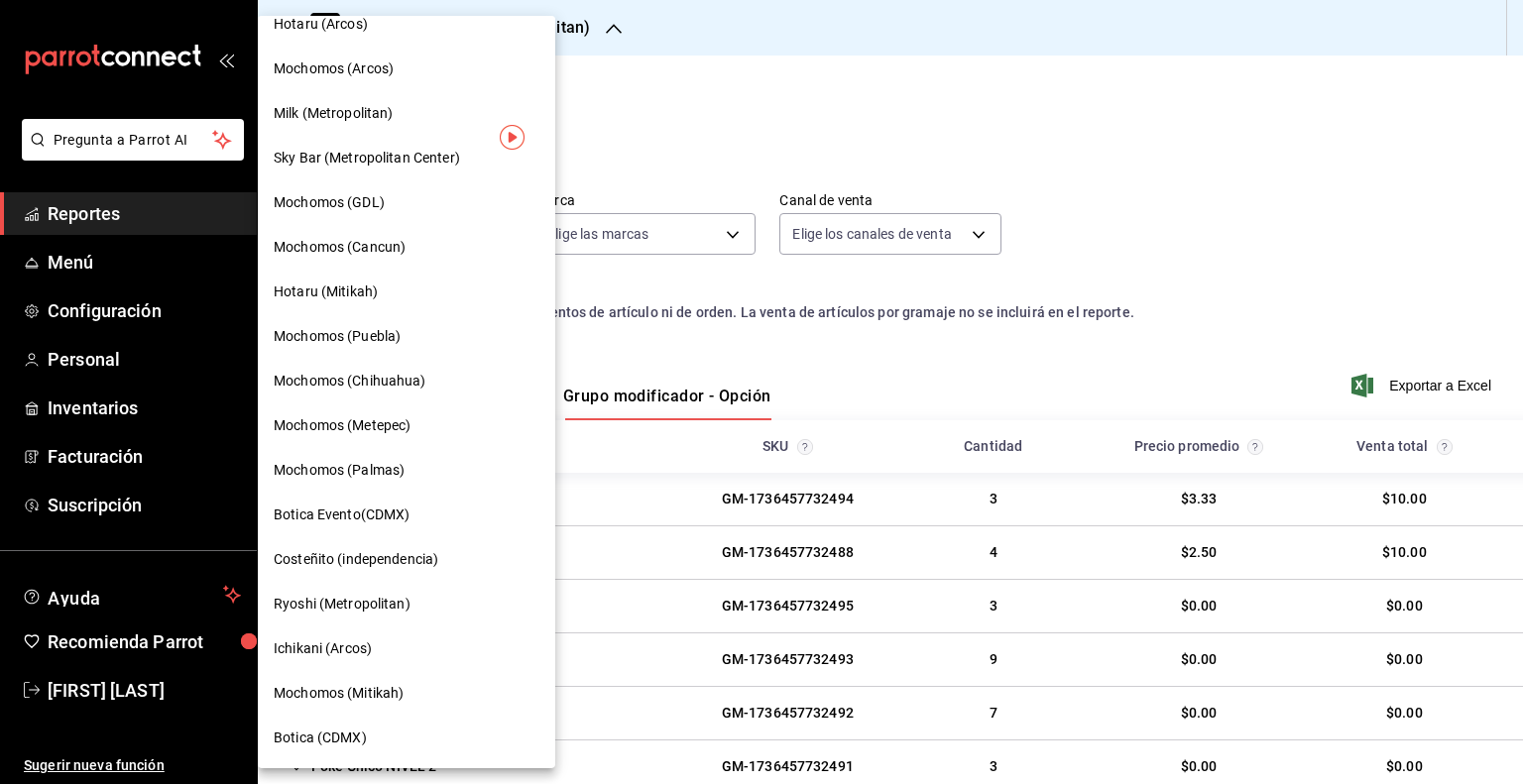 click on "Mochomos (Mitikah)" at bounding box center (338, 693) 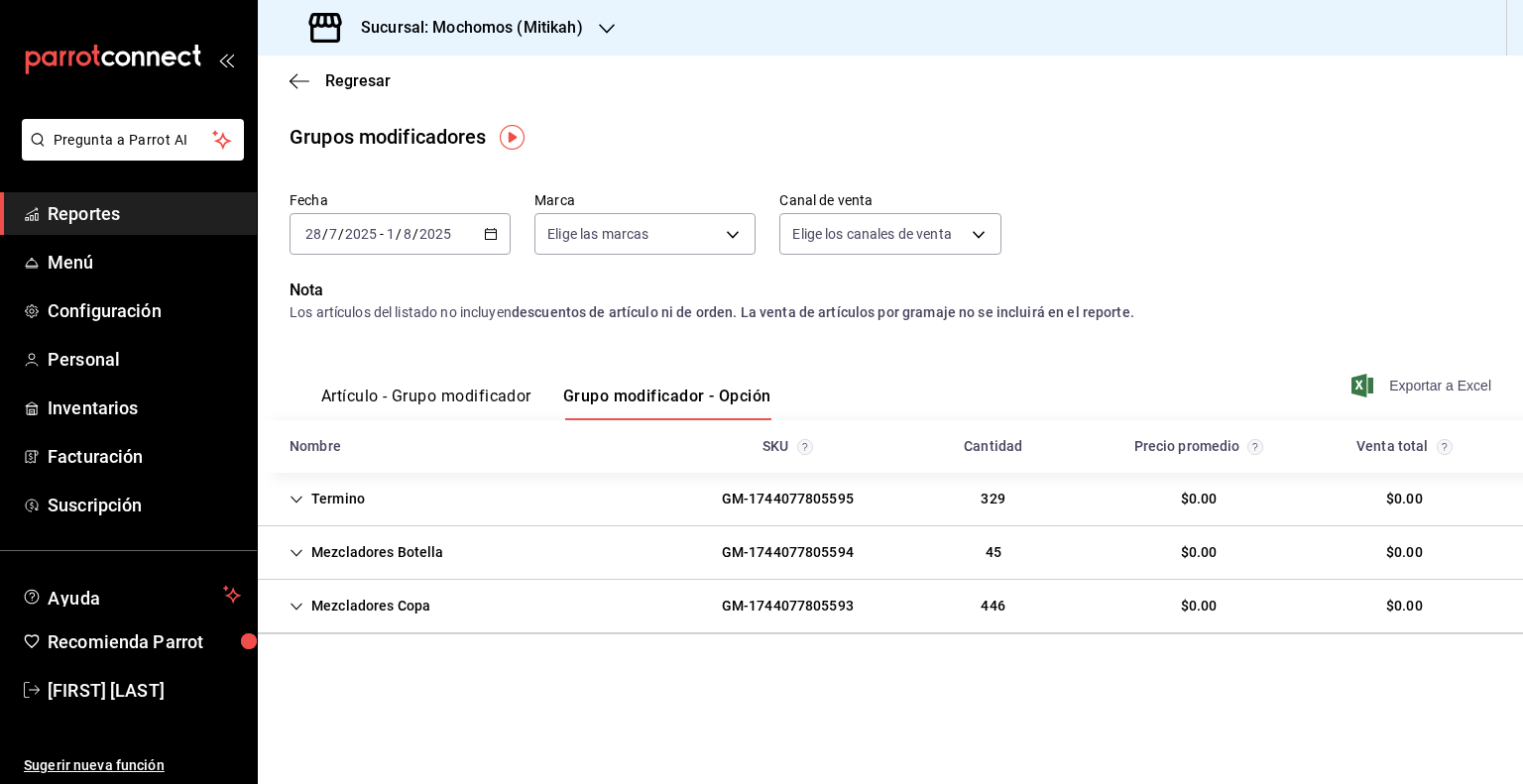 click on "Exportar a Excel" at bounding box center (1423, 386) 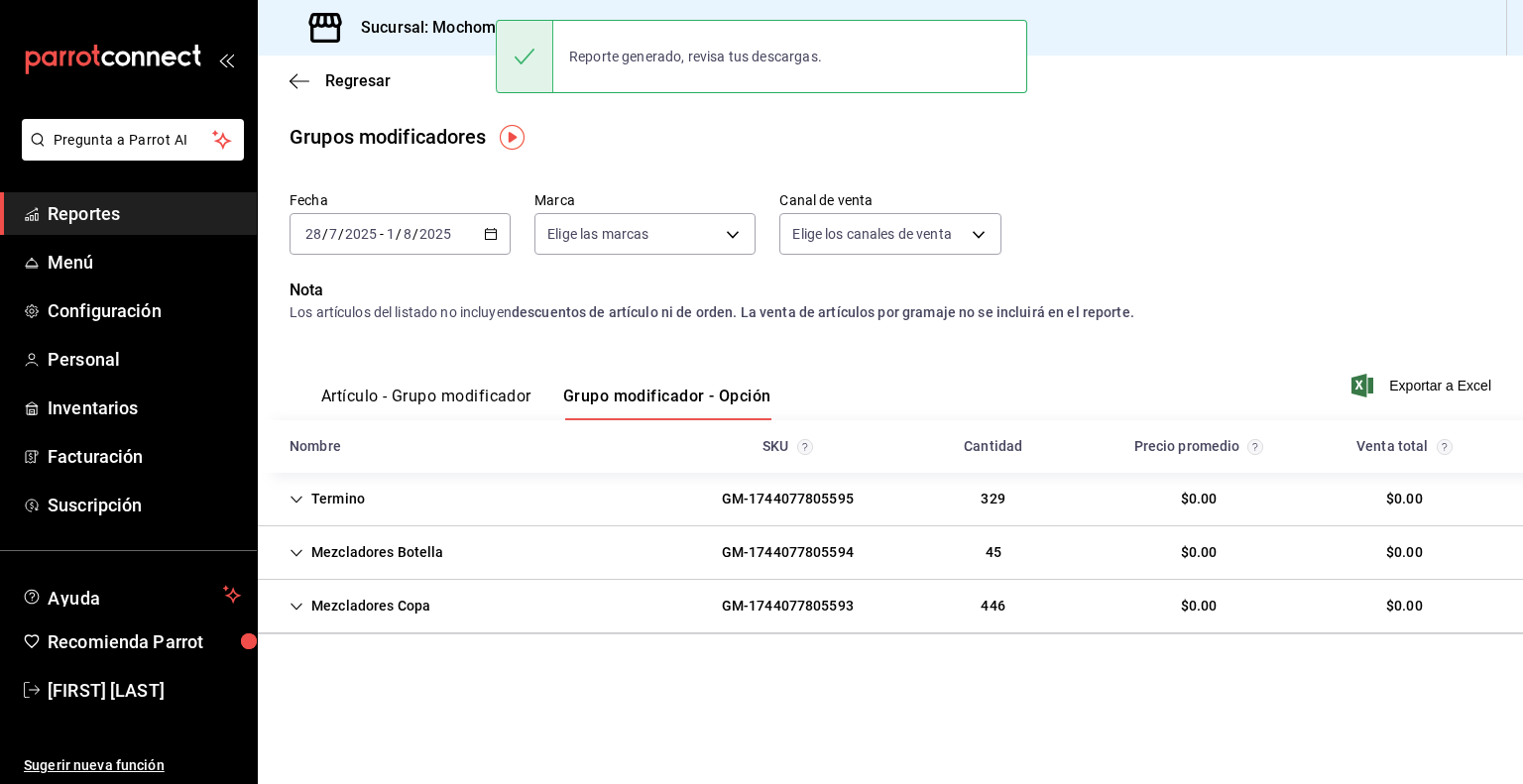 click on "Sucursal: Mochomos (Mitikah)" at bounding box center [464, 28] 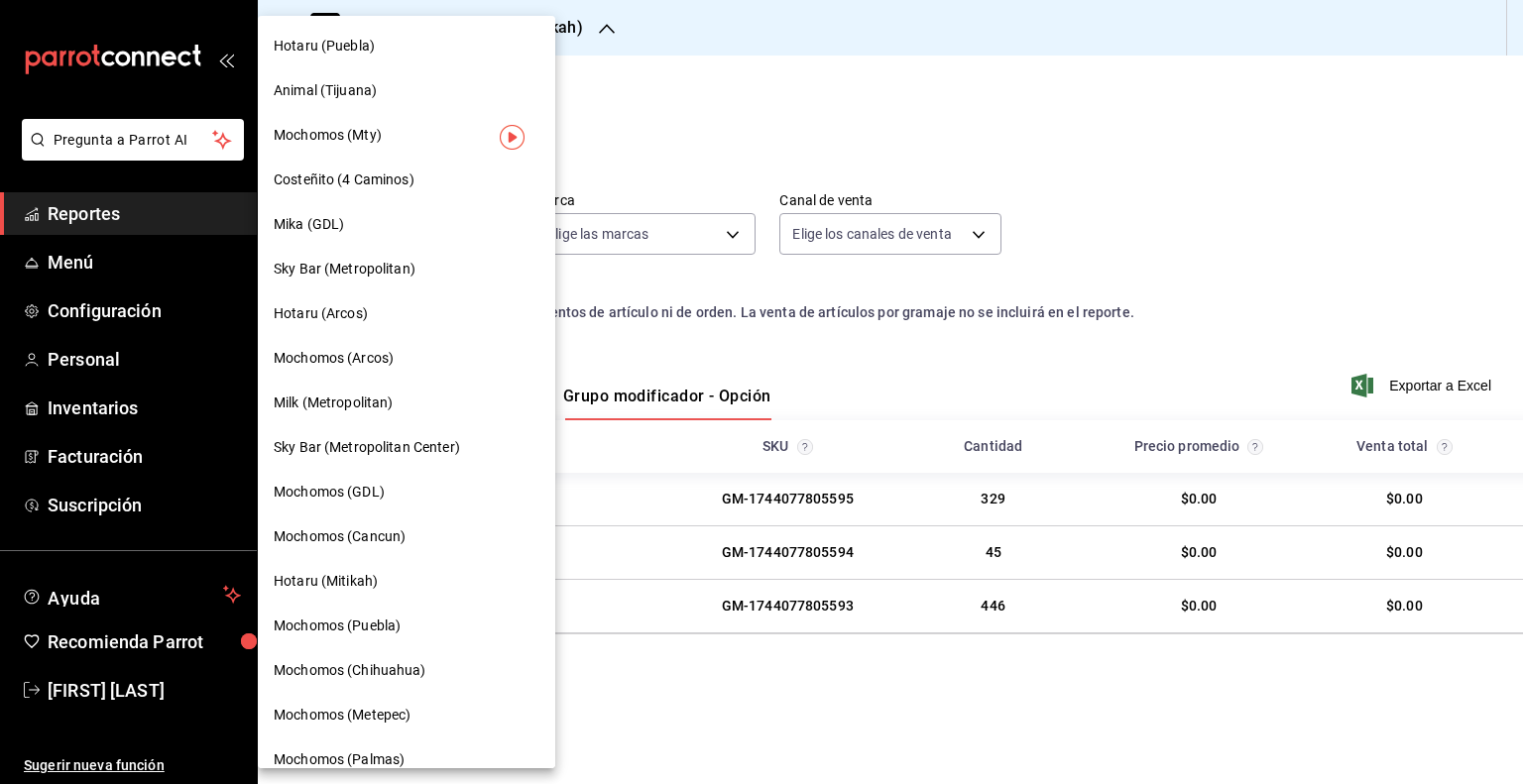 scroll, scrollTop: 1181, scrollLeft: 0, axis: vertical 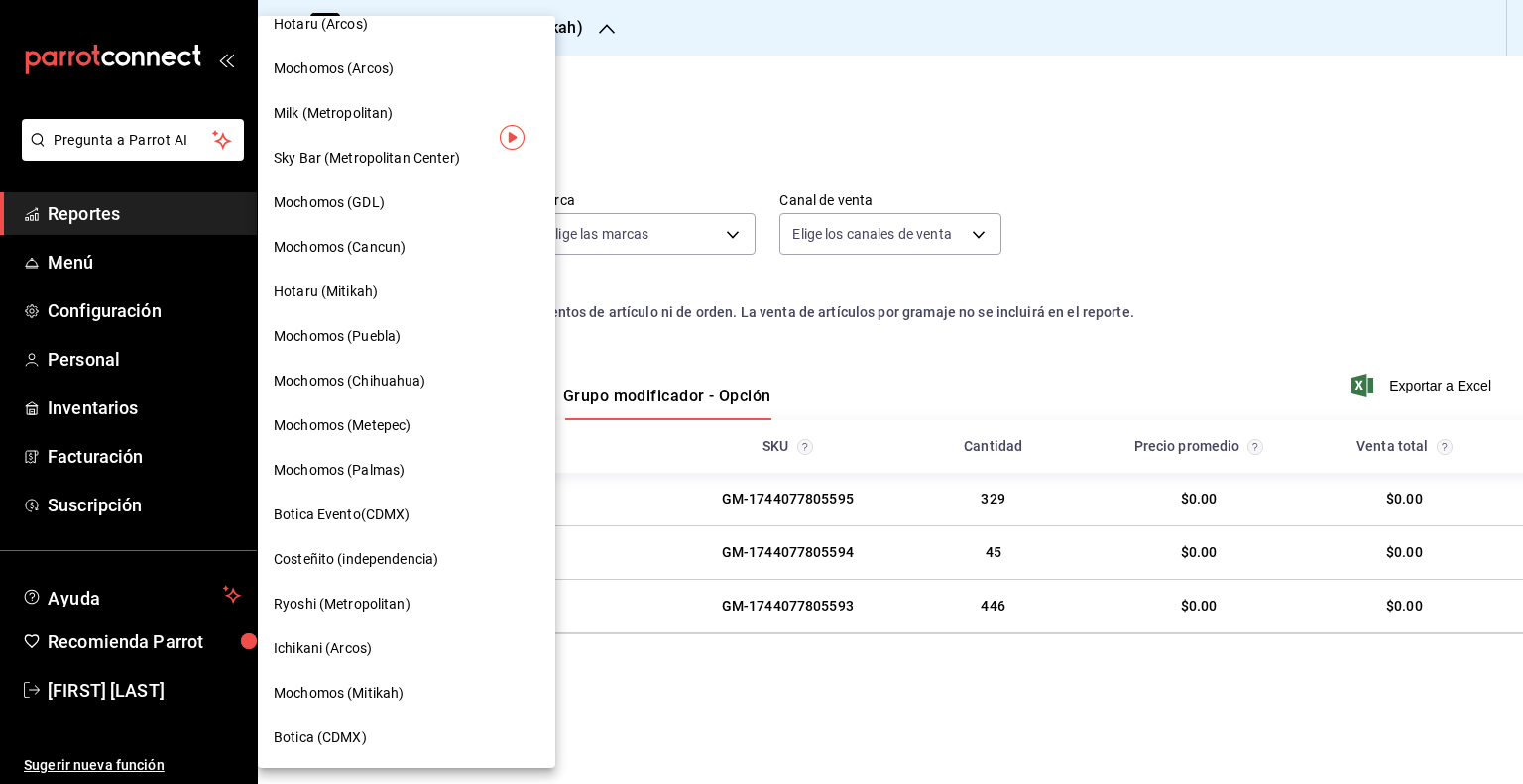 click on "Botica (CDMX)" at bounding box center [407, 737] 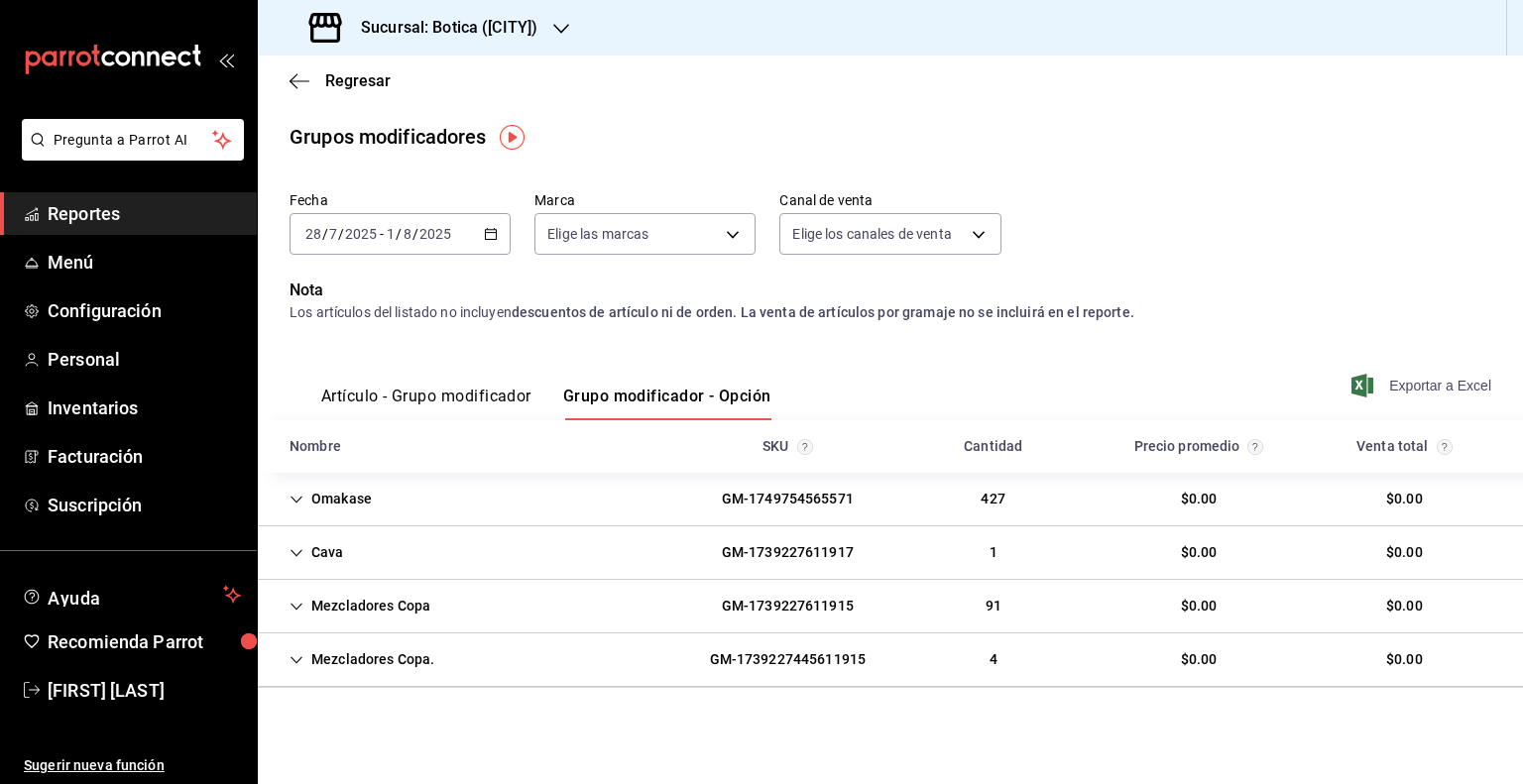 click on "Exportar a Excel" at bounding box center [1423, 386] 